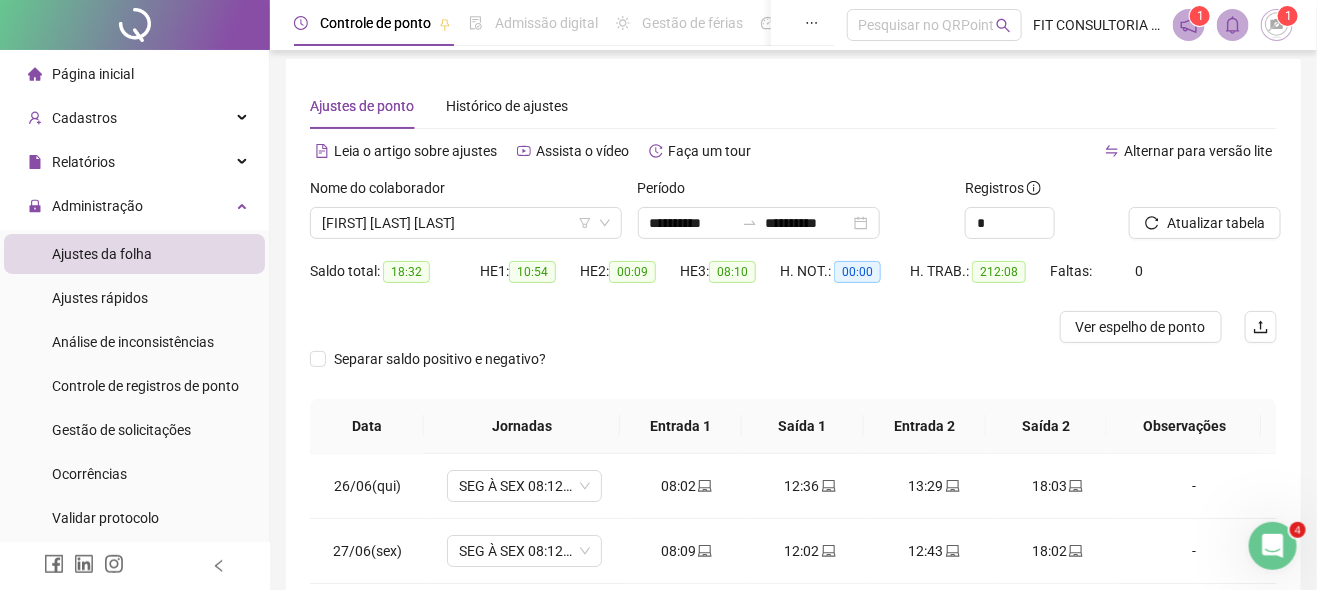 scroll, scrollTop: 0, scrollLeft: 0, axis: both 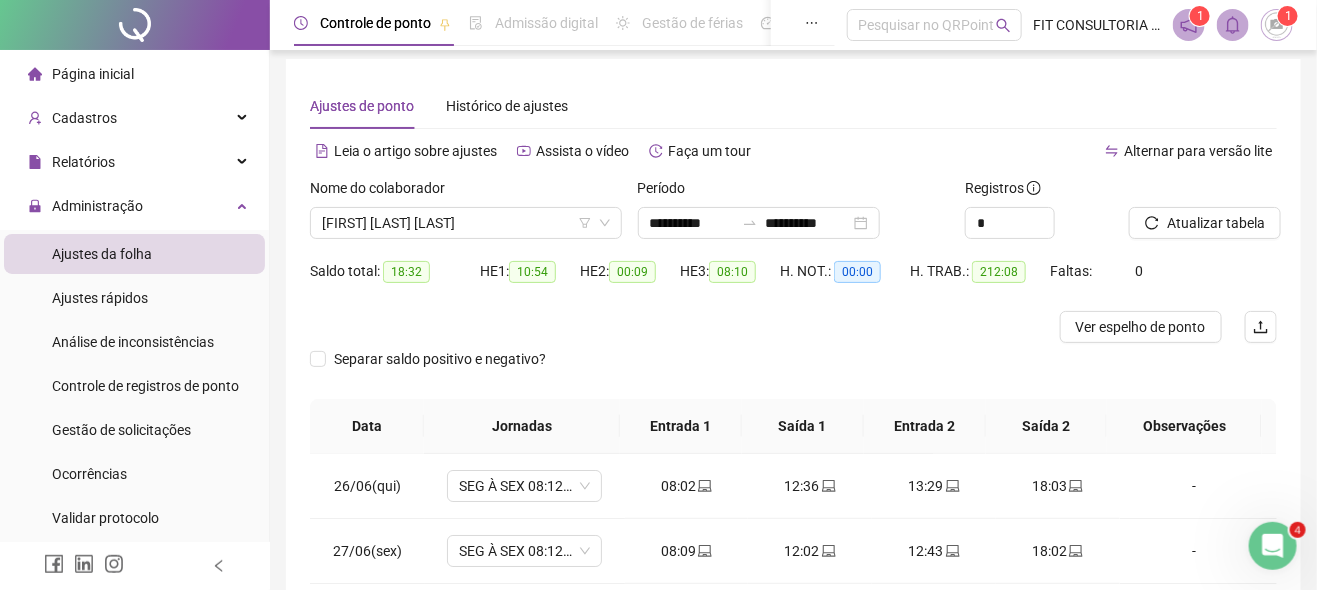 click on "Página inicial" at bounding box center [93, 74] 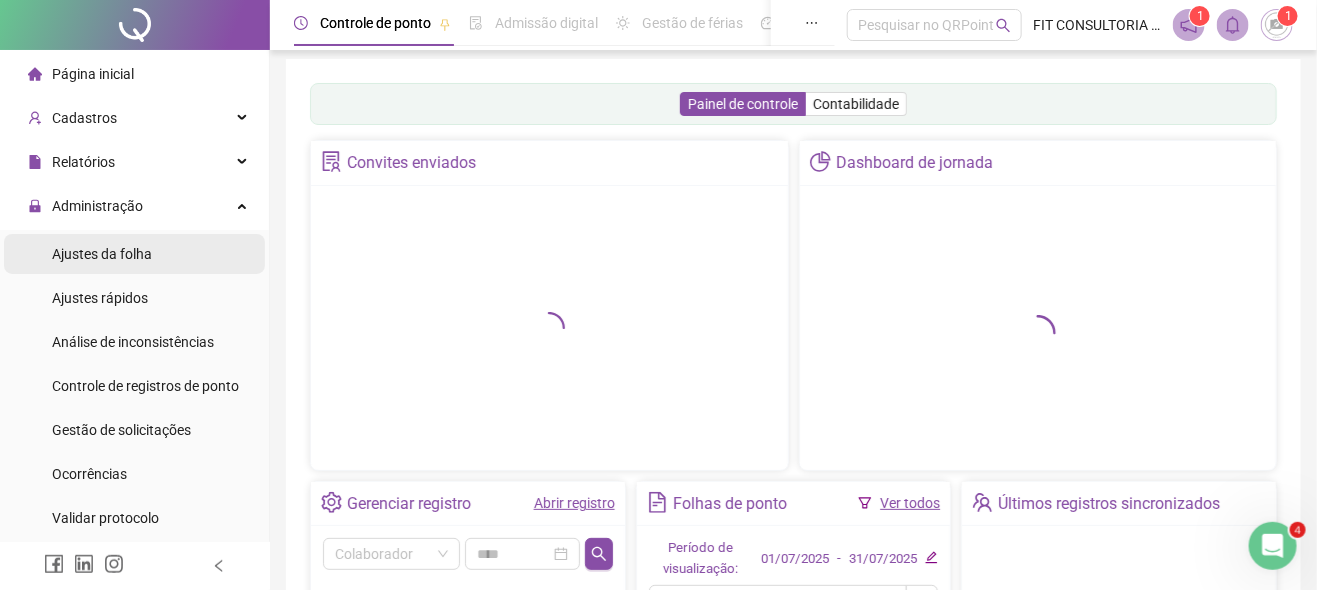 click on "Ajustes da folha" at bounding box center (102, 254) 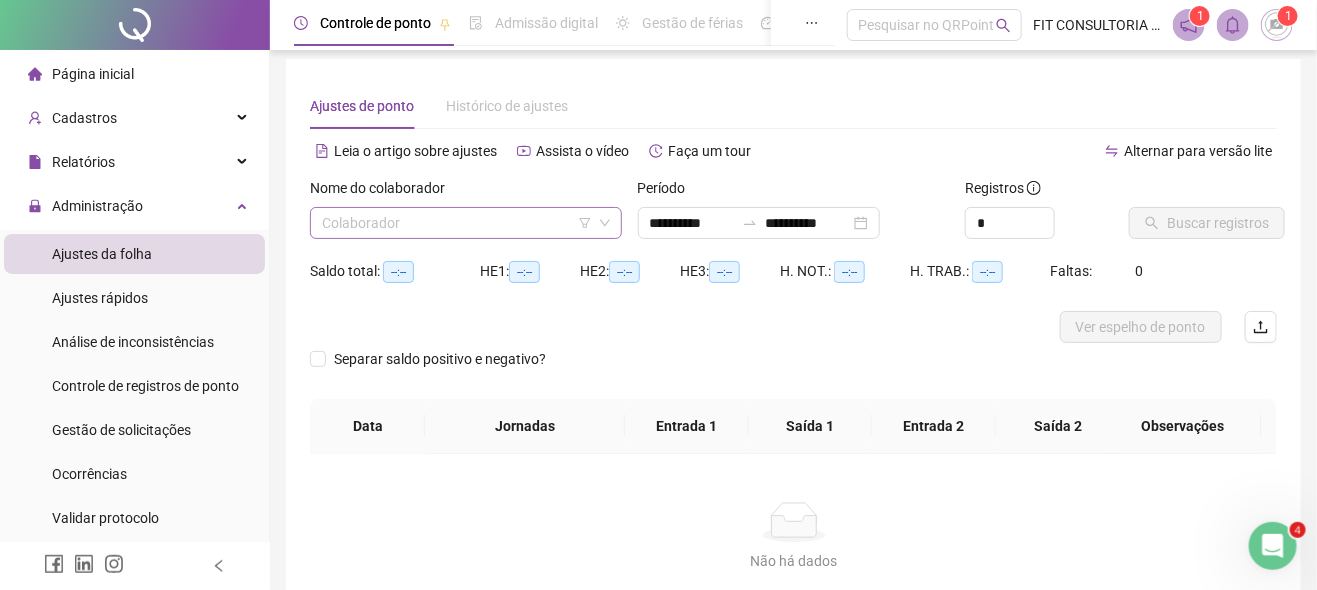 click at bounding box center [457, 223] 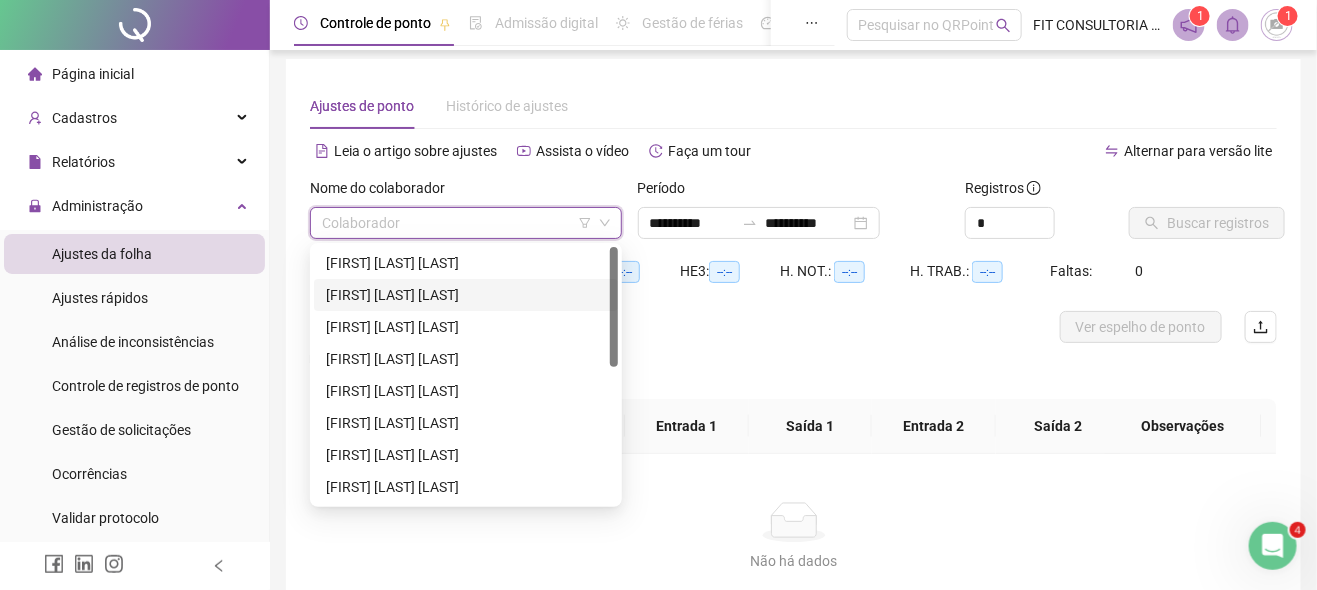 click on "[FIRST] [LAST] [LAST]" at bounding box center [466, 295] 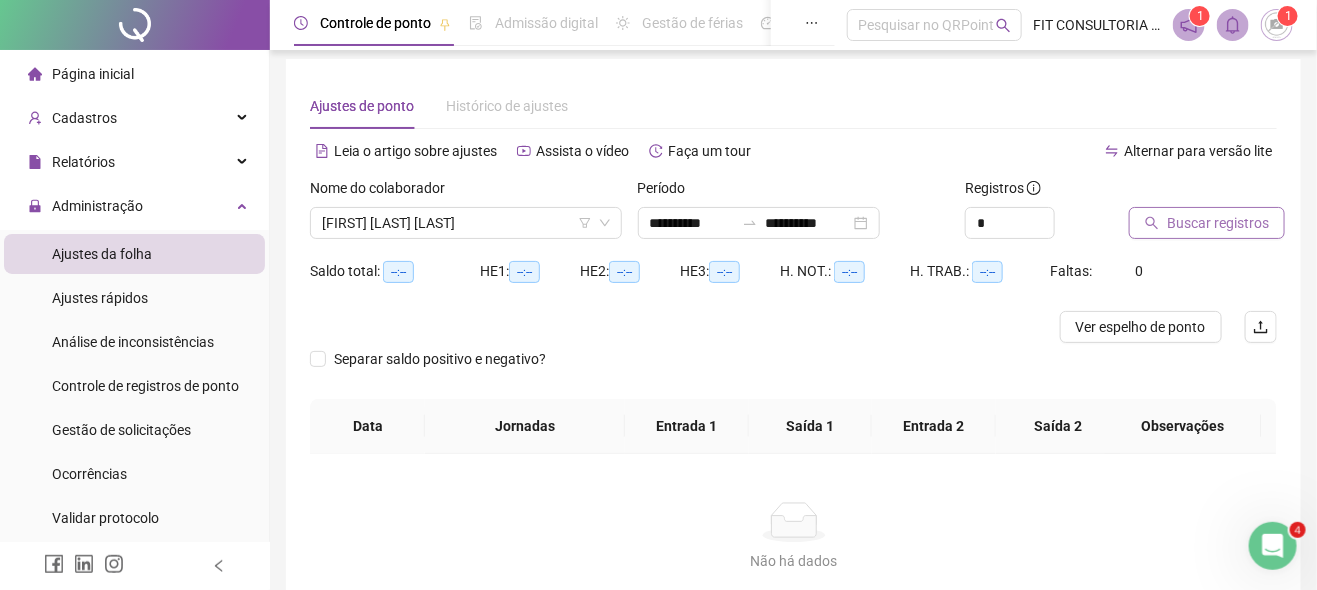 click on "Buscar registros" at bounding box center (1218, 223) 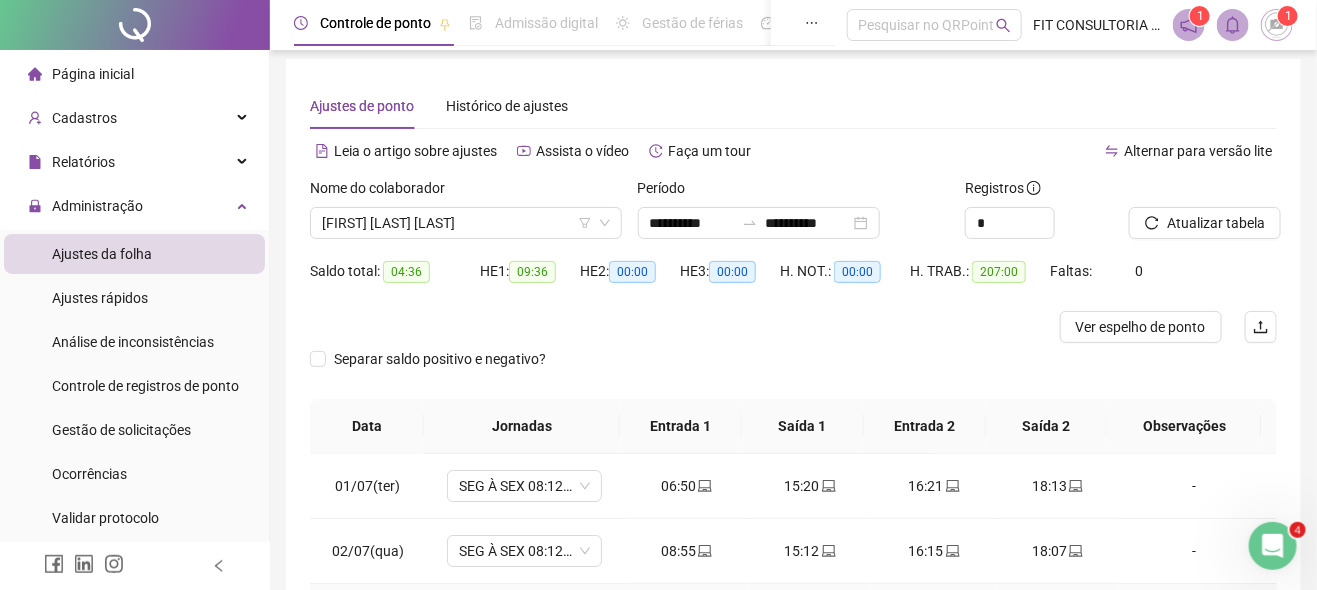 scroll, scrollTop: 207, scrollLeft: 0, axis: vertical 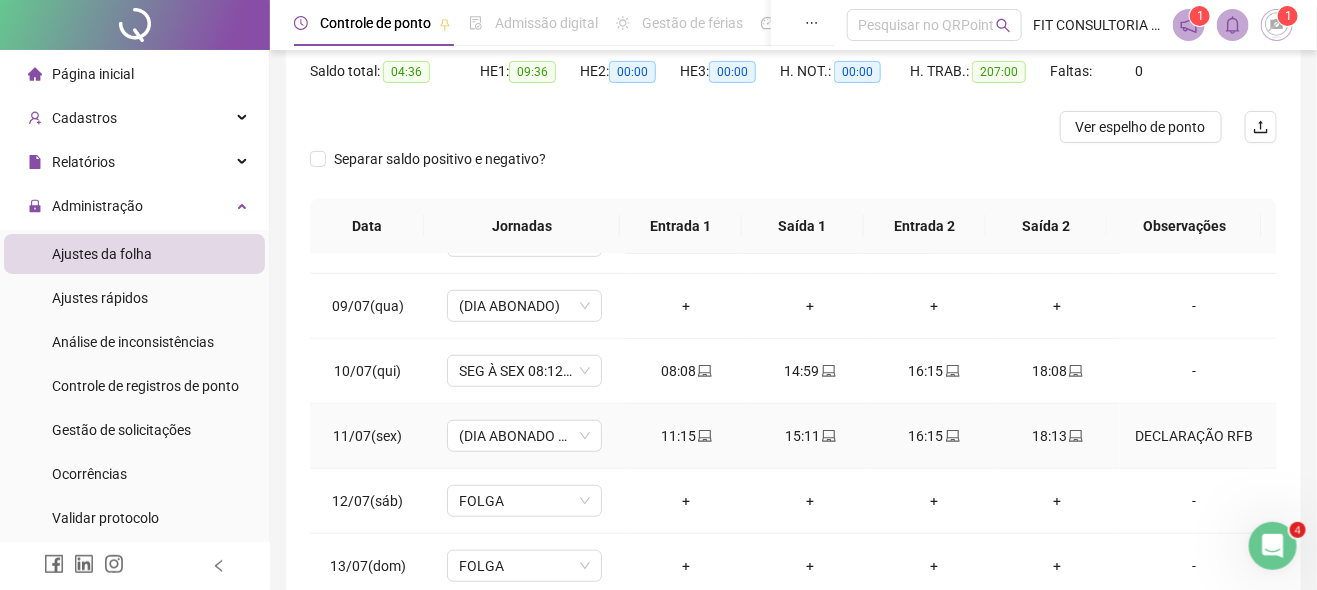 click on "DECLARAÇÃO RFB" at bounding box center [1195, 436] 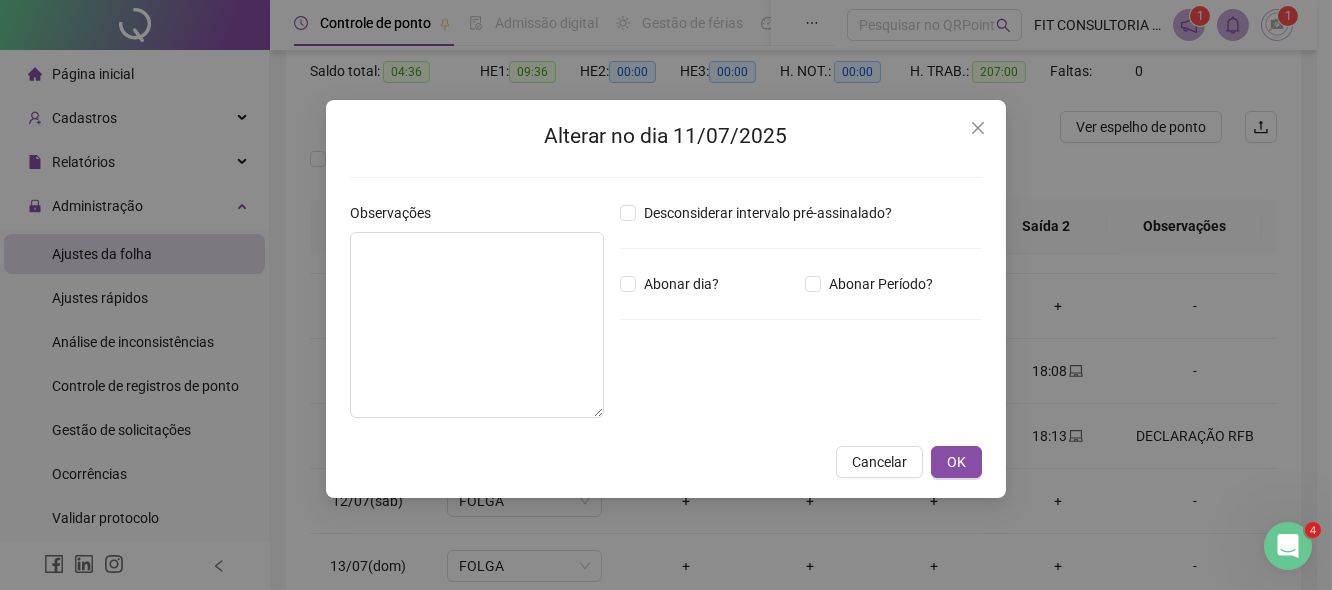 type on "**********" 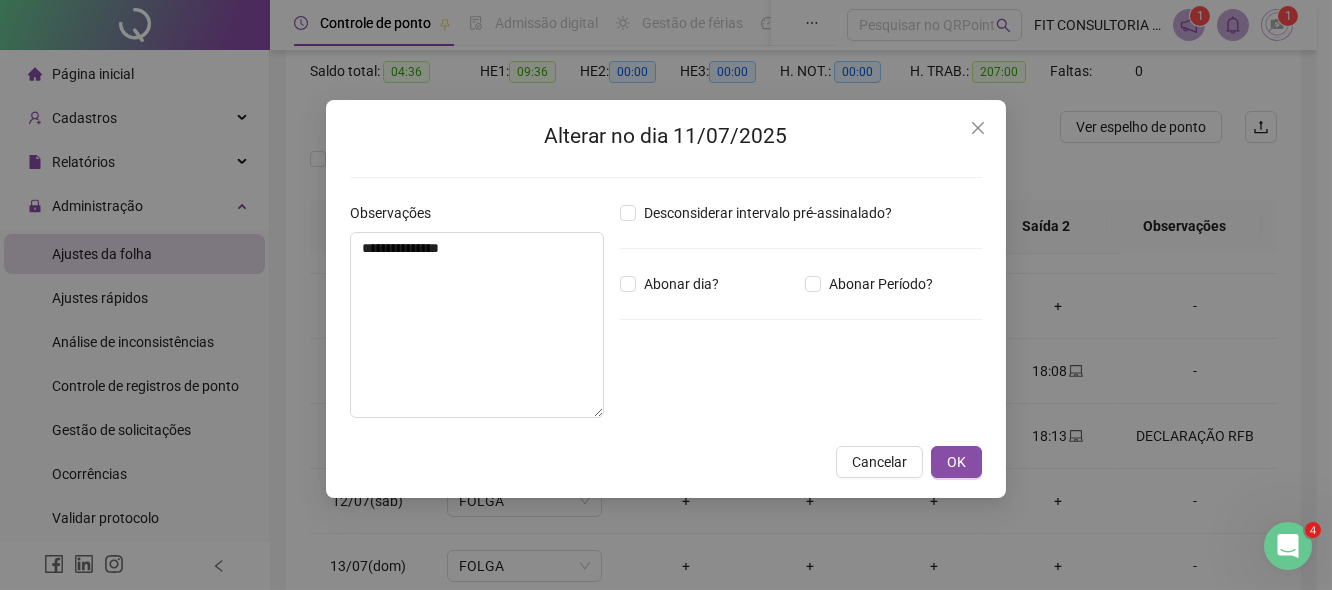 type on "*****" 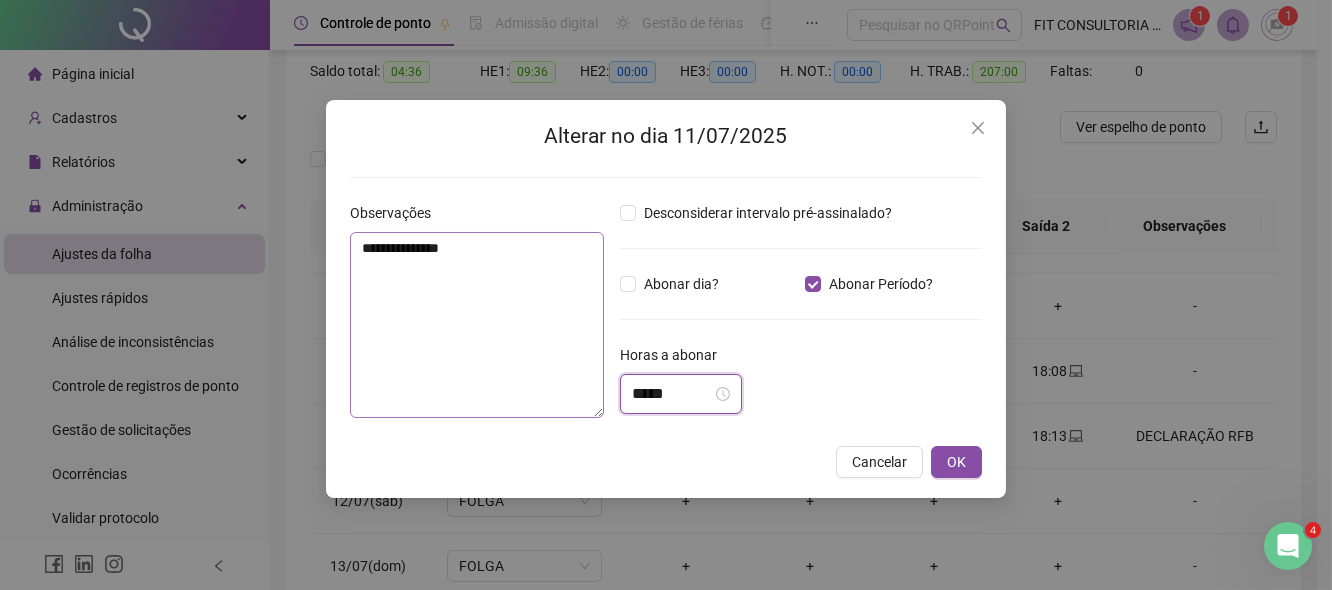 drag, startPoint x: 699, startPoint y: 398, endPoint x: 480, endPoint y: 412, distance: 219.44704 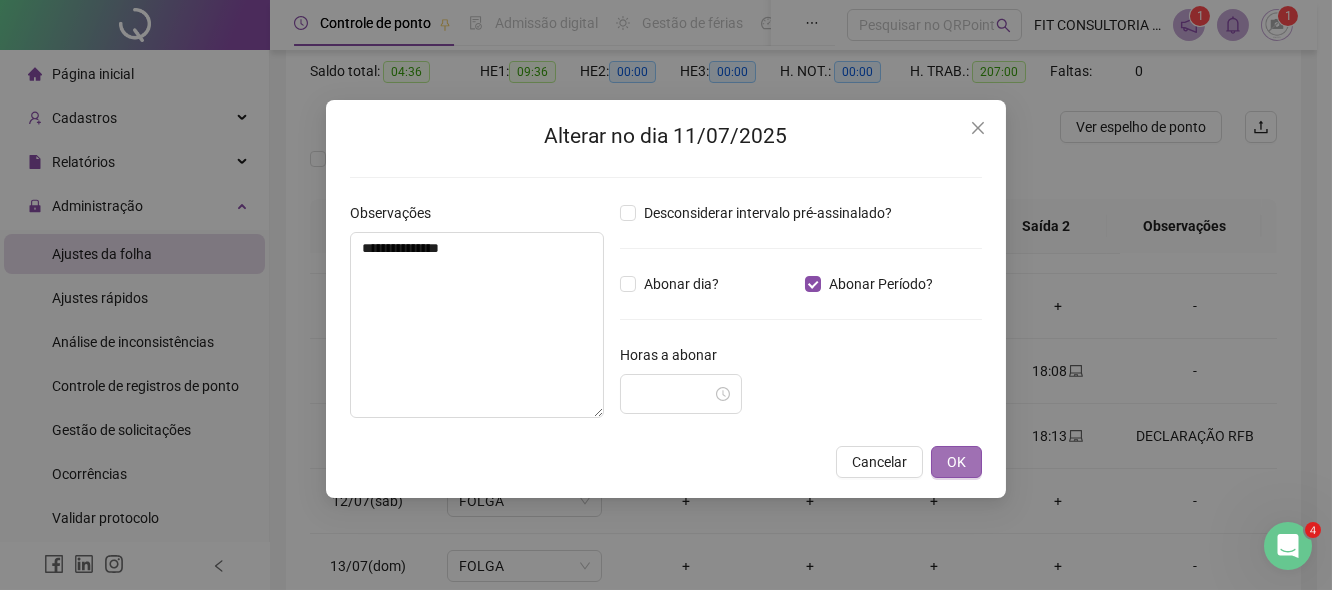 type on "*****" 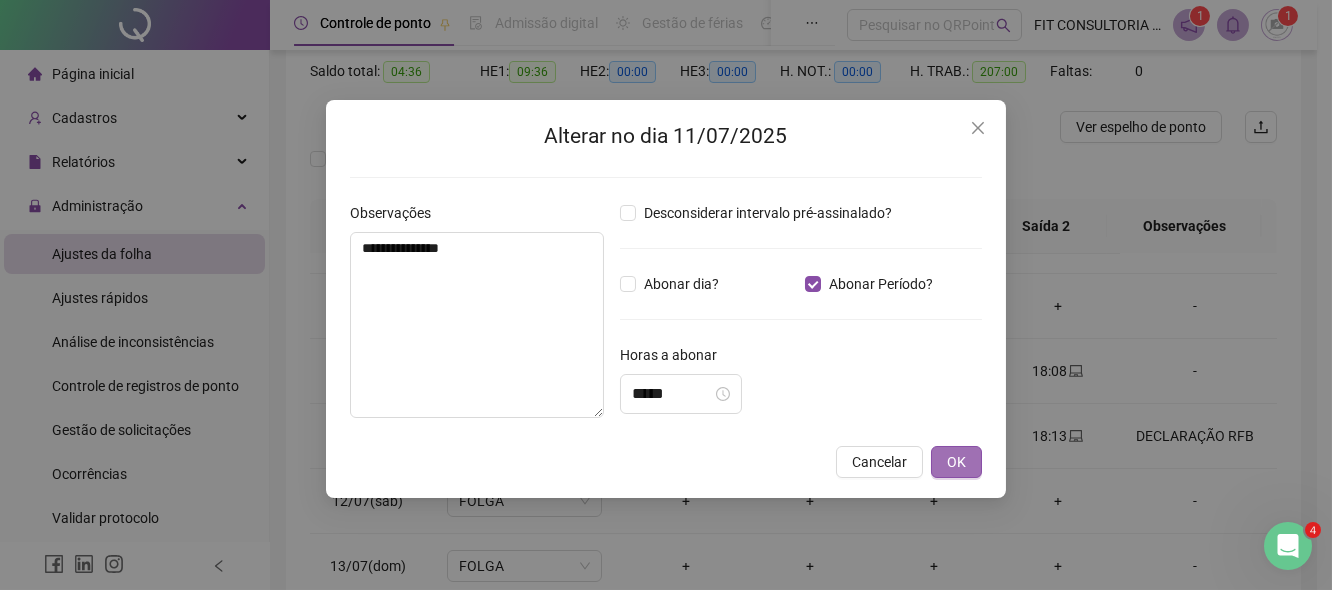 click on "OK" at bounding box center [956, 462] 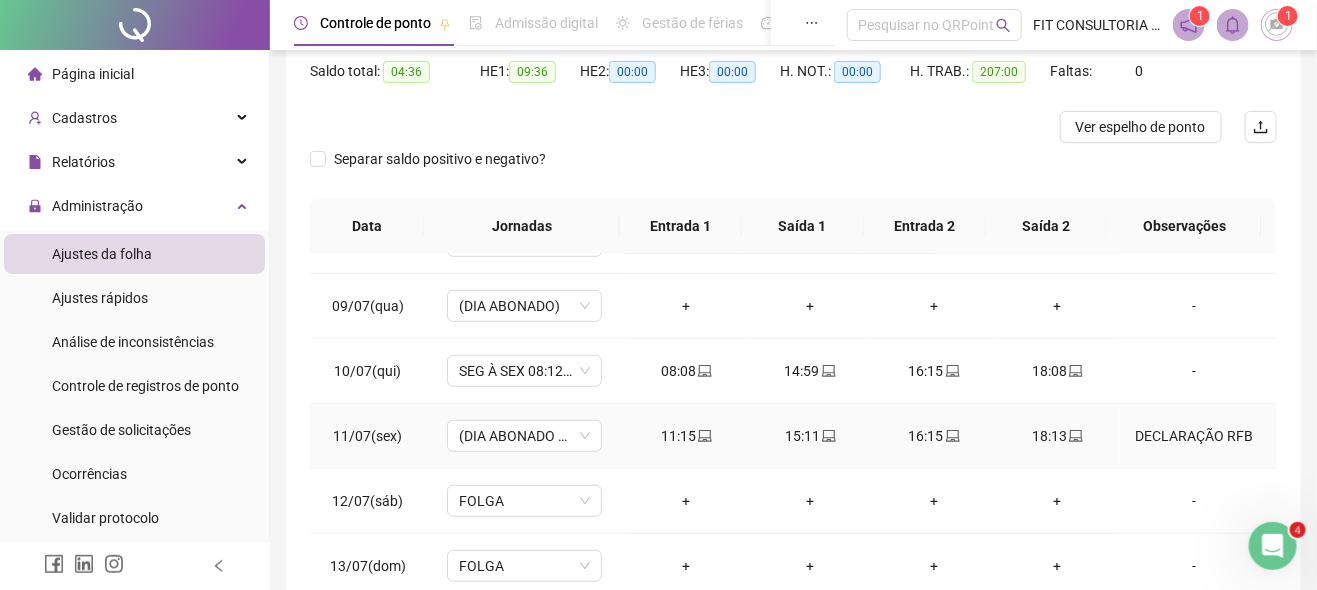 click on "DECLARAÇÃO RFB" at bounding box center (1195, 436) 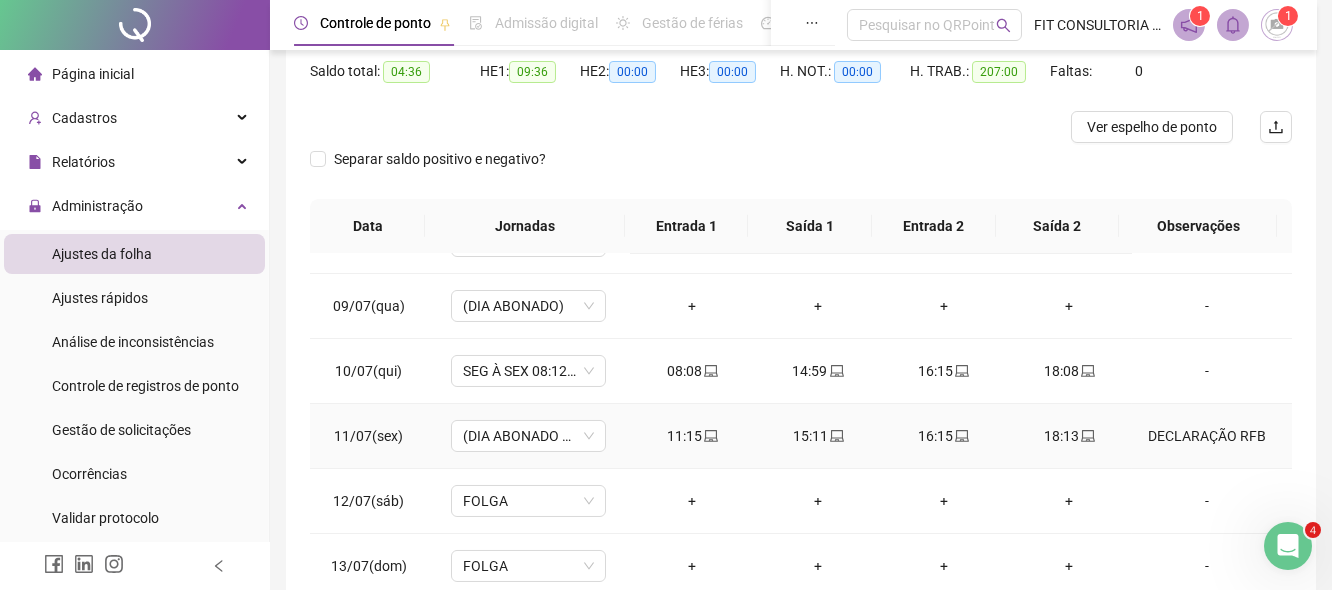 type on "*****" 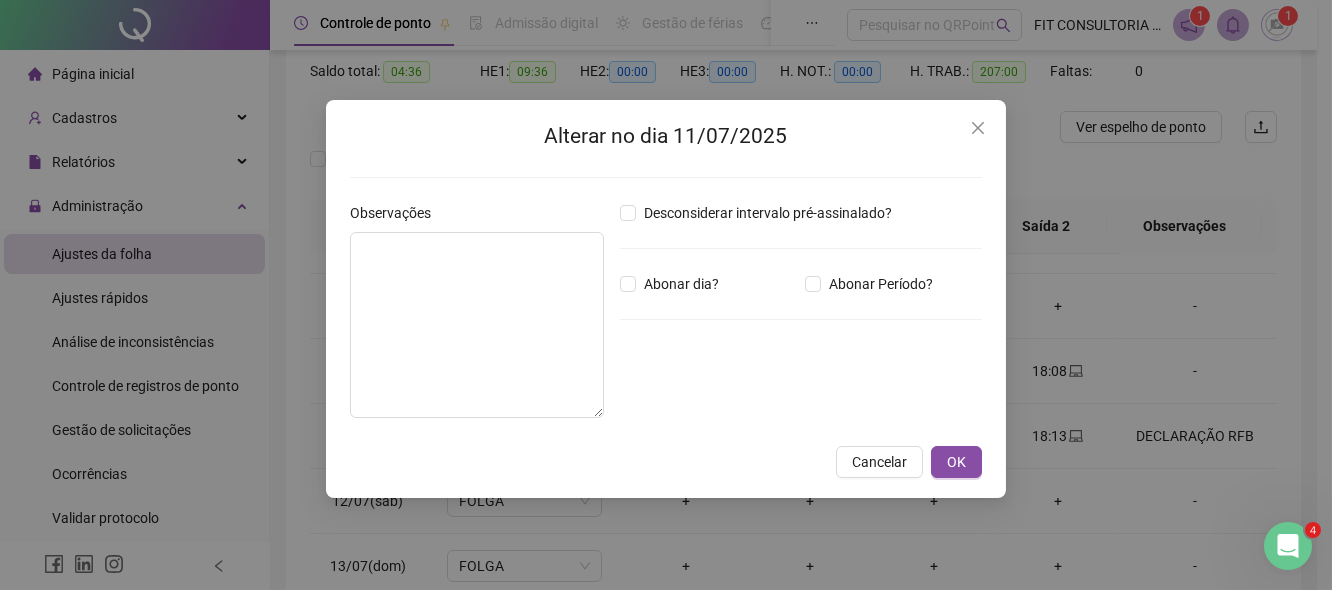 type on "**********" 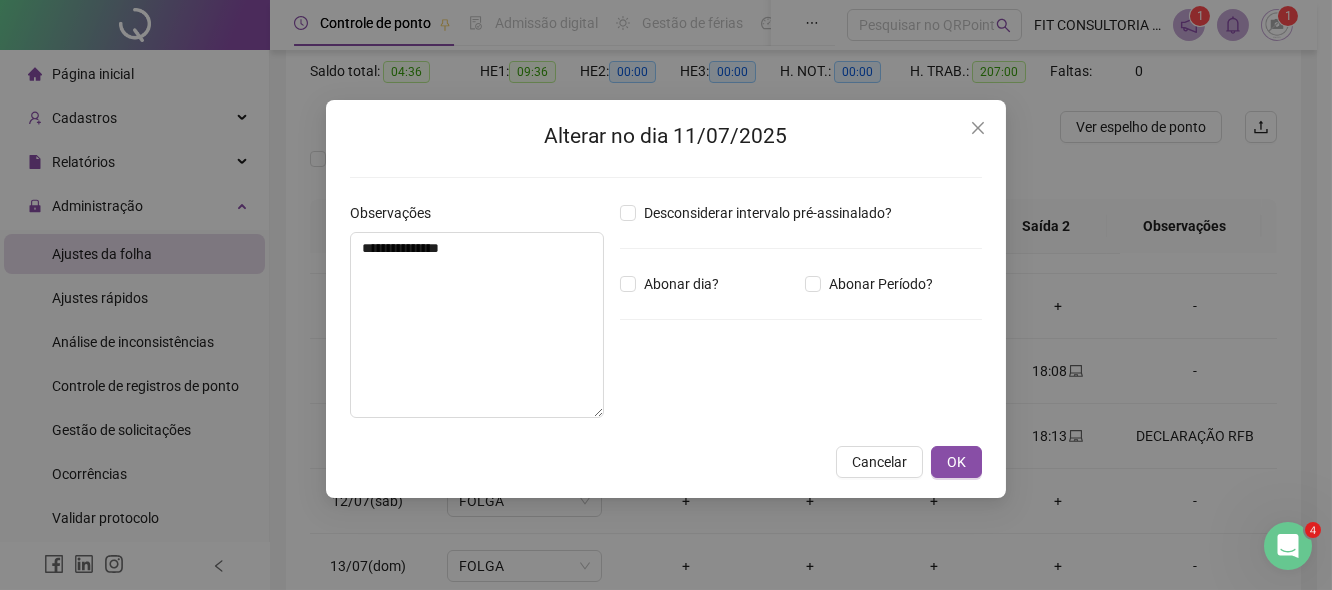 type on "*****" 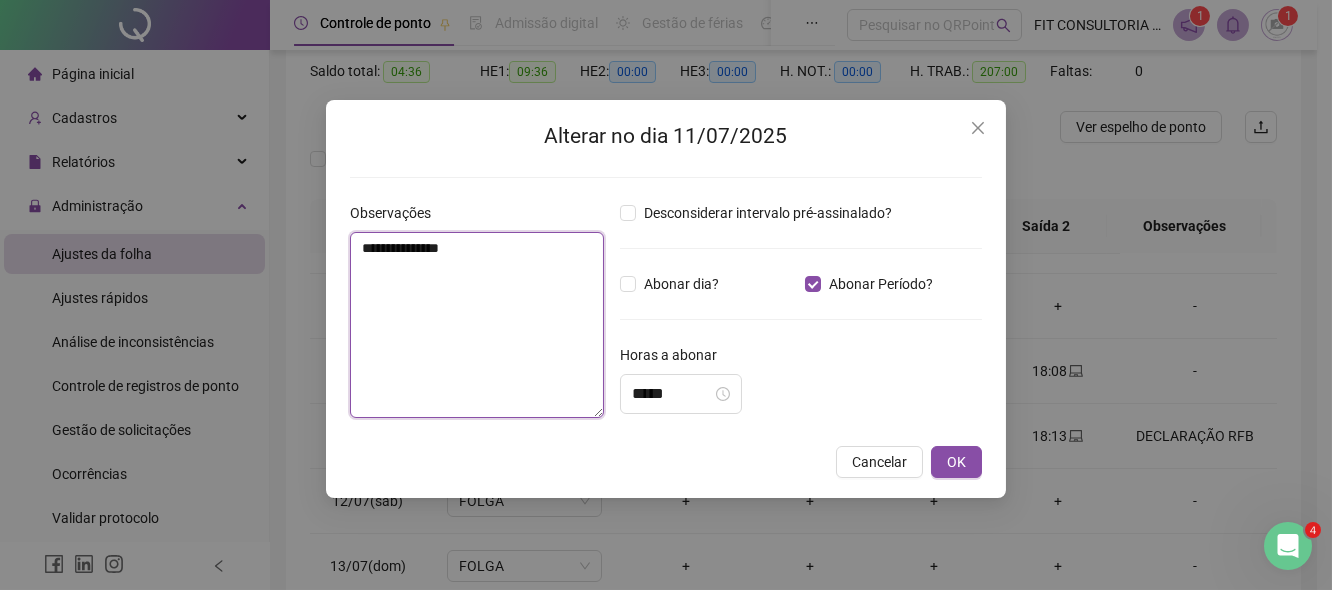 drag, startPoint x: 506, startPoint y: 260, endPoint x: 114, endPoint y: 258, distance: 392.0051 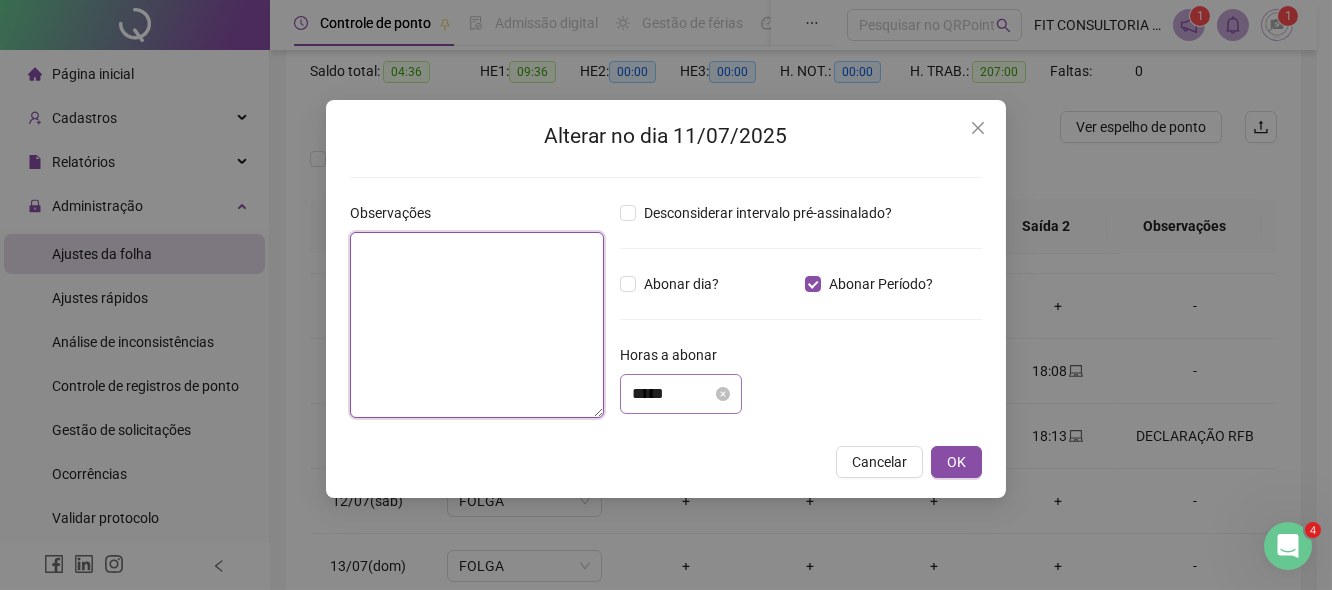 type 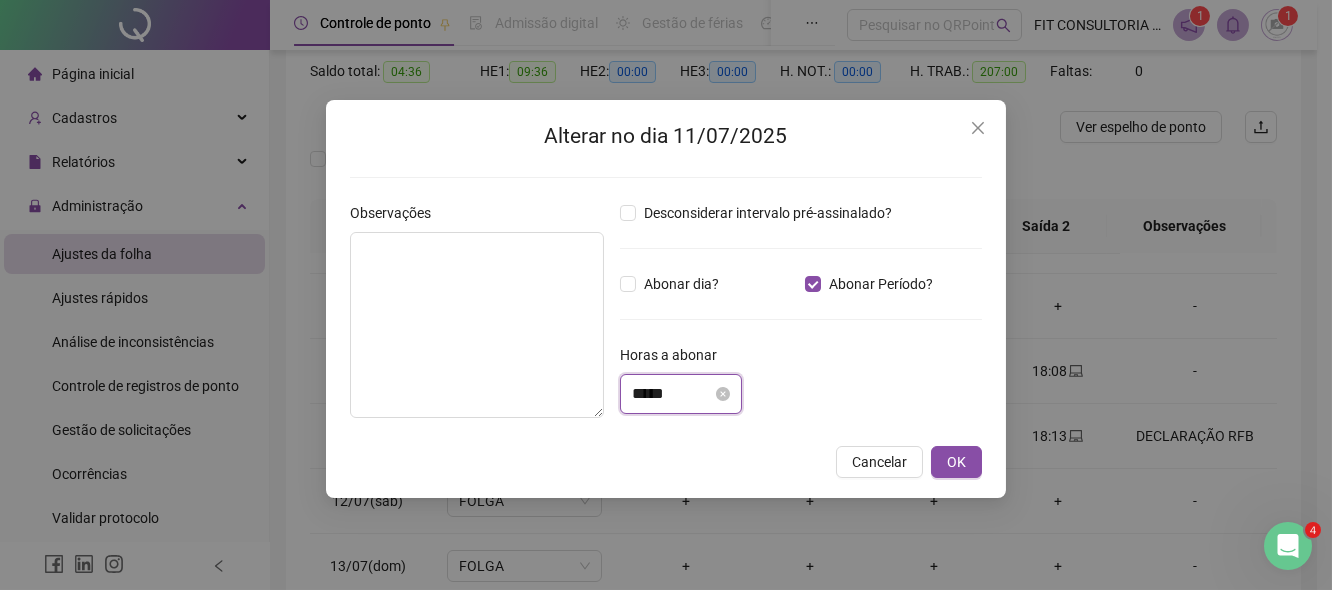 click on "*****" at bounding box center [672, 394] 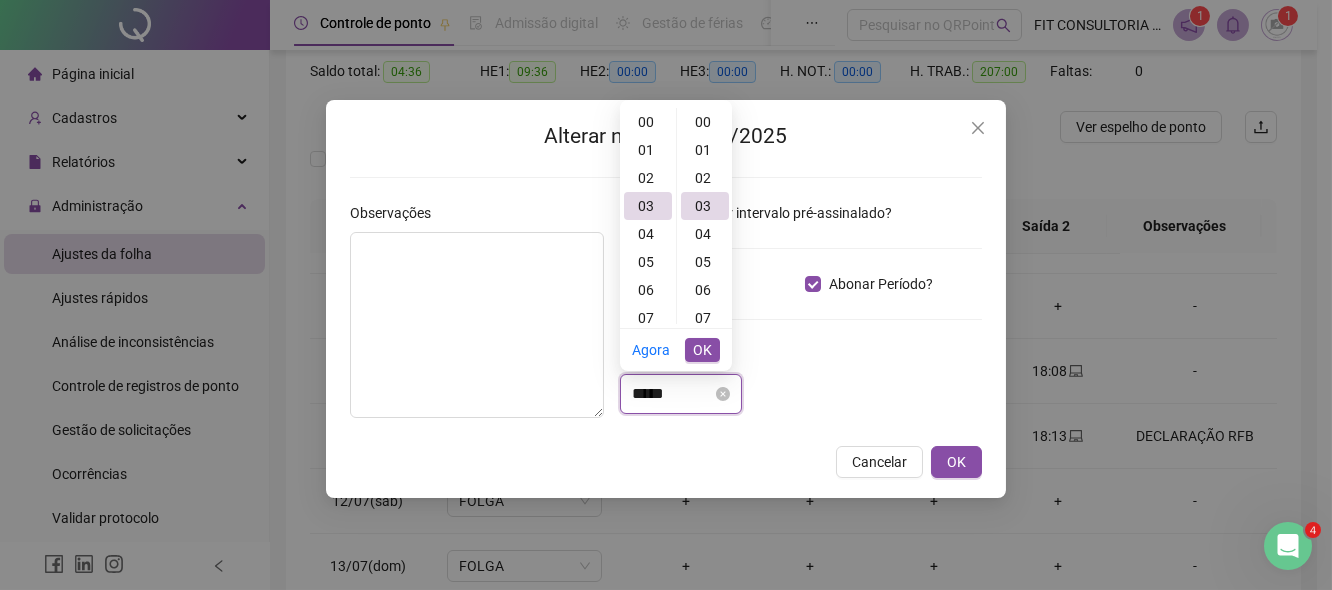 scroll, scrollTop: 84, scrollLeft: 0, axis: vertical 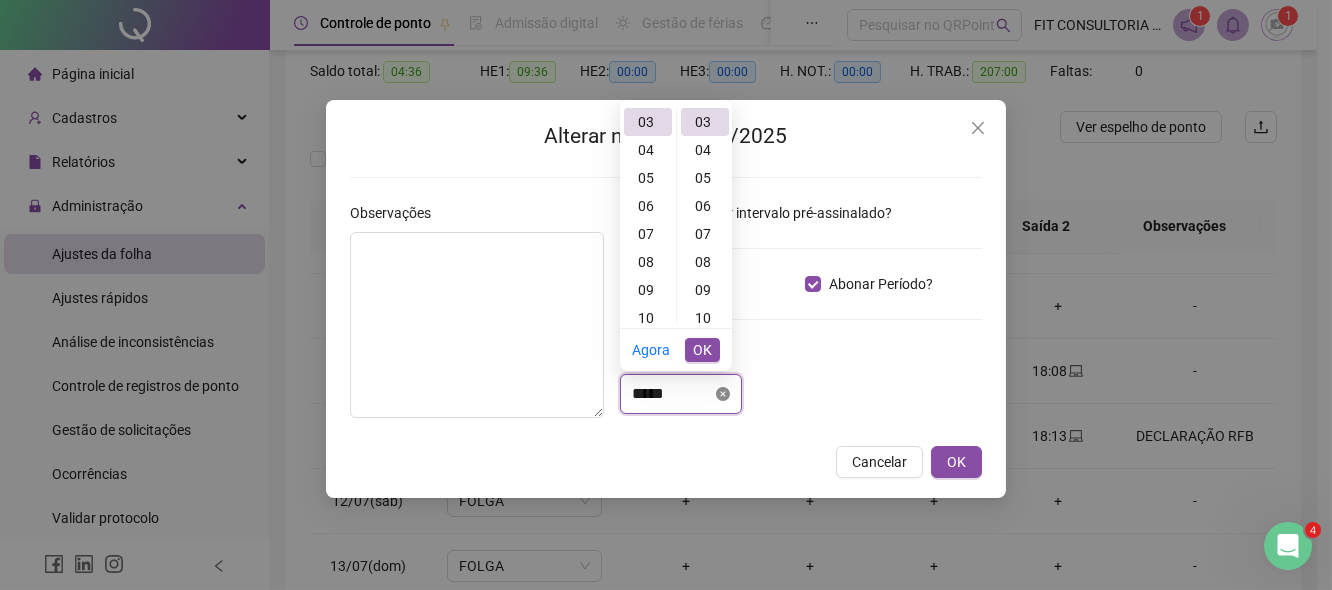 click 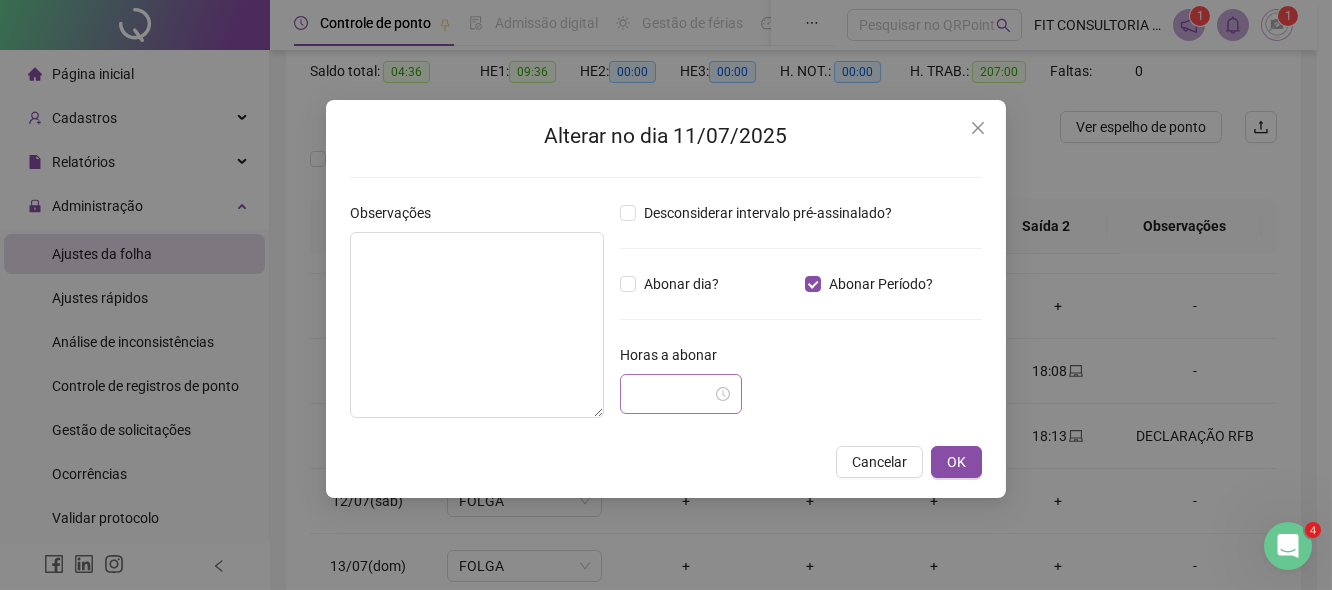 click on "Horas a abonar" at bounding box center [801, 359] 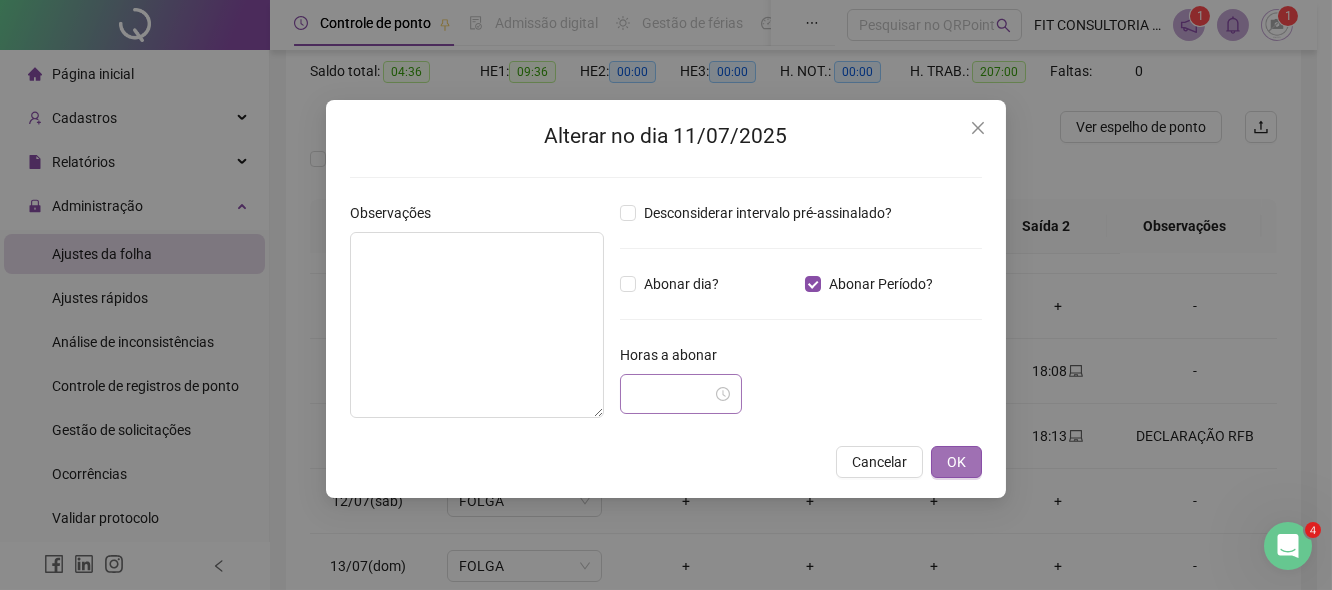 click on "OK" at bounding box center [956, 462] 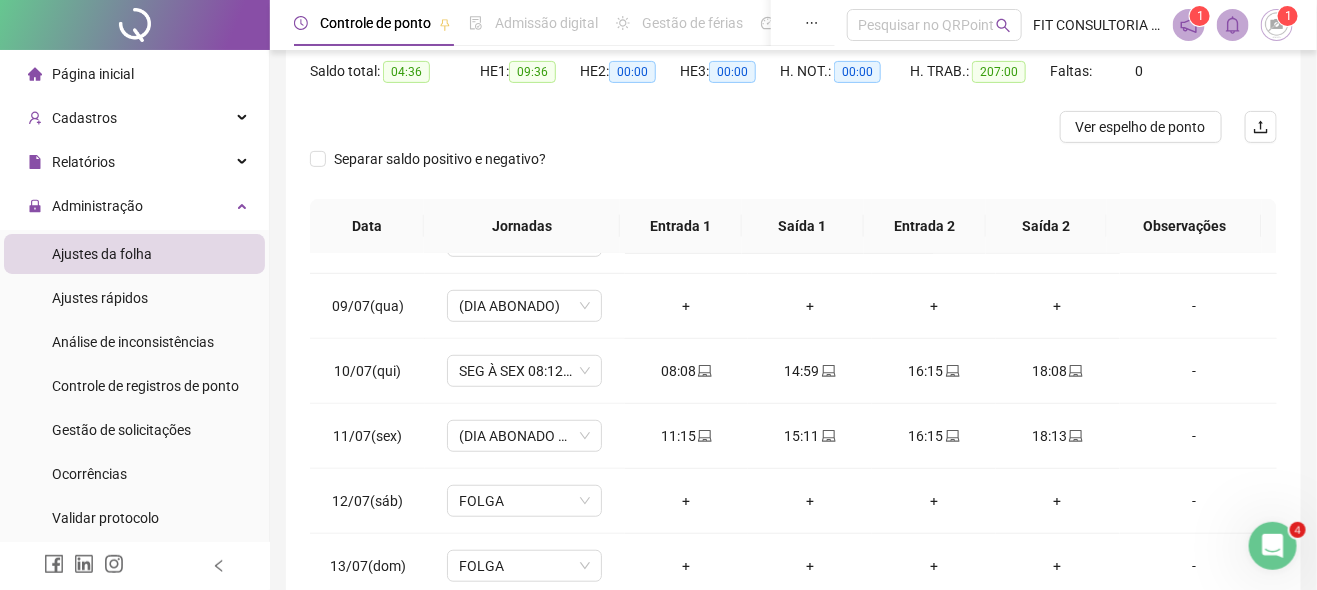 scroll, scrollTop: 407, scrollLeft: 0, axis: vertical 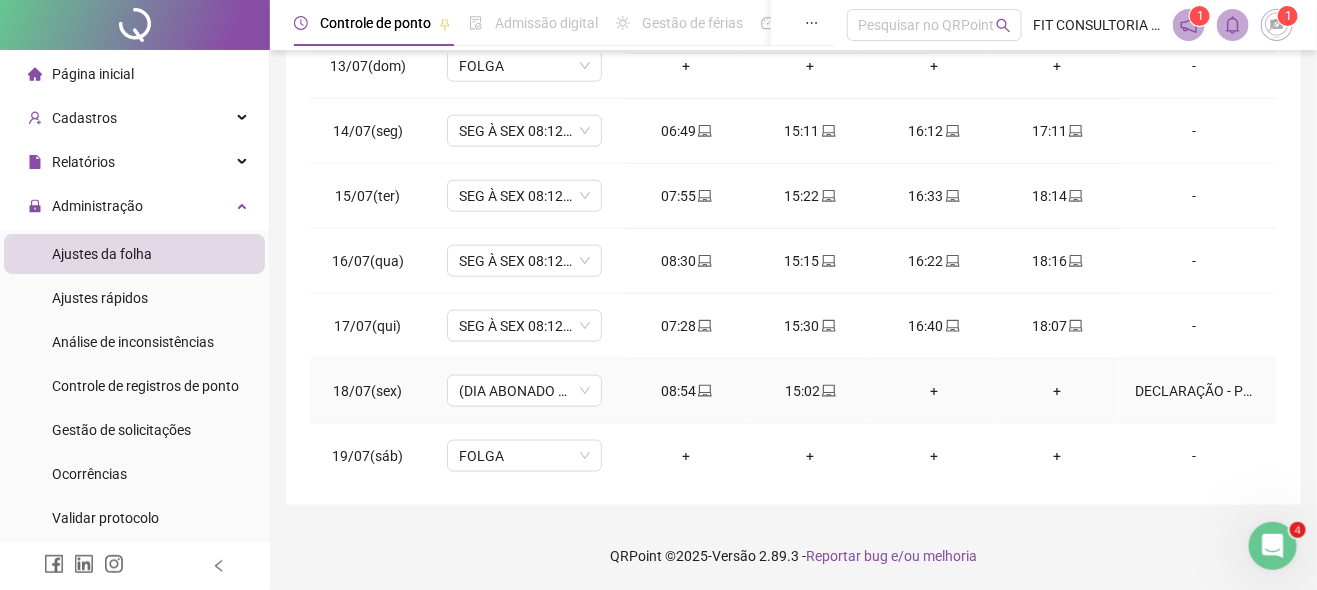 click on "DECLARAÇÃO - POUPA TEMPO" at bounding box center [1195, 391] 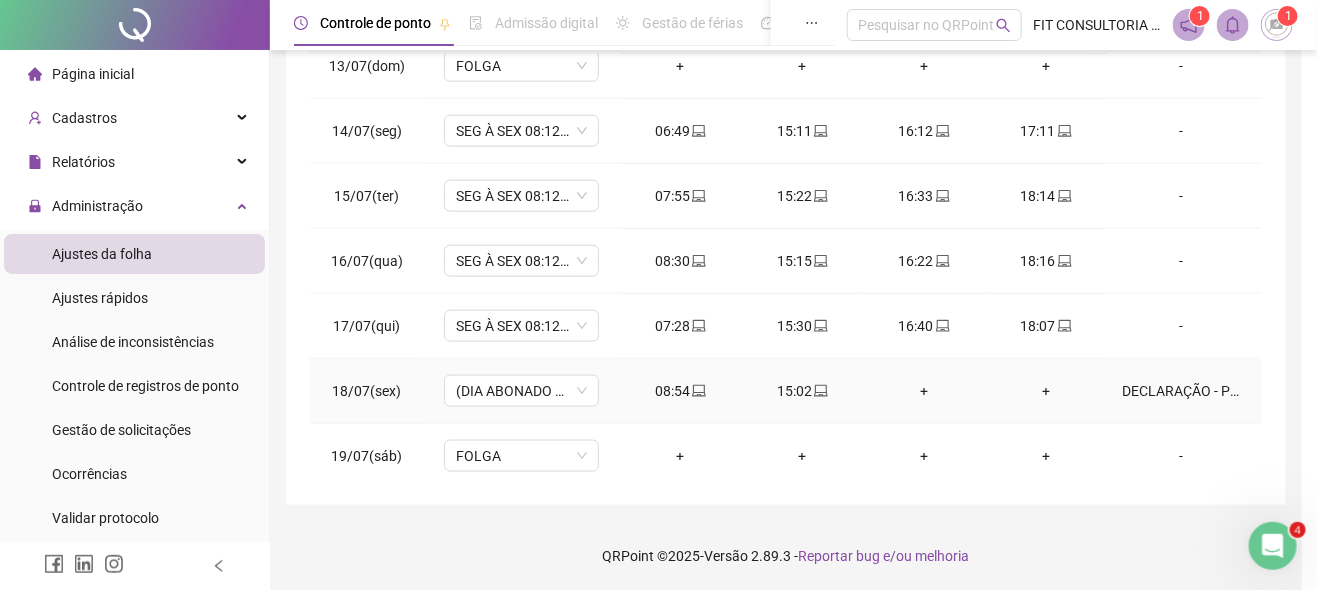 type on "*****" 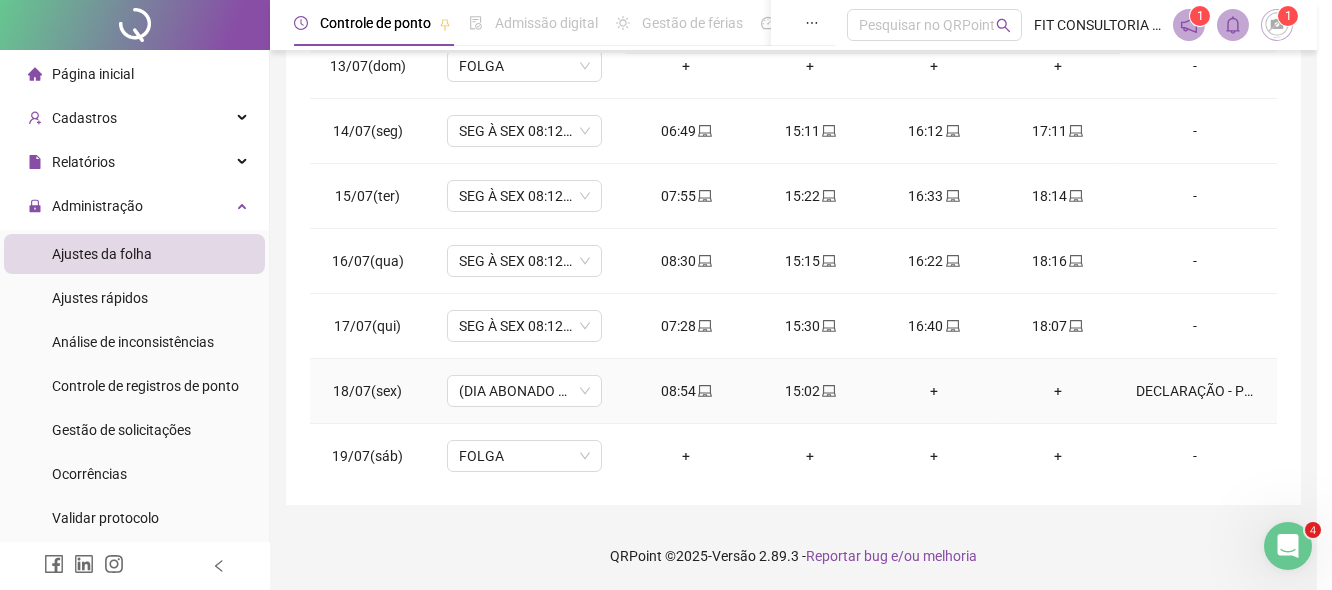 type on "*****" 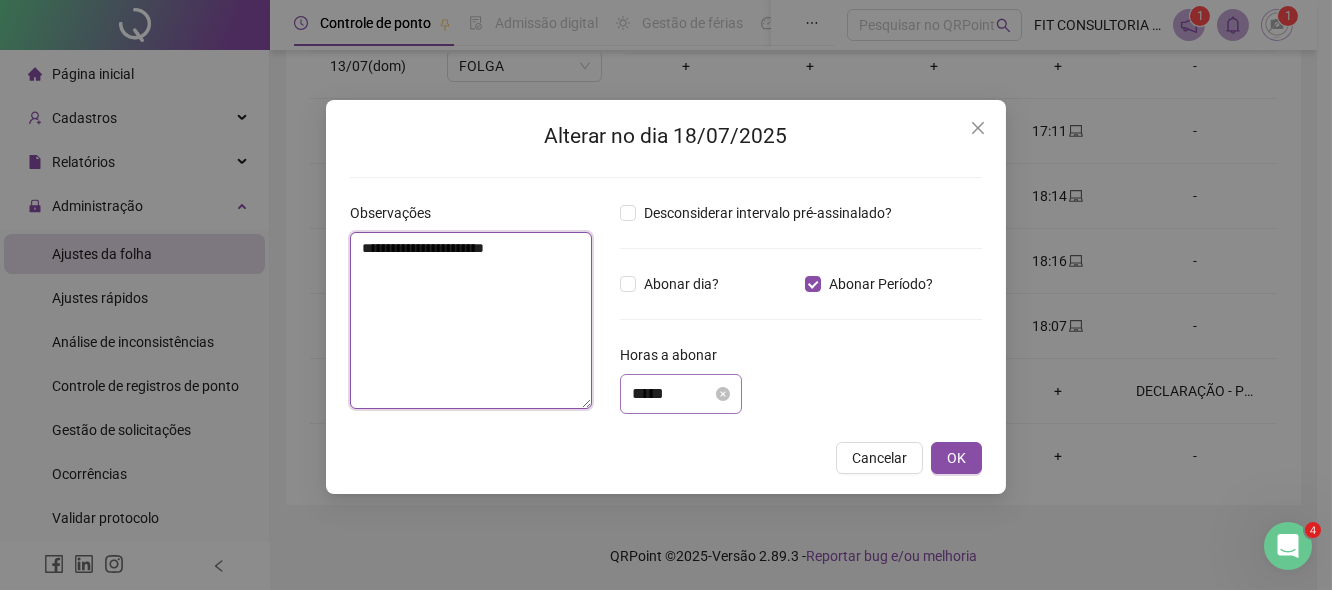drag, startPoint x: 497, startPoint y: 238, endPoint x: 281, endPoint y: 222, distance: 216.59178 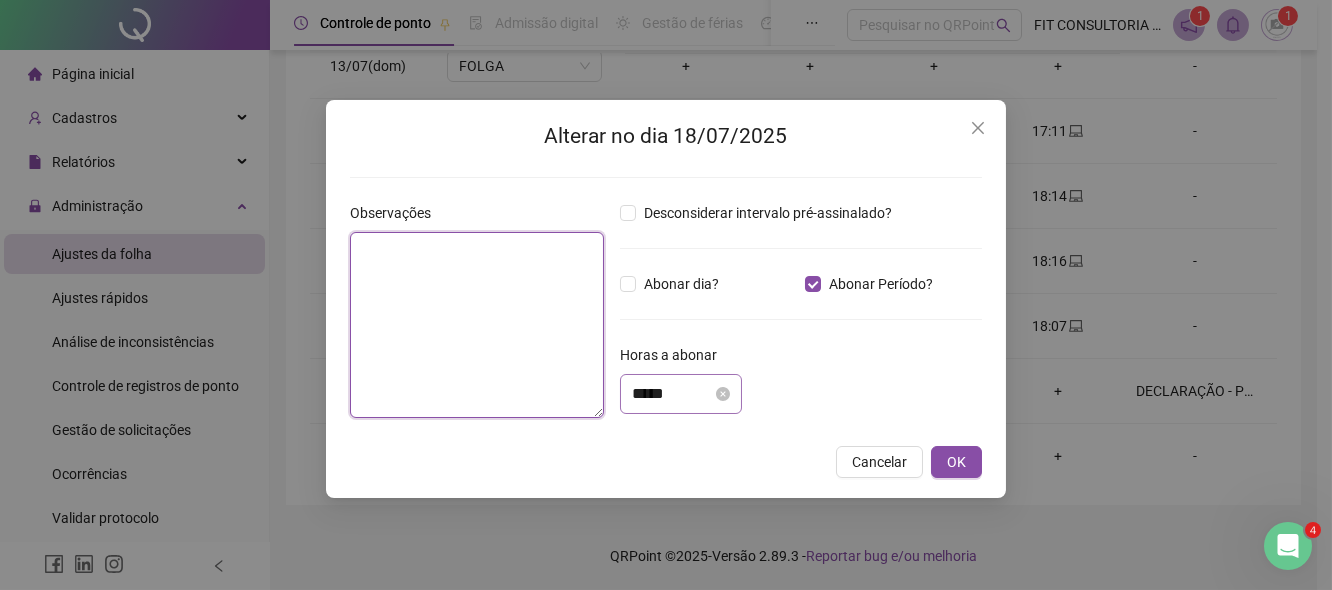 type 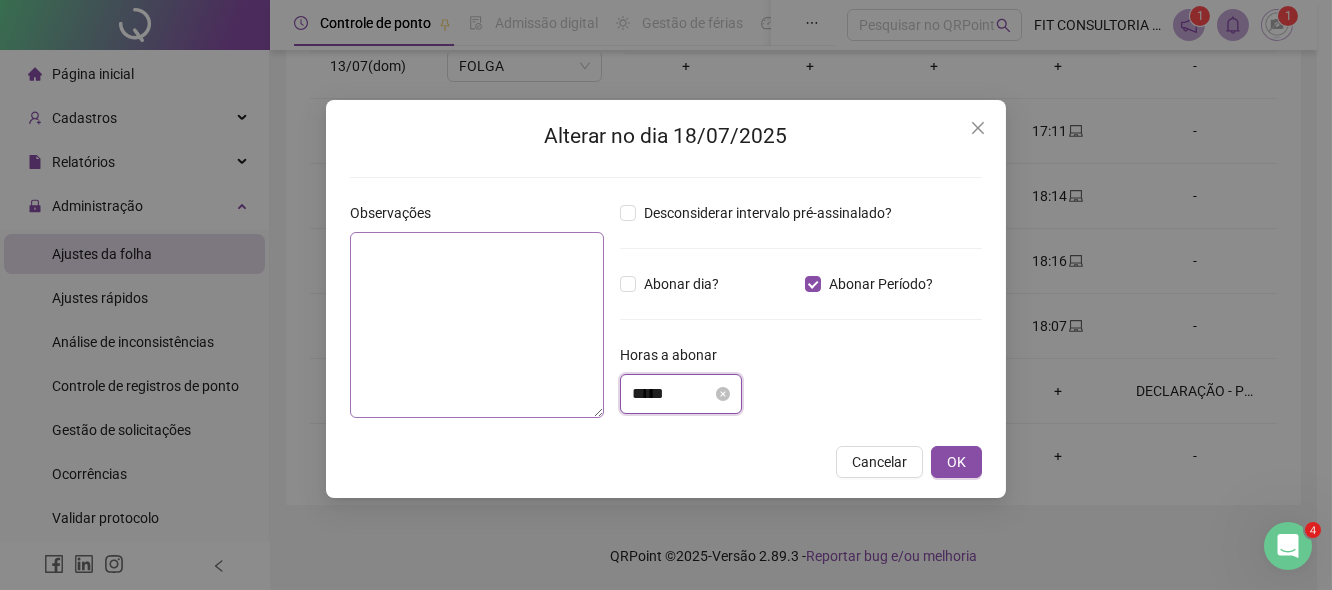 click on "Observações Desconsiderar intervalo pré-assinalado? Abonar dia? Abonar Período? Horas a abonar ***** Aplicar regime de compensação" at bounding box center [666, 318] 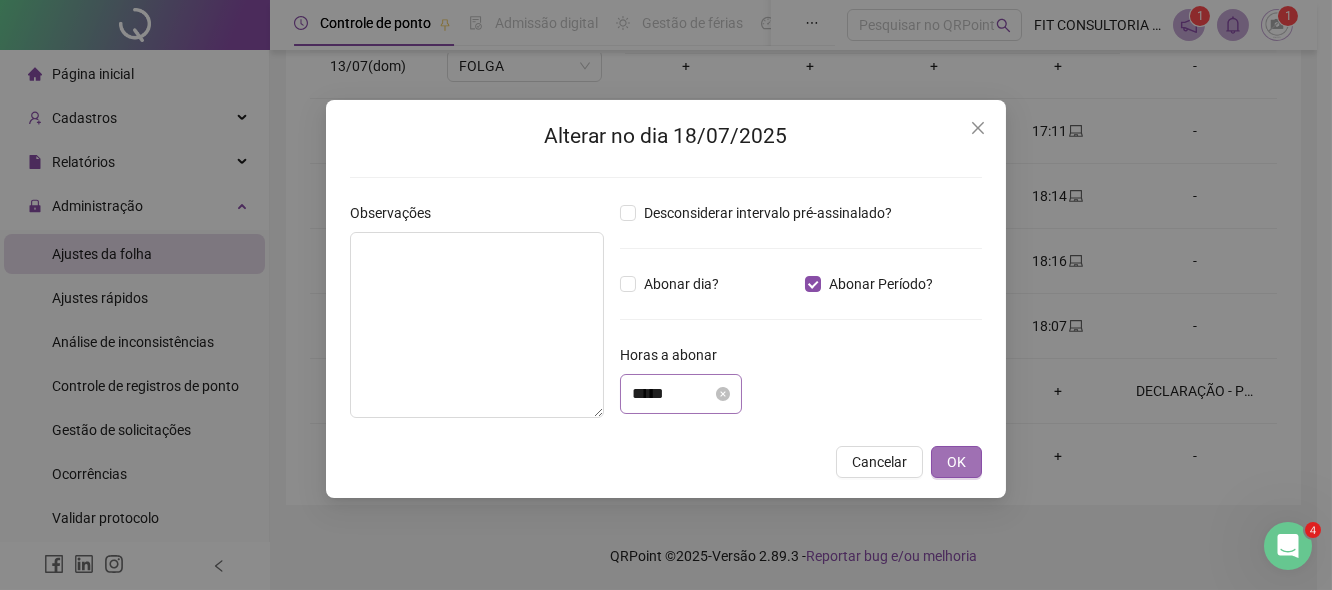 click on "OK" at bounding box center [956, 462] 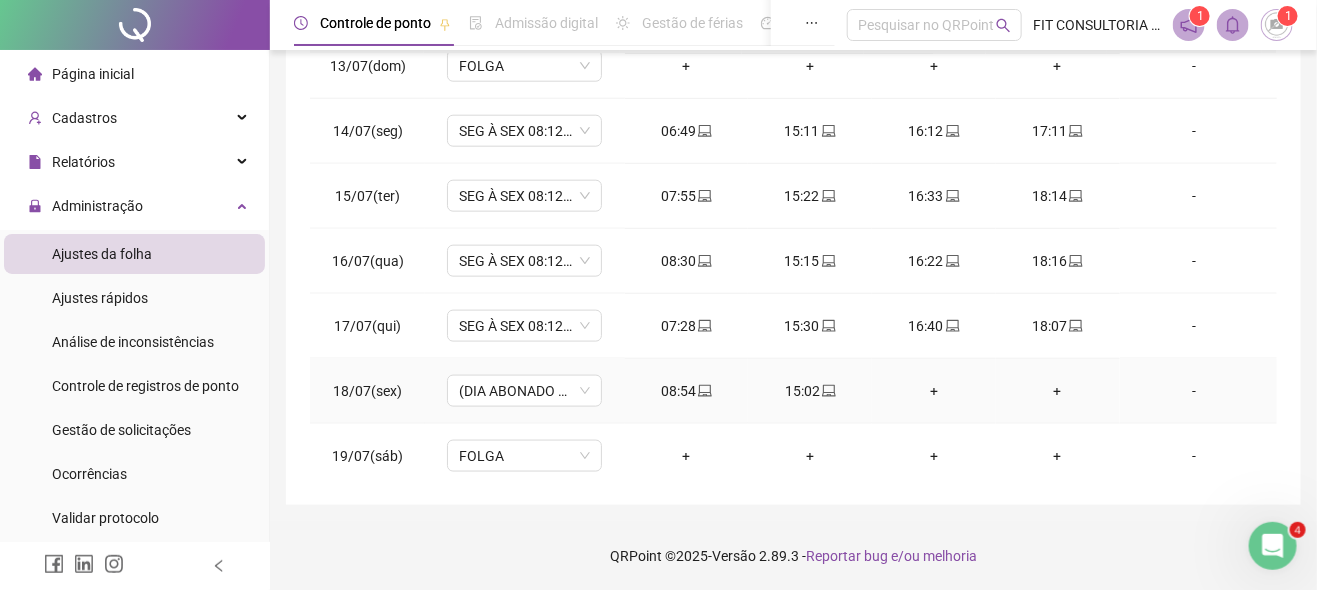 click on "-" at bounding box center [1195, 391] 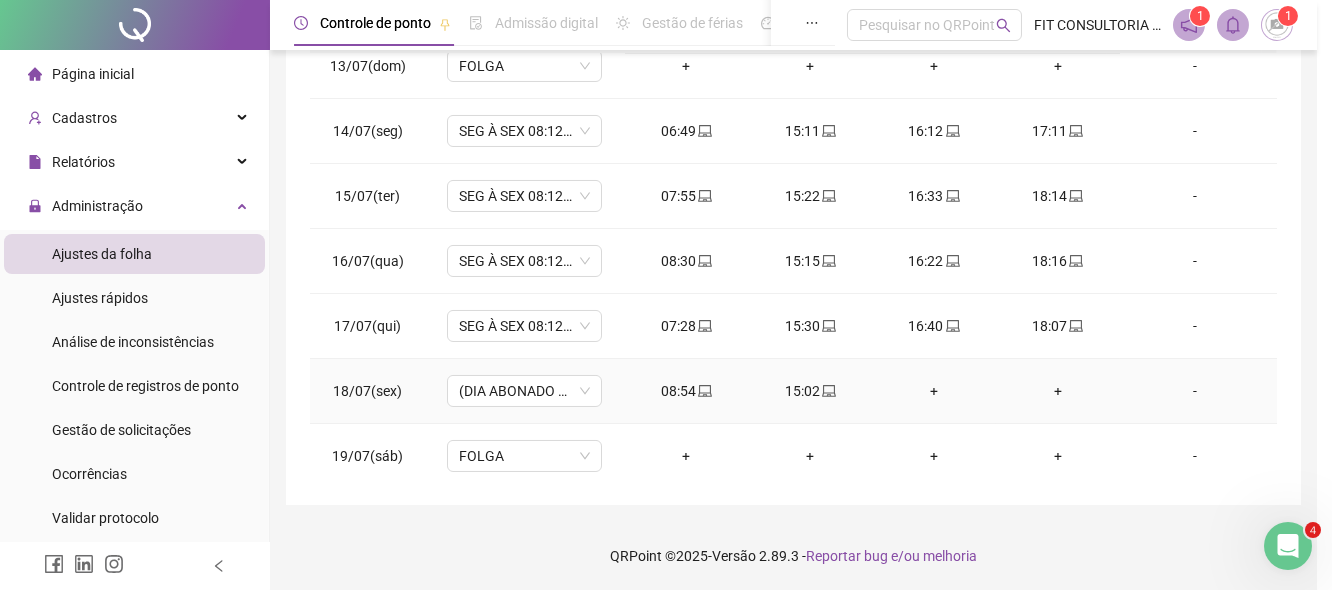 type on "*****" 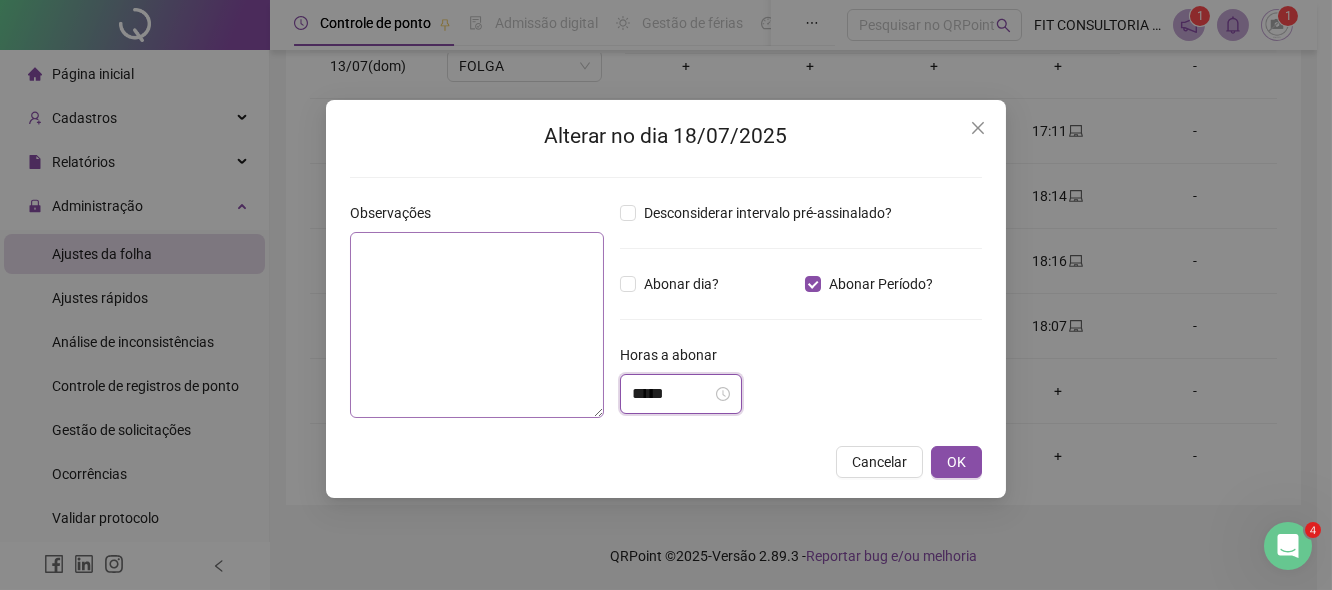 drag, startPoint x: 675, startPoint y: 391, endPoint x: 474, endPoint y: 371, distance: 201.99257 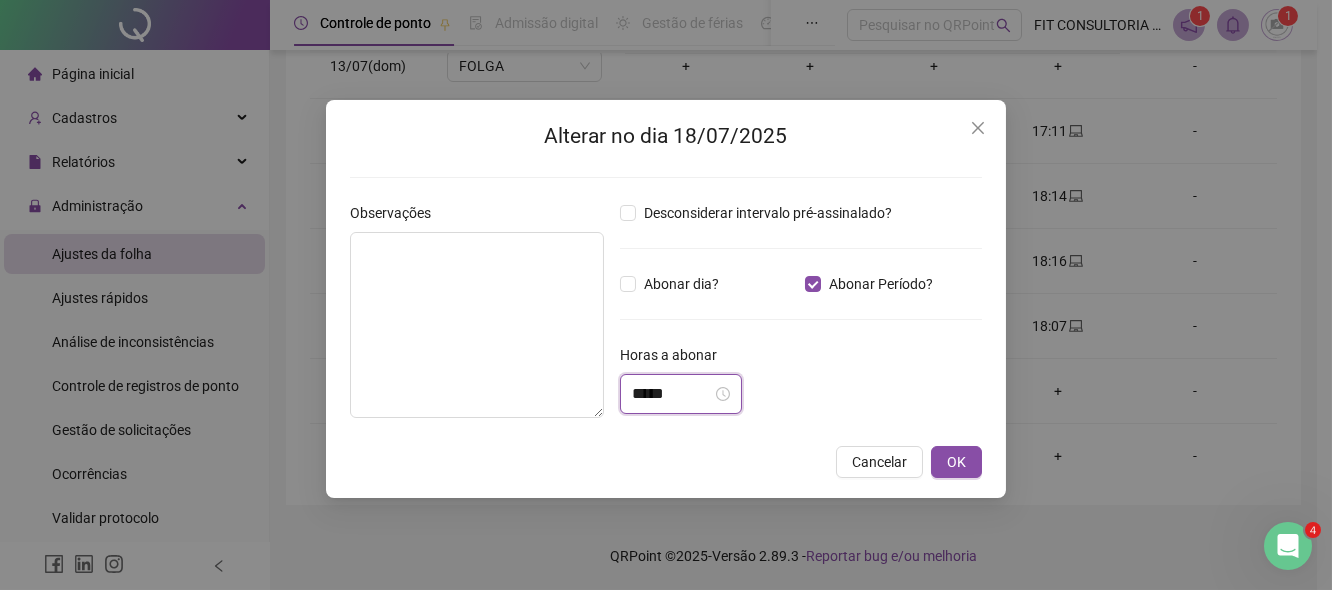 drag, startPoint x: 754, startPoint y: 392, endPoint x: 805, endPoint y: 410, distance: 54.08327 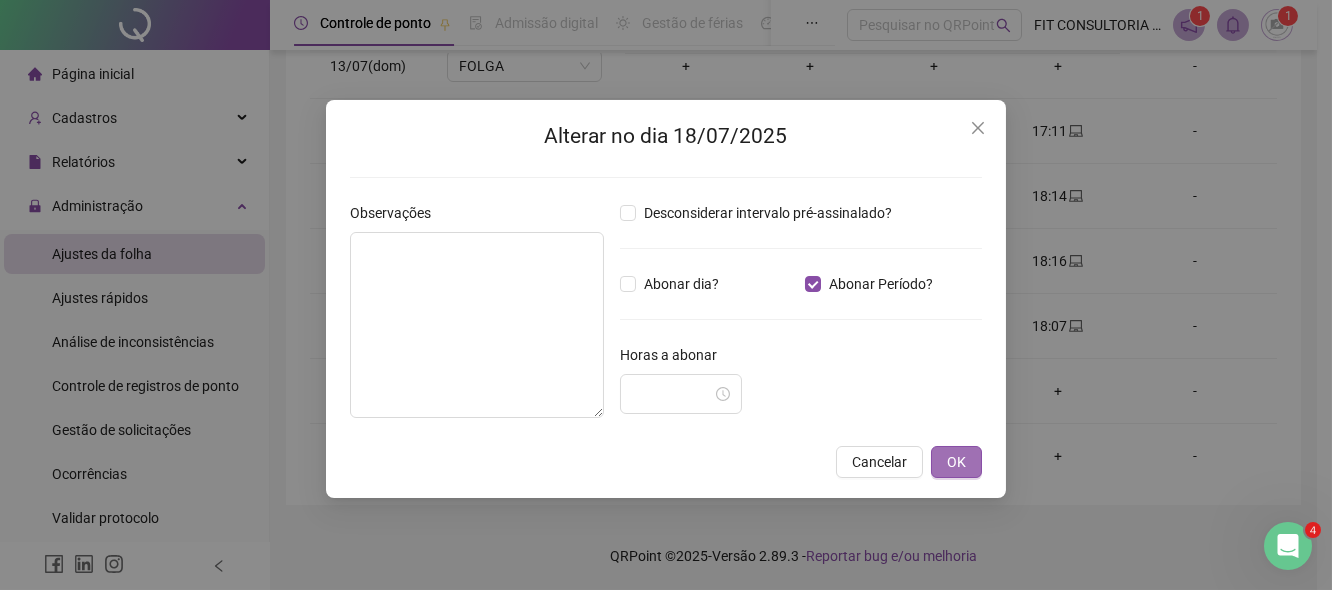 click on "OK" at bounding box center (956, 462) 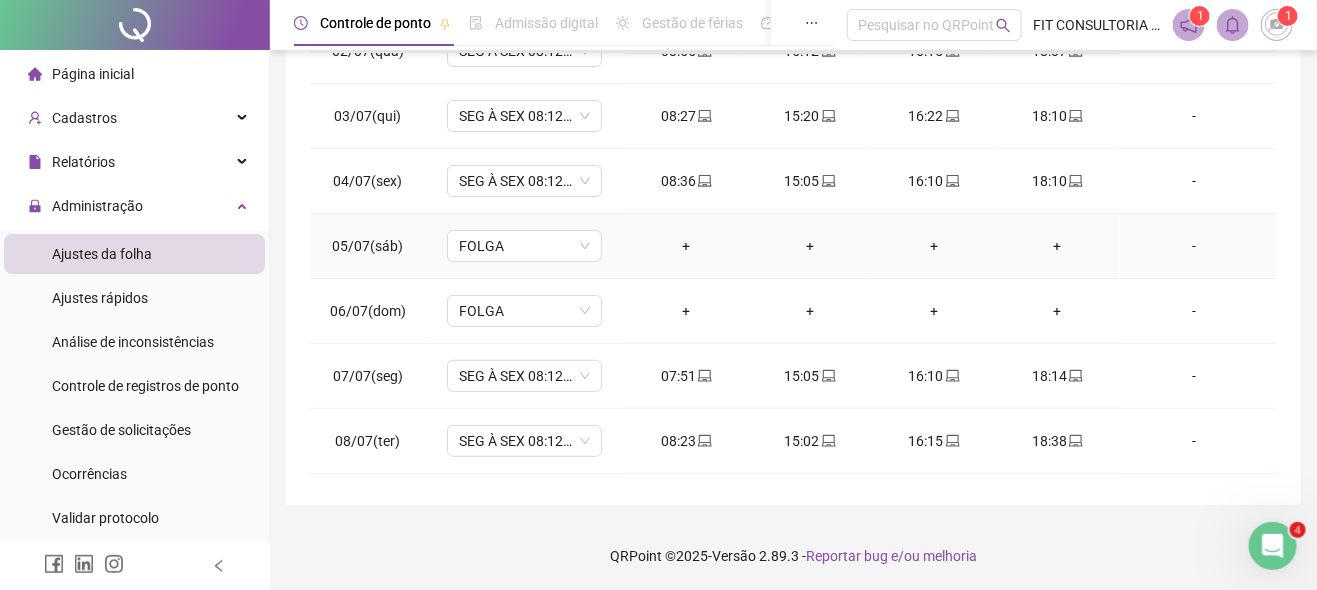 scroll, scrollTop: 0, scrollLeft: 0, axis: both 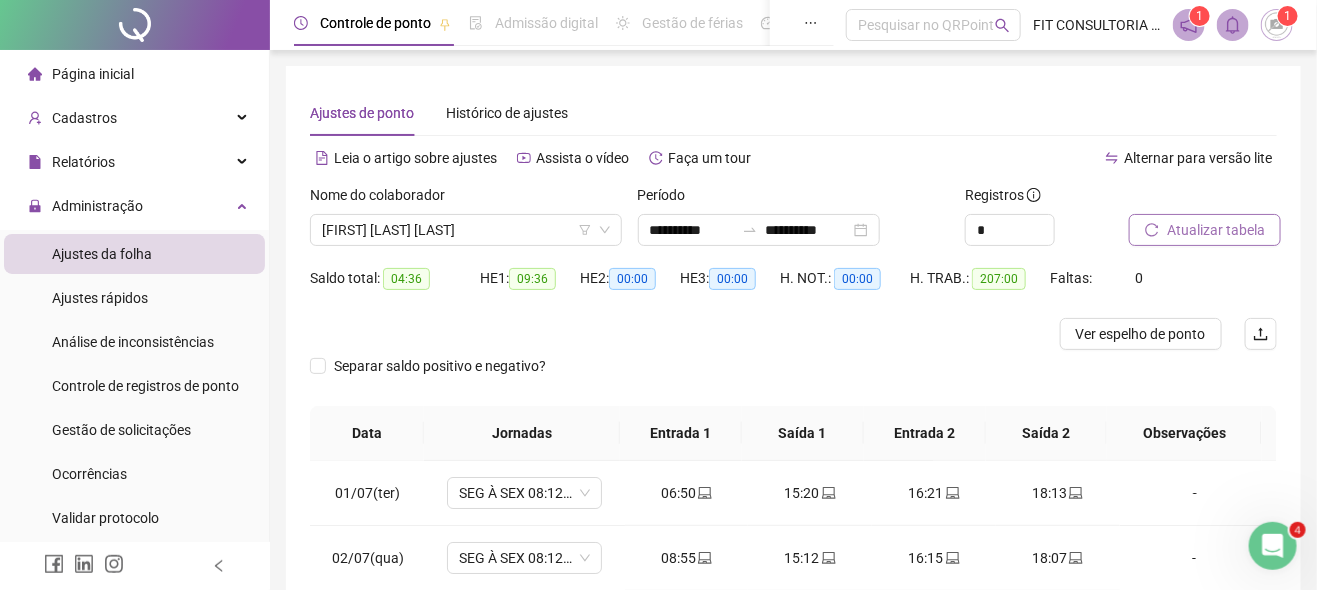 click on "Atualizar tabela" at bounding box center (1216, 230) 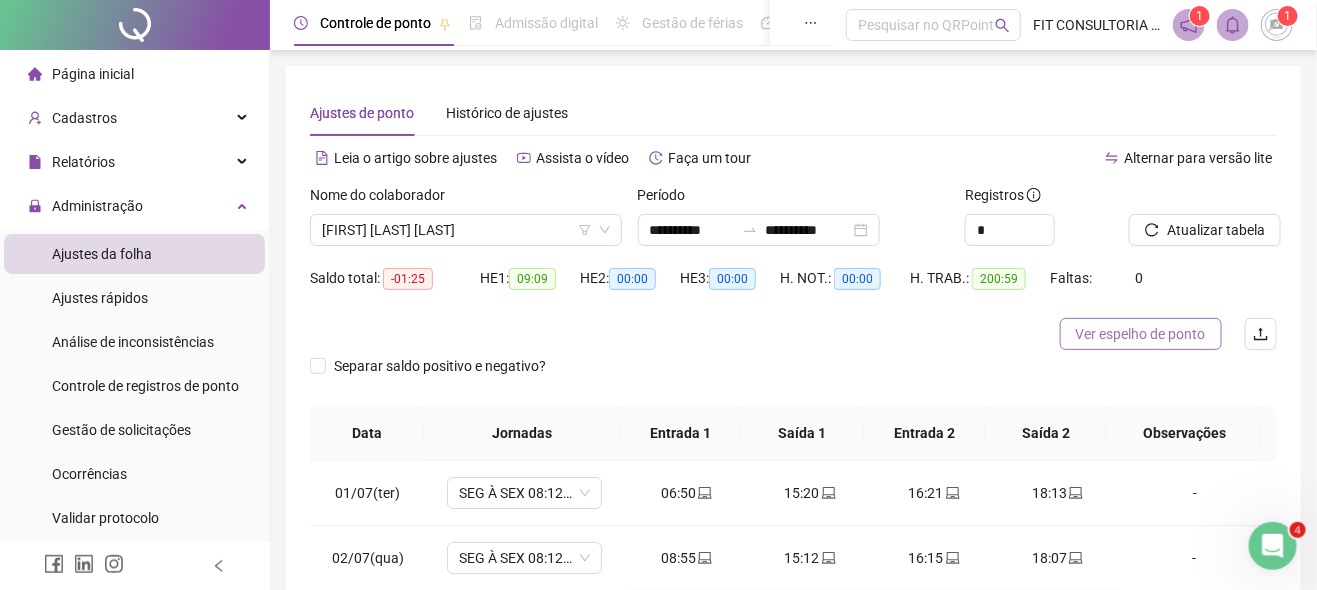 click on "Ver espelho de ponto" at bounding box center [1141, 334] 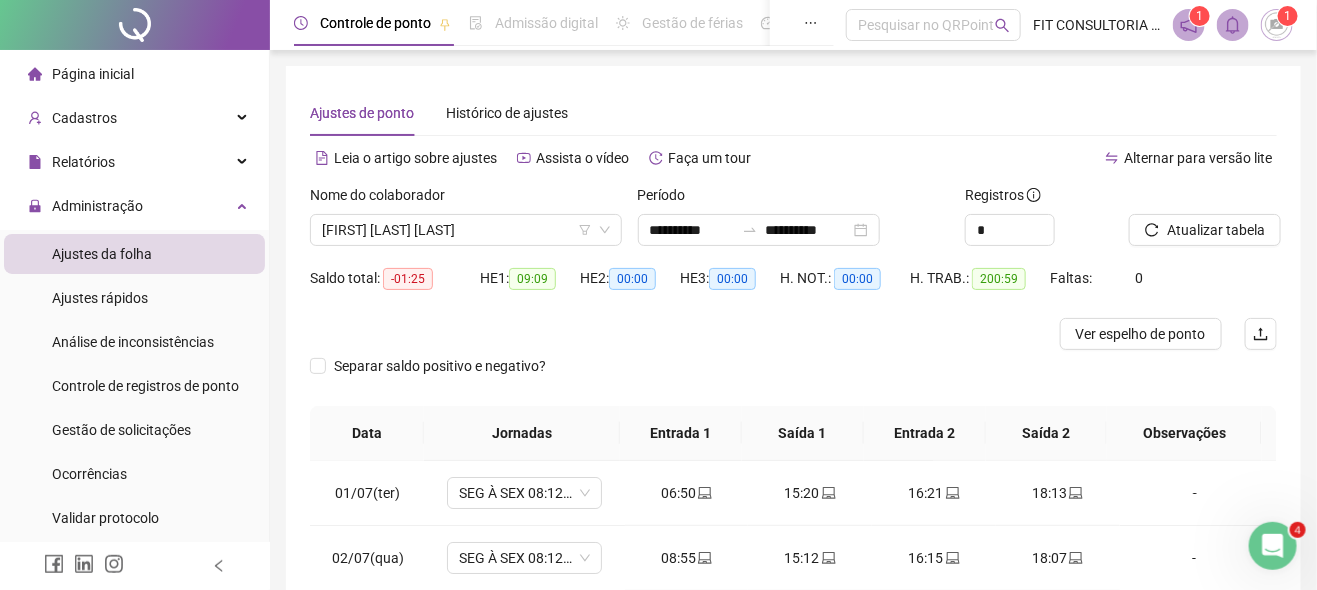click on "Ajustes da folha" at bounding box center [134, 254] 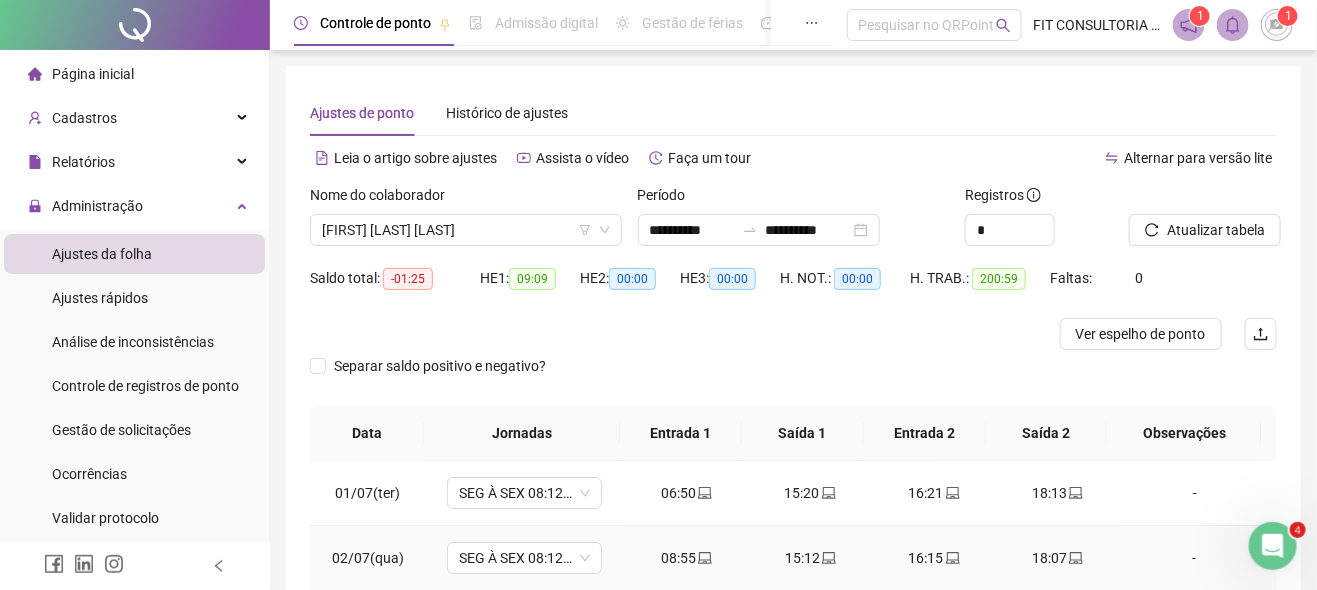 scroll, scrollTop: 300, scrollLeft: 0, axis: vertical 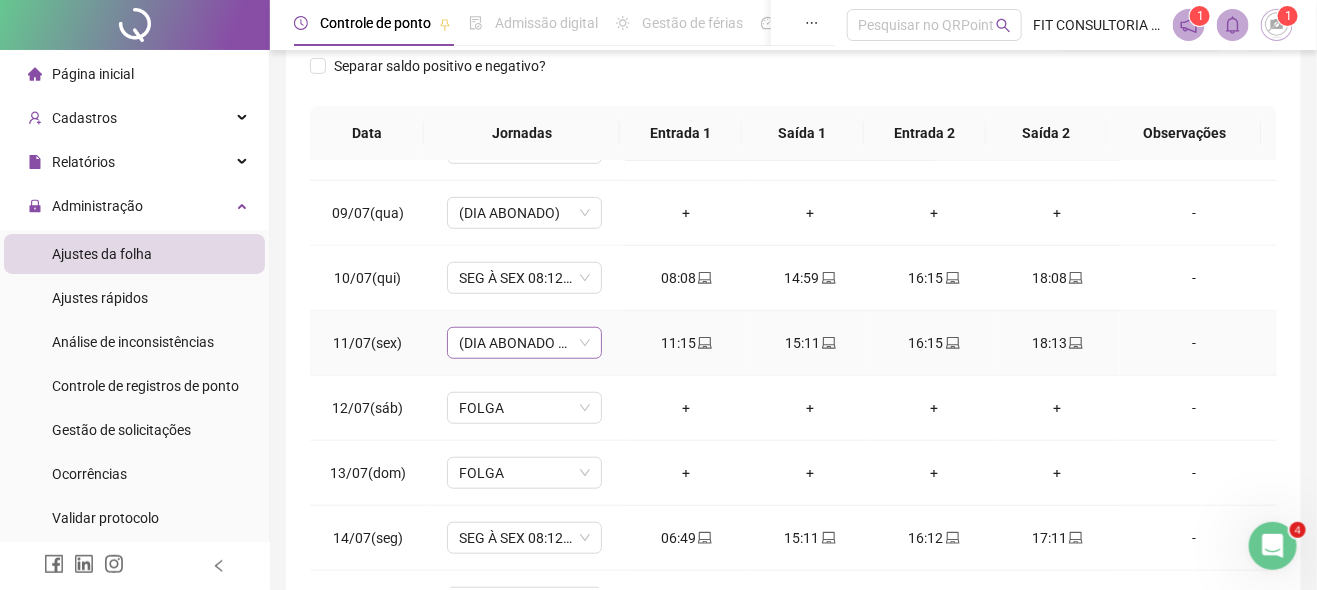 click on "(DIA ABONADO PARCIALMENTE)" at bounding box center [524, 343] 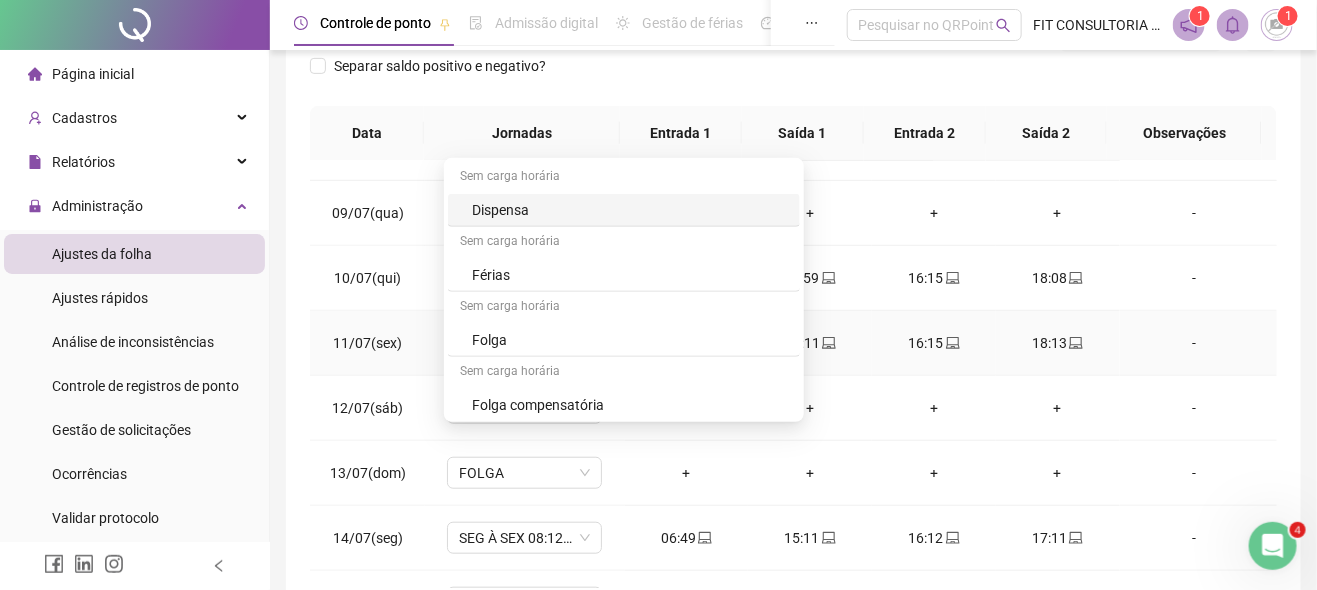 scroll, scrollTop: 300, scrollLeft: 0, axis: vertical 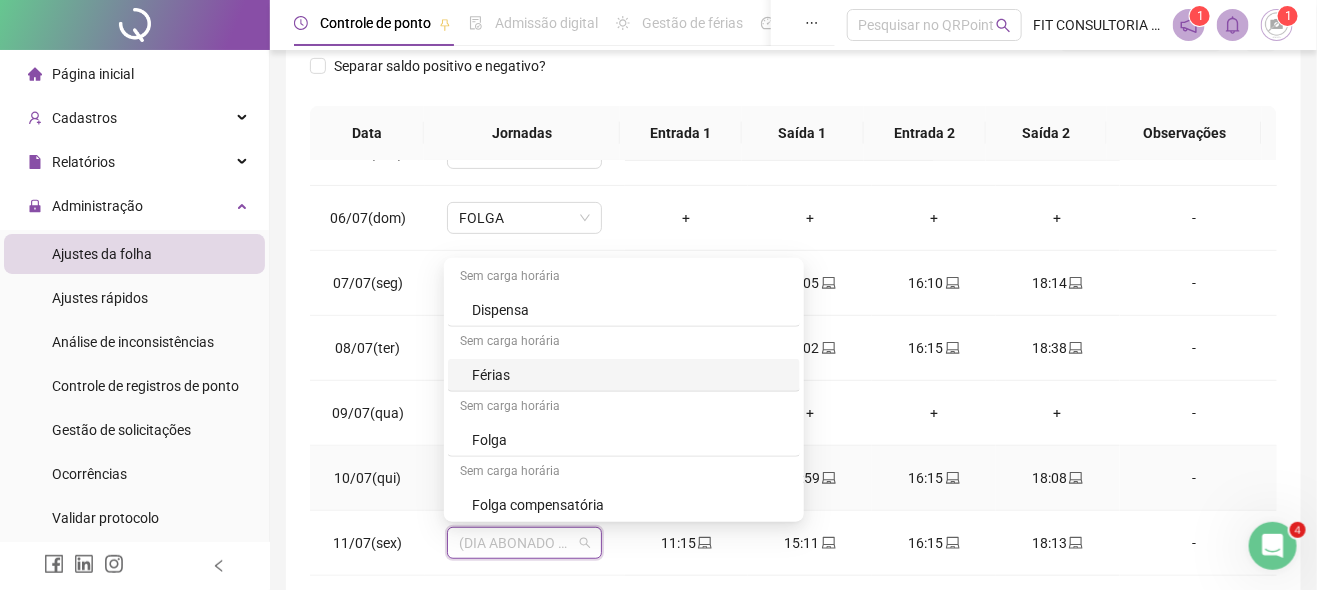 click on "+" at bounding box center (1058, 413) 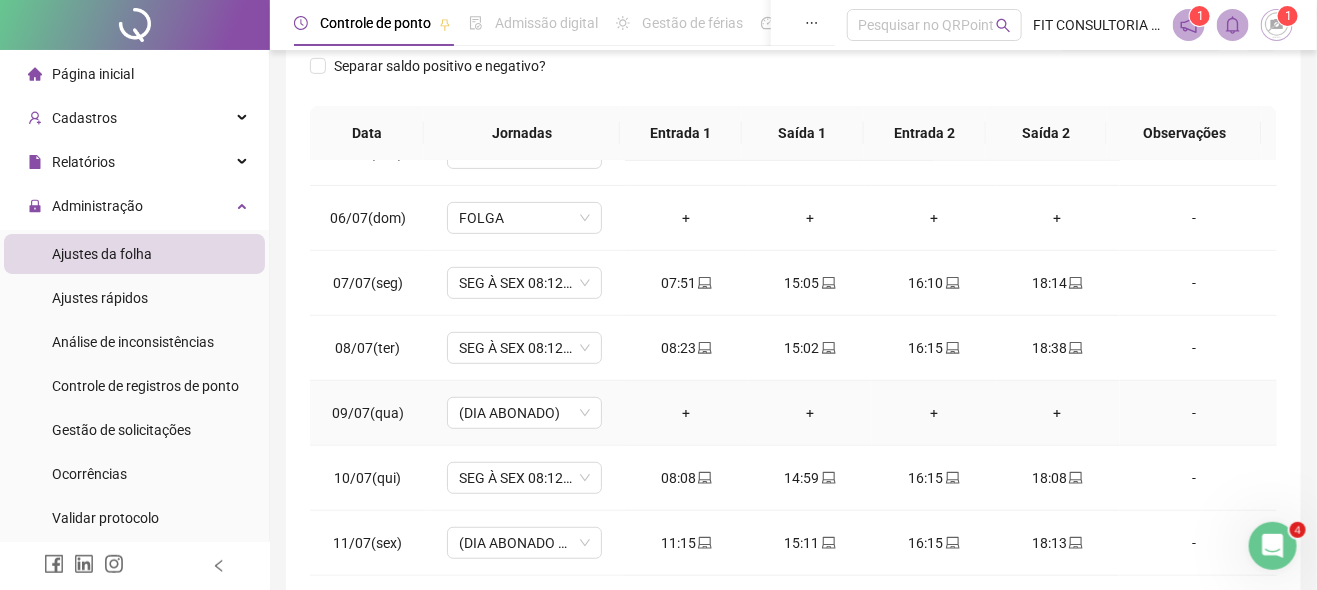 scroll, scrollTop: 500, scrollLeft: 0, axis: vertical 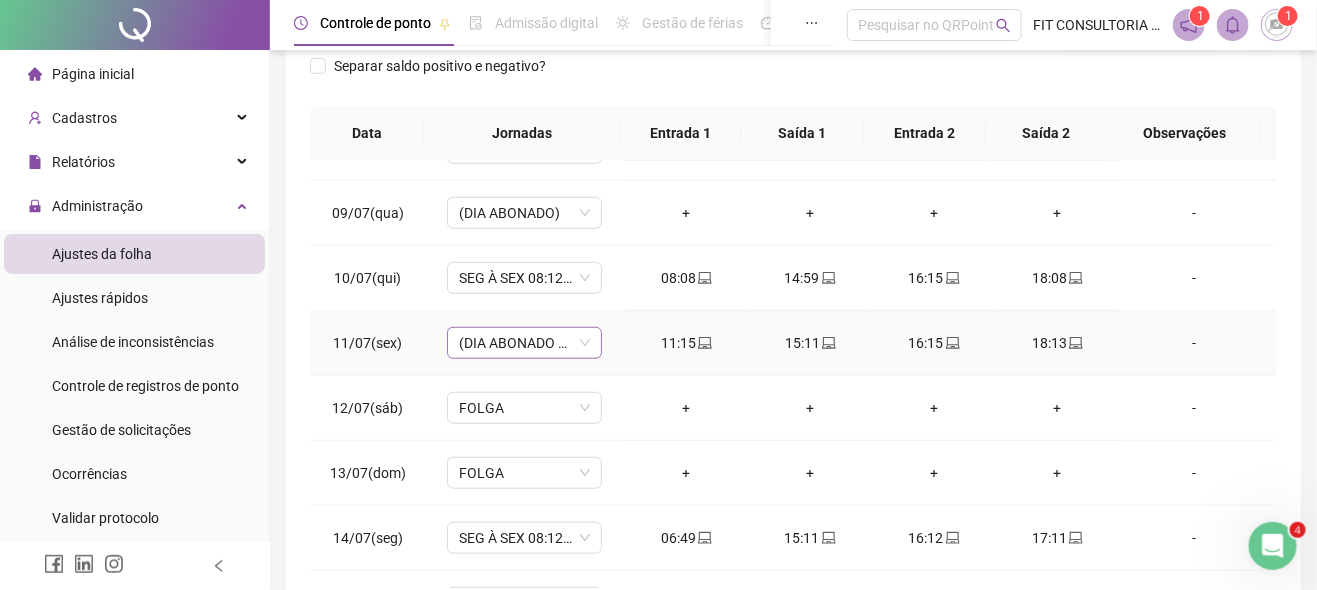click on "(DIA ABONADO PARCIALMENTE)" at bounding box center (524, 343) 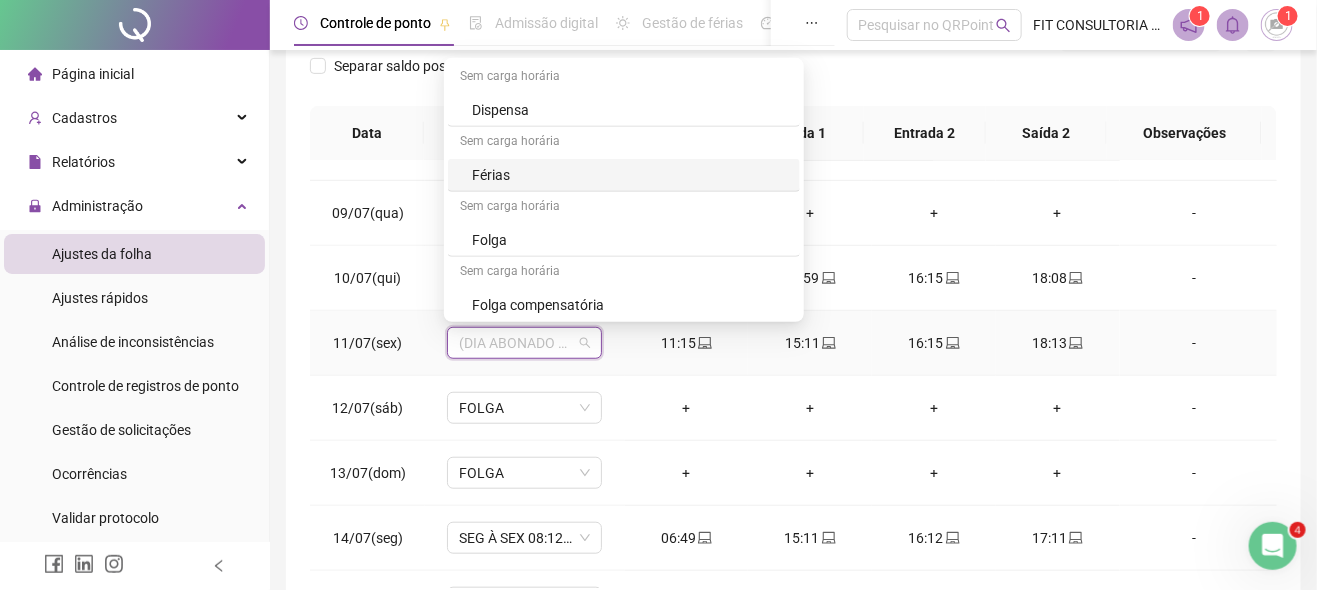 click on "(DIA ABONADO PARCIALMENTE)" at bounding box center (524, 343) 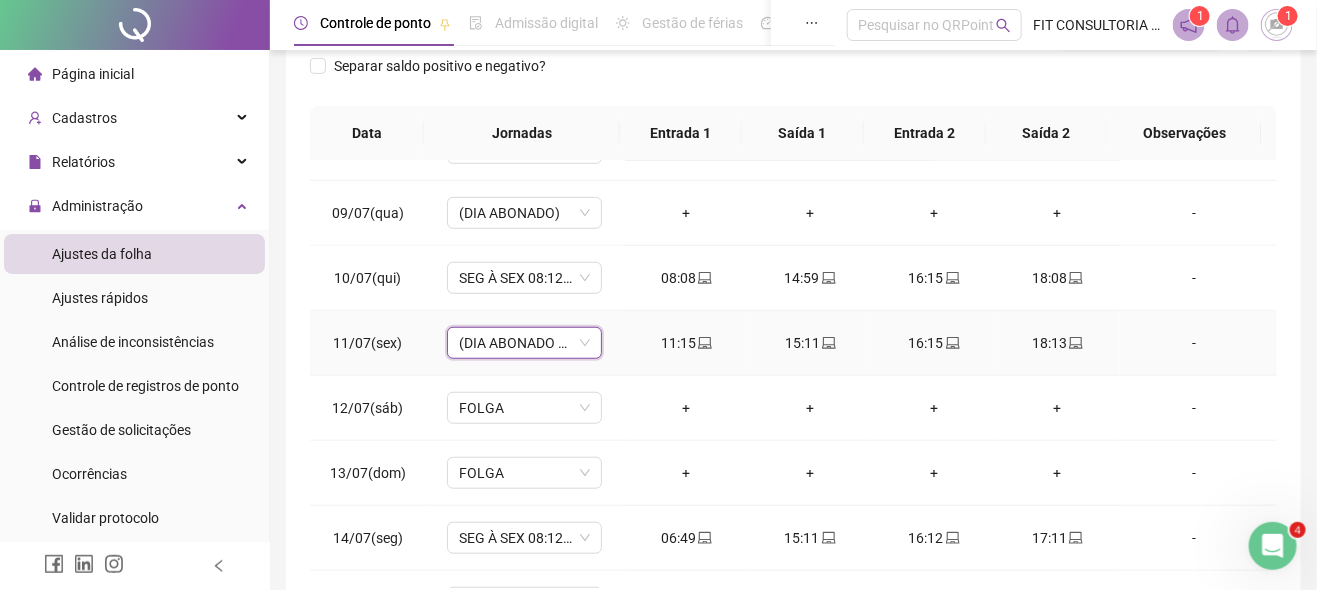 drag, startPoint x: 583, startPoint y: 344, endPoint x: 572, endPoint y: 338, distance: 12.529964 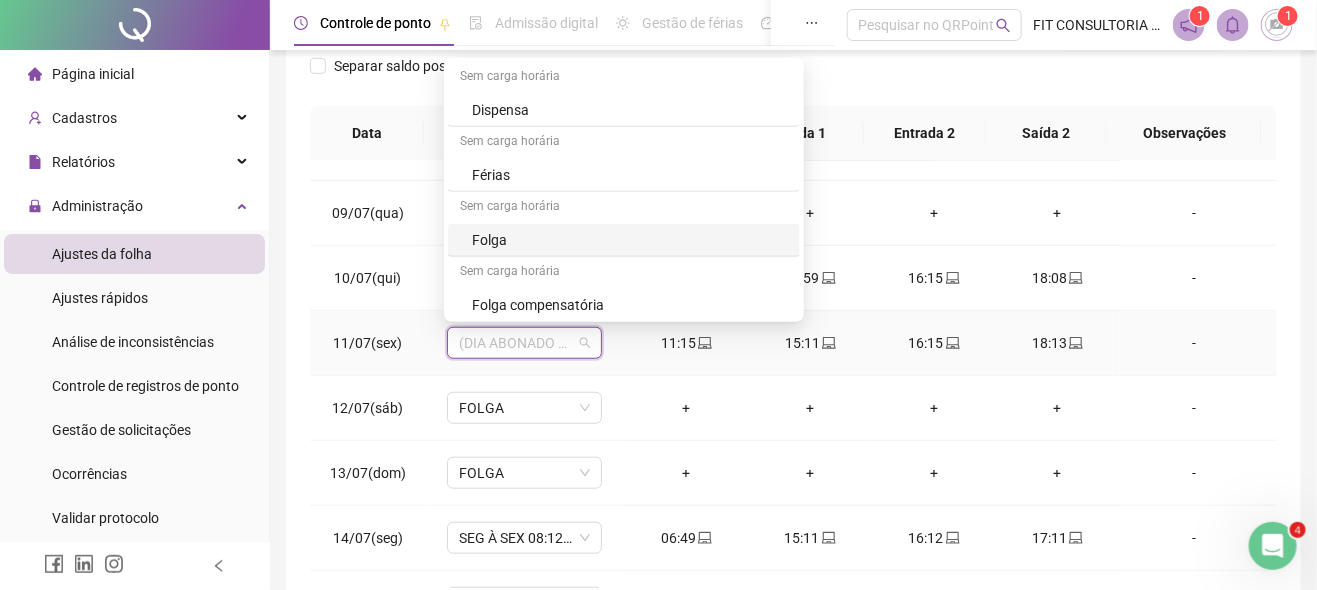 scroll, scrollTop: 200, scrollLeft: 0, axis: vertical 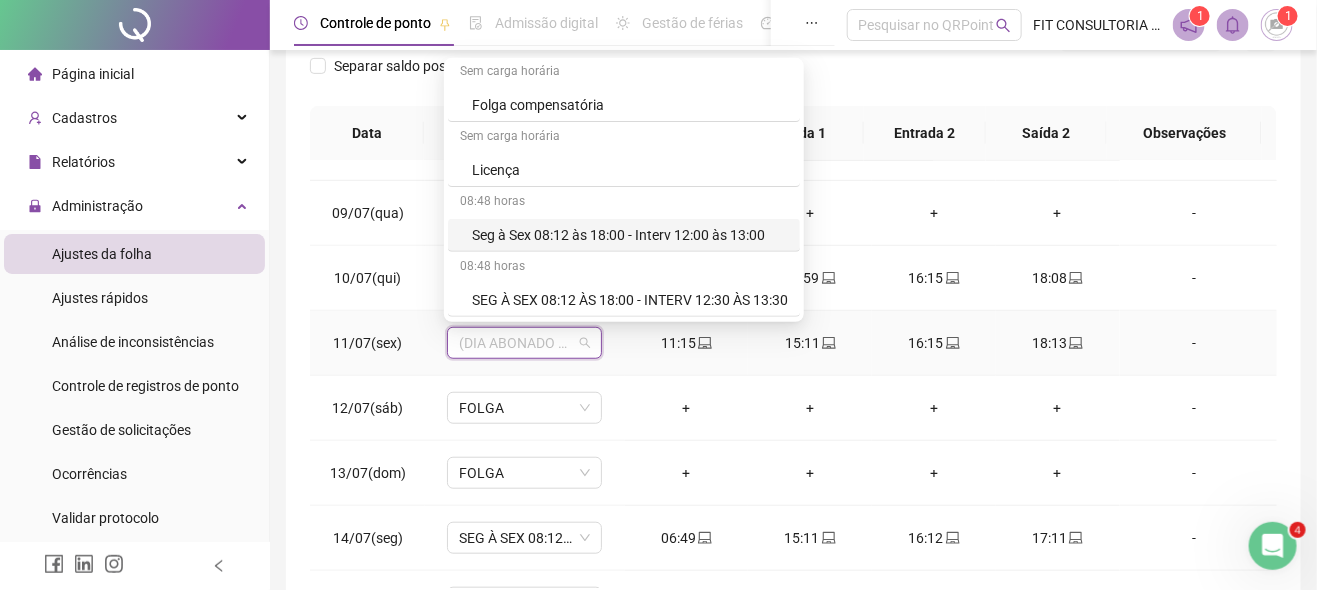 drag, startPoint x: 600, startPoint y: 219, endPoint x: 611, endPoint y: 216, distance: 11.401754 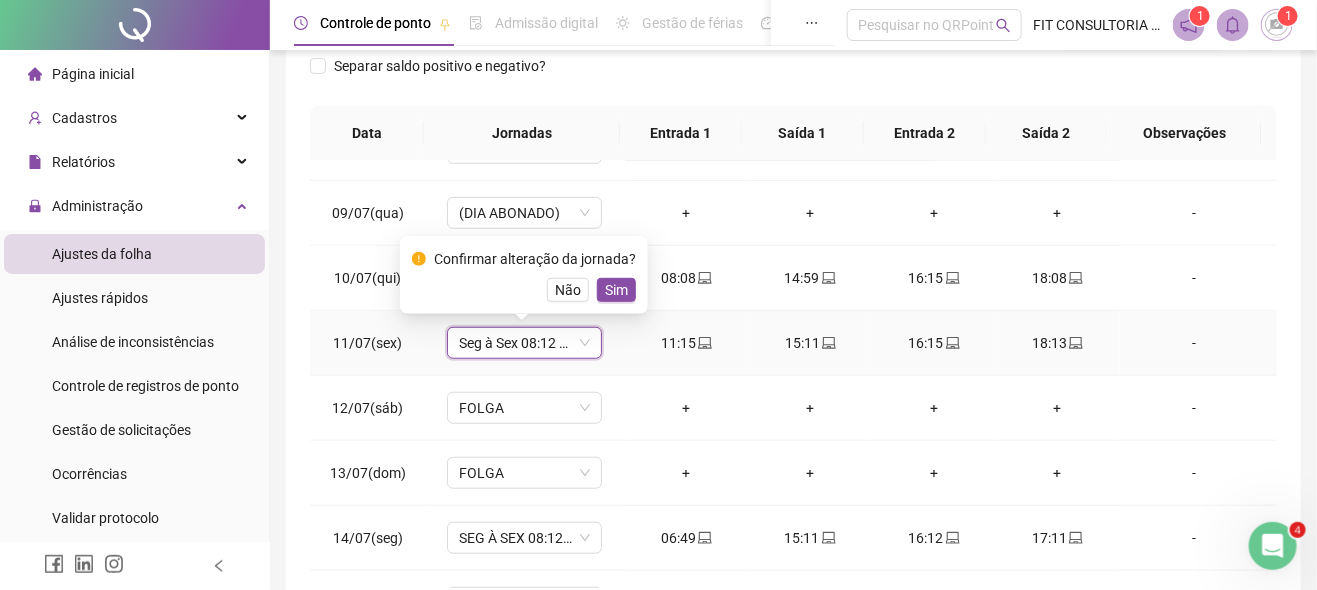drag, startPoint x: 620, startPoint y: 287, endPoint x: 673, endPoint y: 331, distance: 68.88396 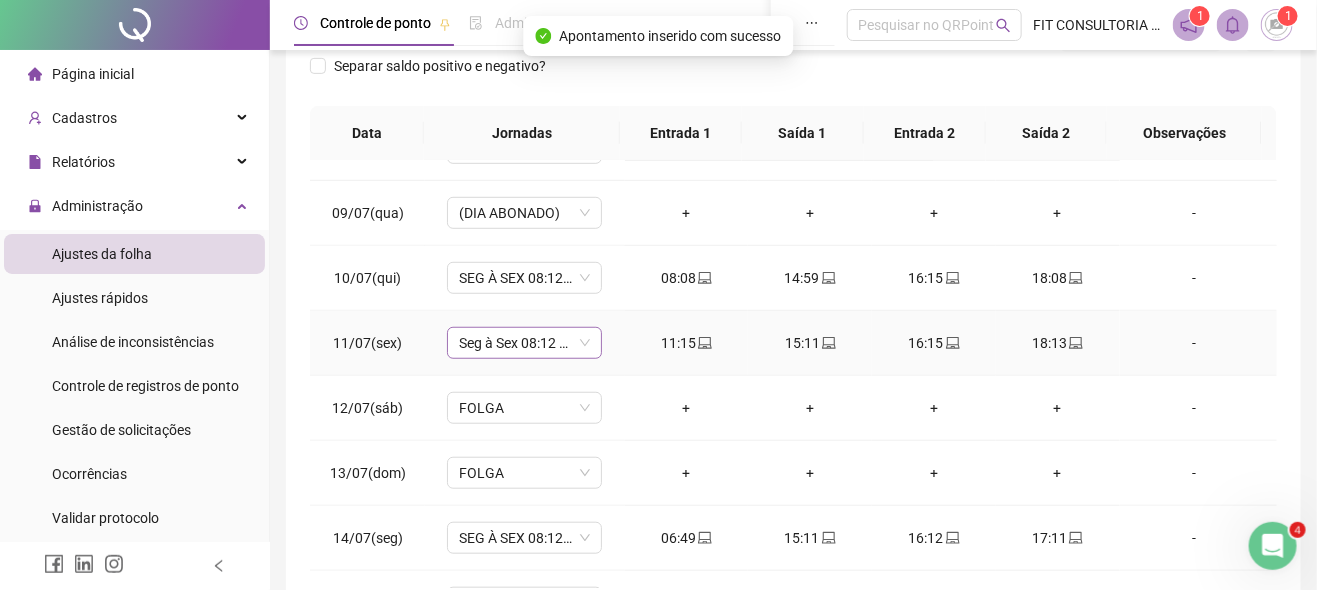click on "Seg à Sex 08:12 às 18:00 - Interv 12:00 às 13:00" at bounding box center (524, 343) 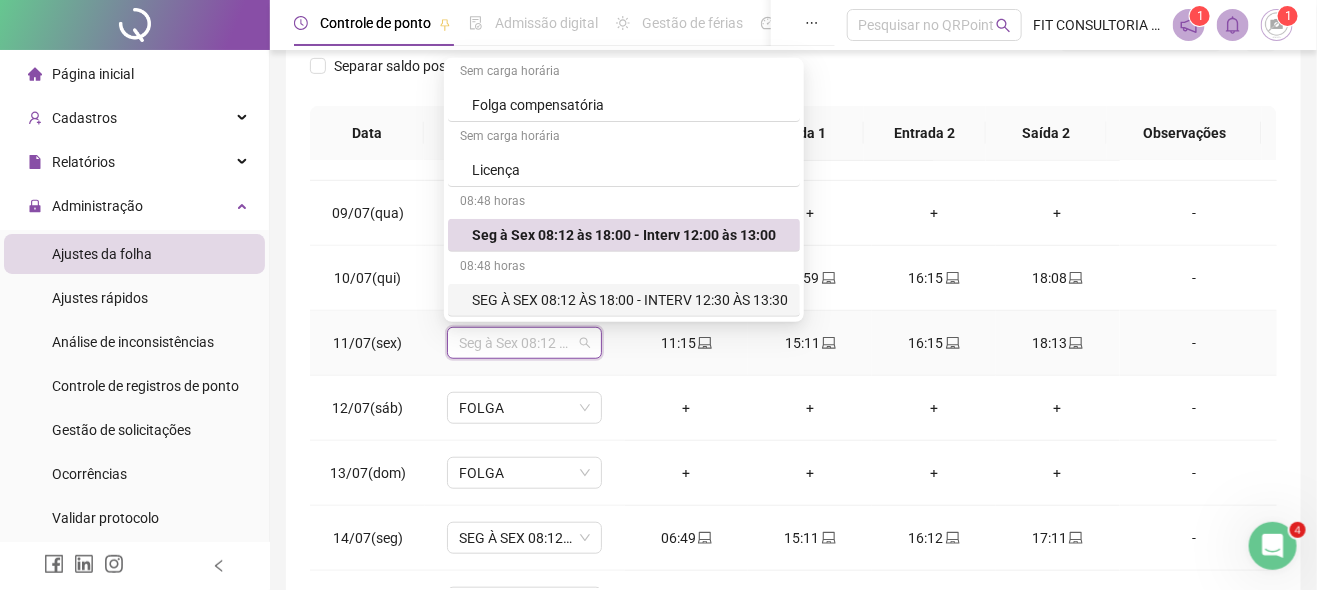 click on "SEG À SEX 08:12 ÀS 18:00 - INTERV 12:30 ÀS 13:30" at bounding box center [630, 300] 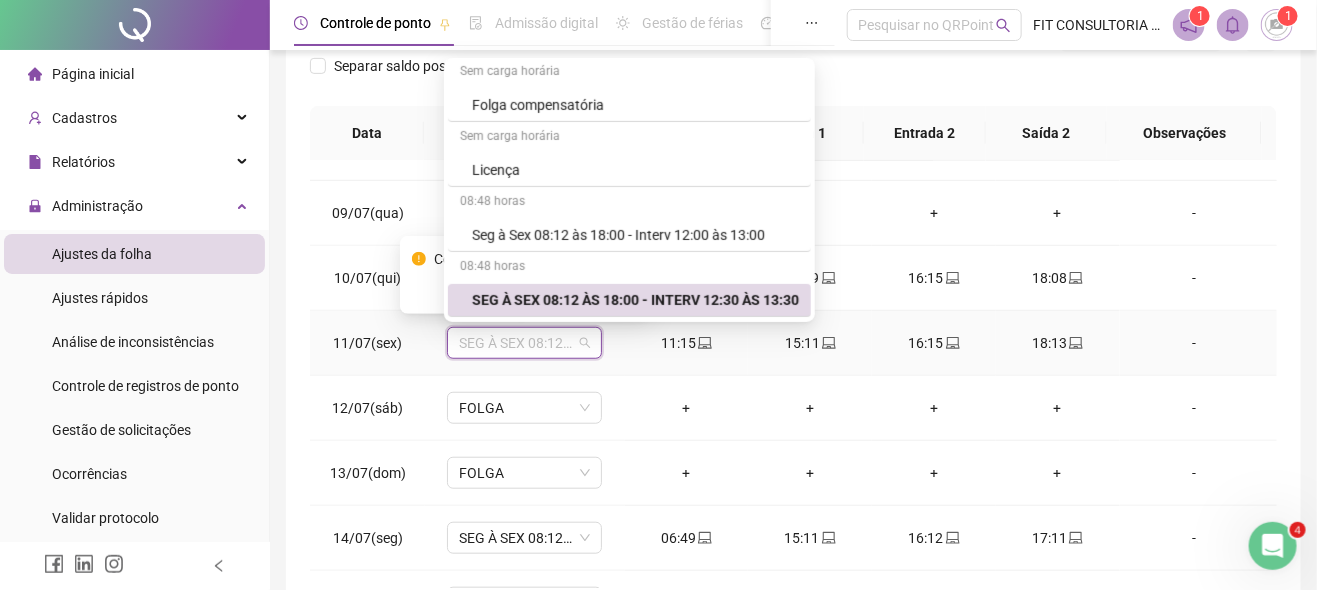 click on "SEG À SEX 08:12 ÀS 18:00 - INTERV 12:30 ÀS 13:30" at bounding box center [524, 343] 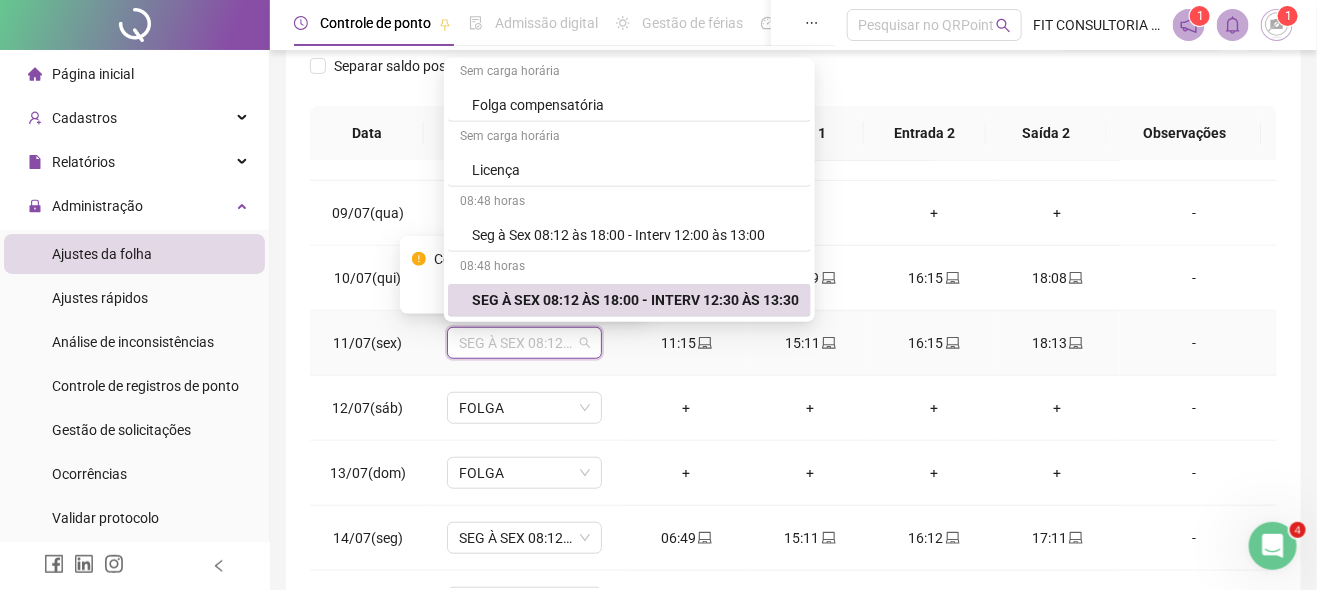 click on "11:15" at bounding box center (687, 343) 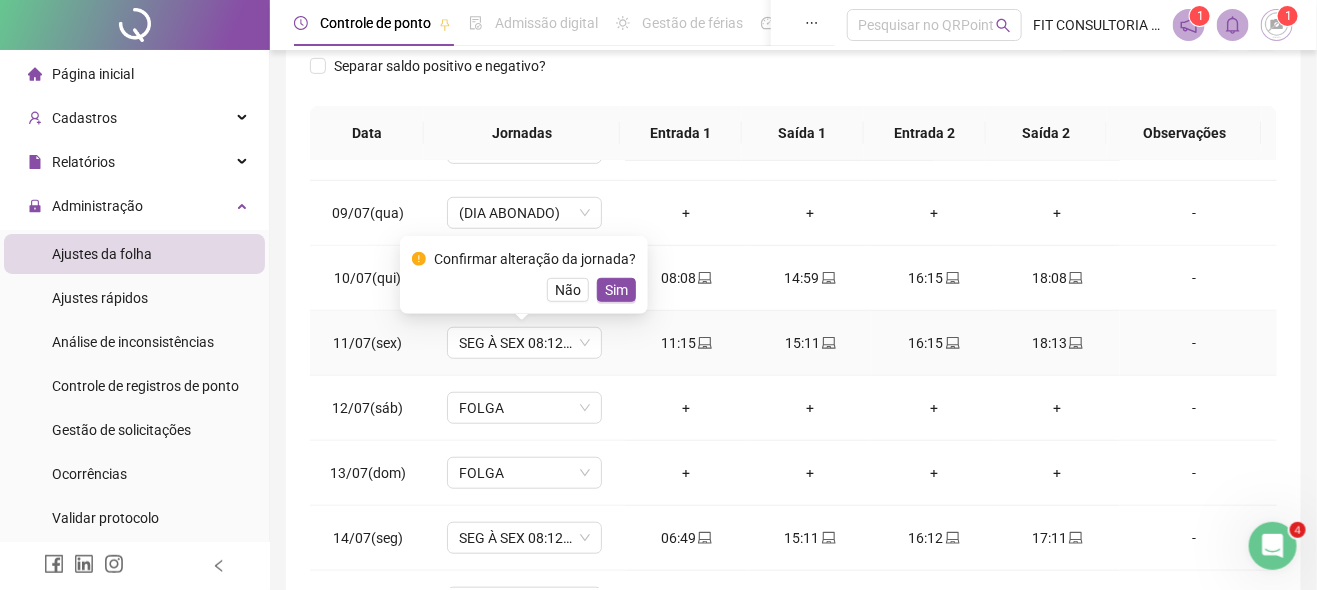 drag, startPoint x: 566, startPoint y: 276, endPoint x: 586, endPoint y: 297, distance: 29 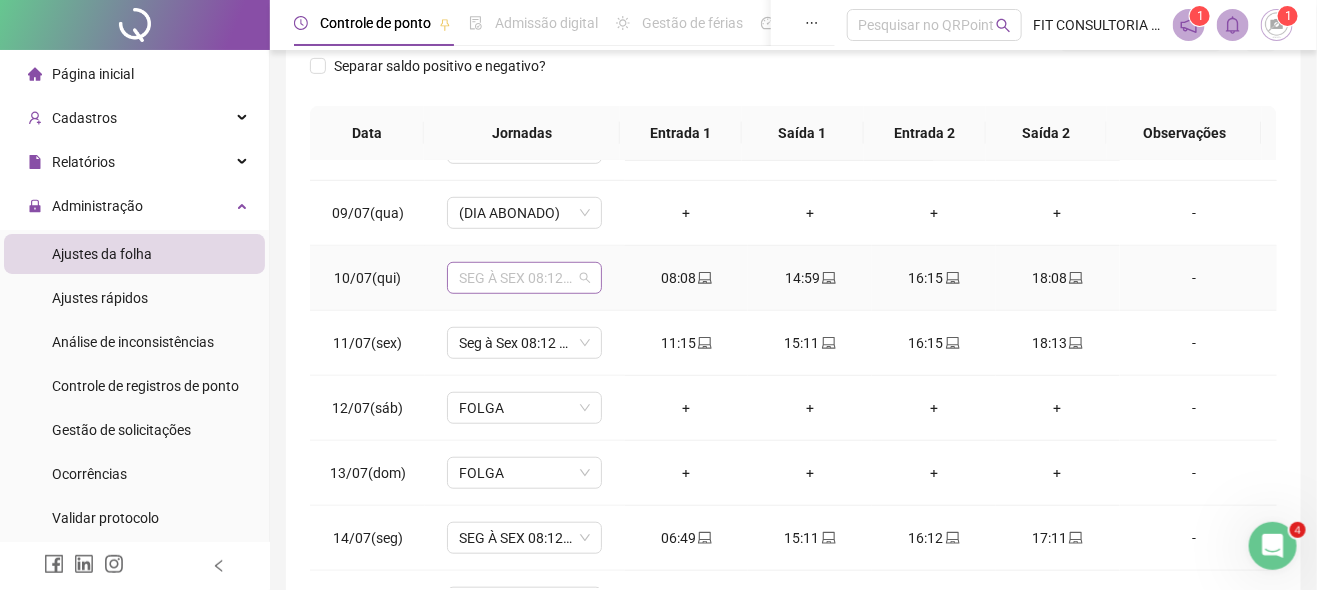 click on "SEG À SEX 08:12 ÀS 18:00 - INTERV 12:00 ÀS 13:00" at bounding box center [524, 278] 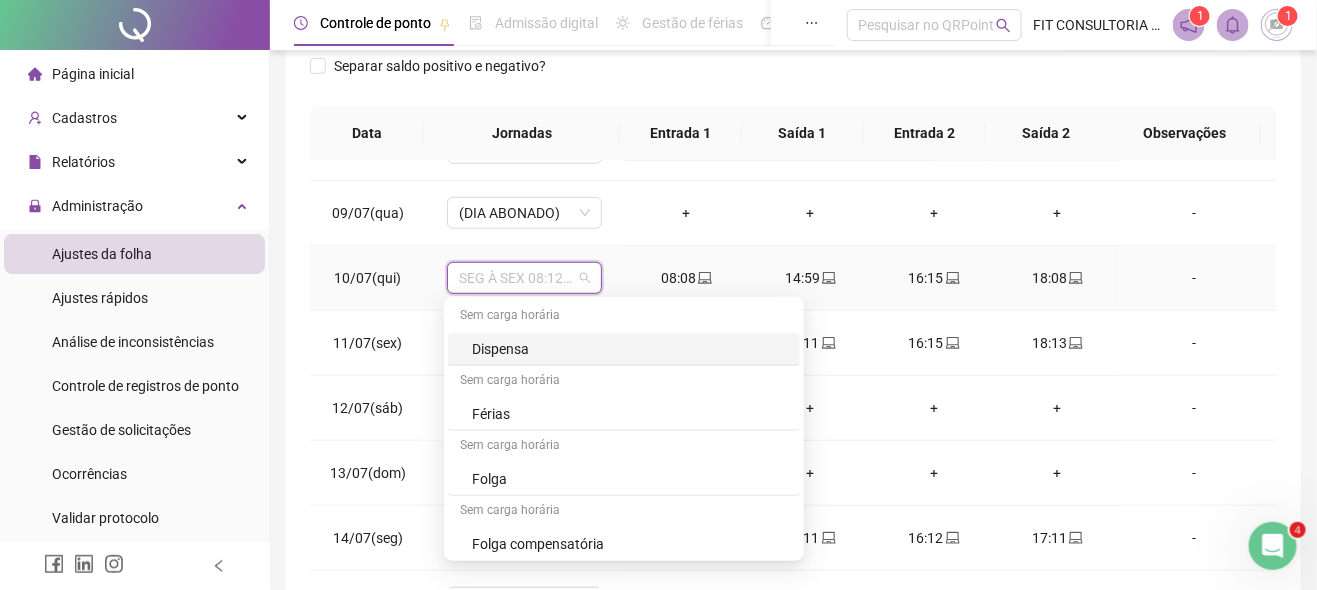 click on "SEG À SEX 08:12 ÀS 18:00 - INTERV 12:00 ÀS 13:00" at bounding box center (524, 278) 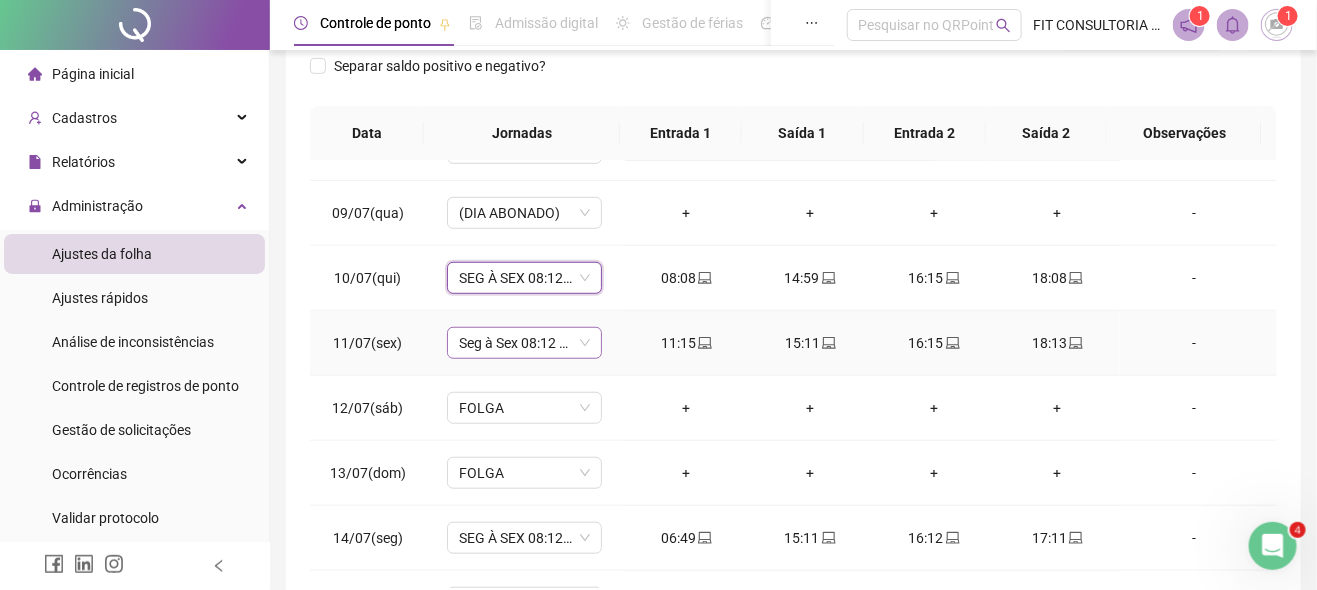 click on "Seg à Sex 08:12 às 18:00 - Interv 12:00 às 13:00" at bounding box center [524, 343] 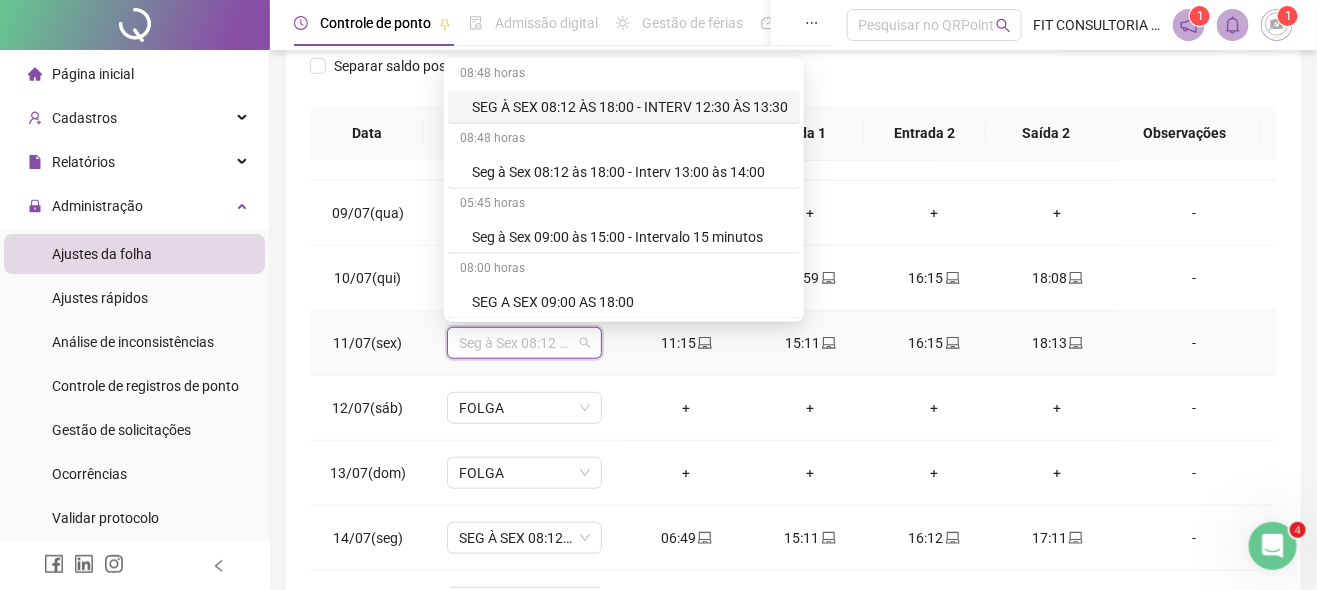 scroll, scrollTop: 357, scrollLeft: 0, axis: vertical 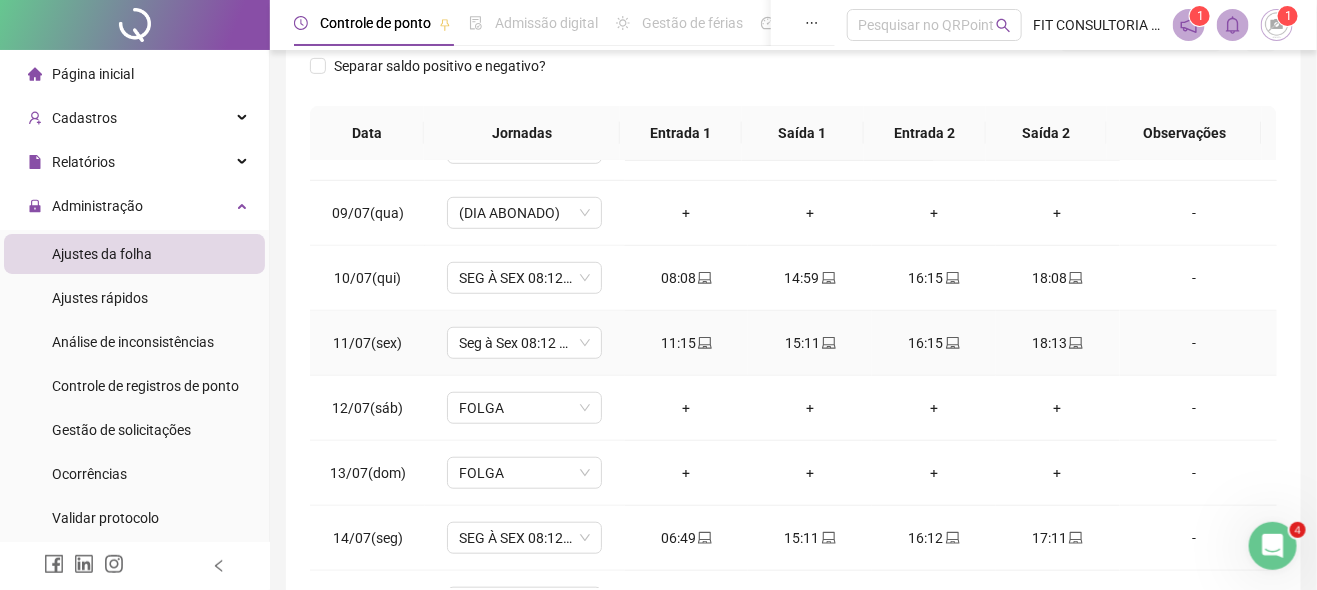 click on "-" at bounding box center [1195, 343] 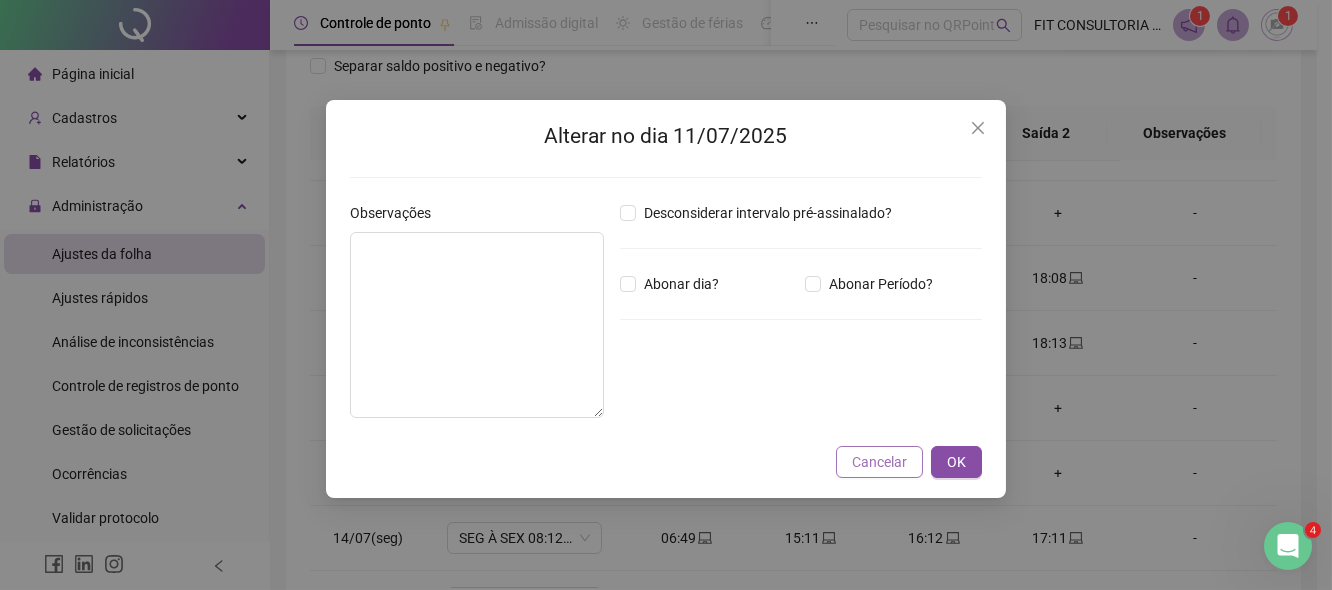 click on "Cancelar" at bounding box center (879, 462) 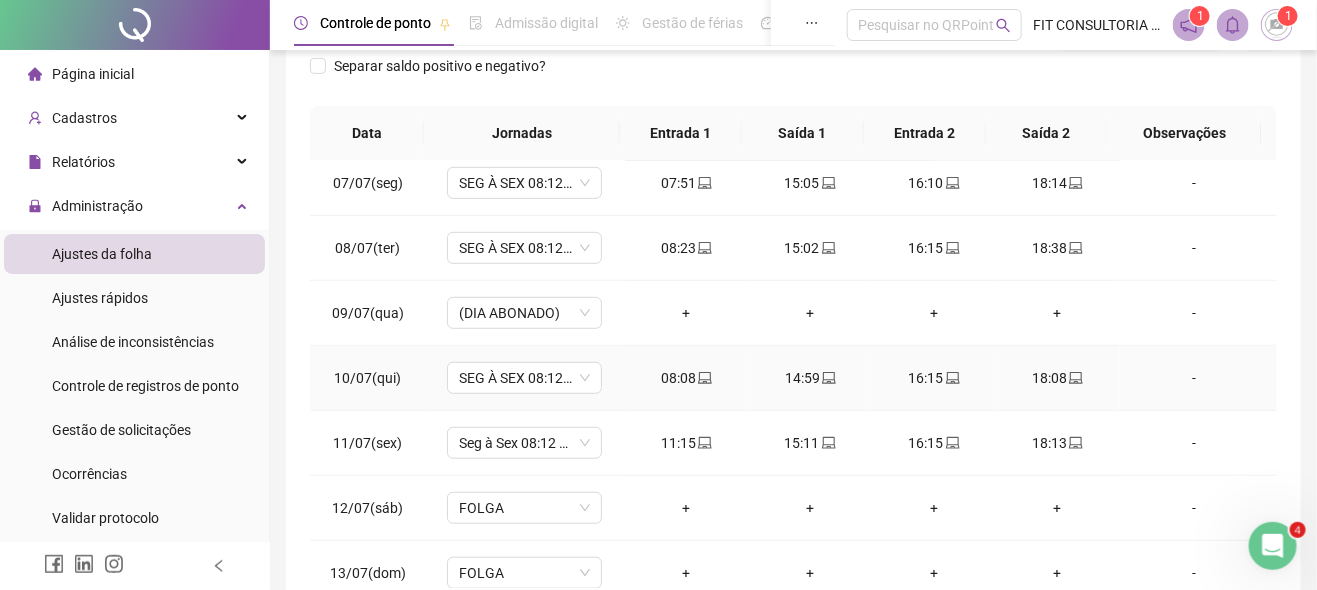 scroll, scrollTop: 500, scrollLeft: 0, axis: vertical 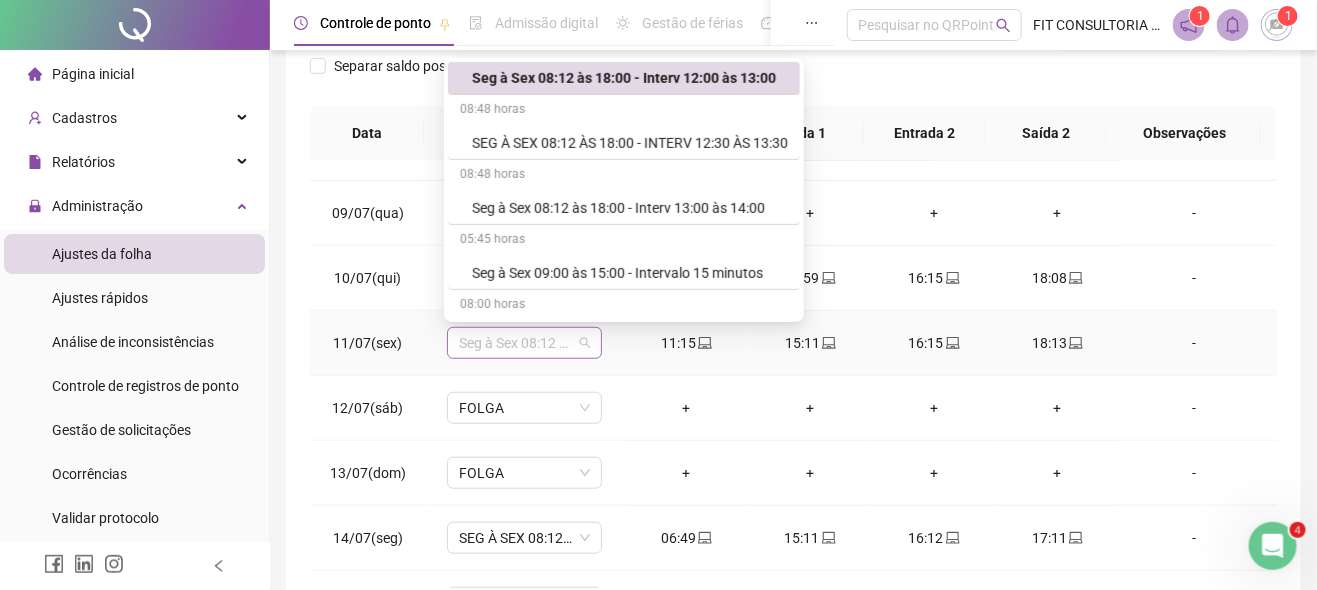 click on "Seg à Sex 08:12 às 18:00 - Interv 12:00 às 13:00" at bounding box center (524, 343) 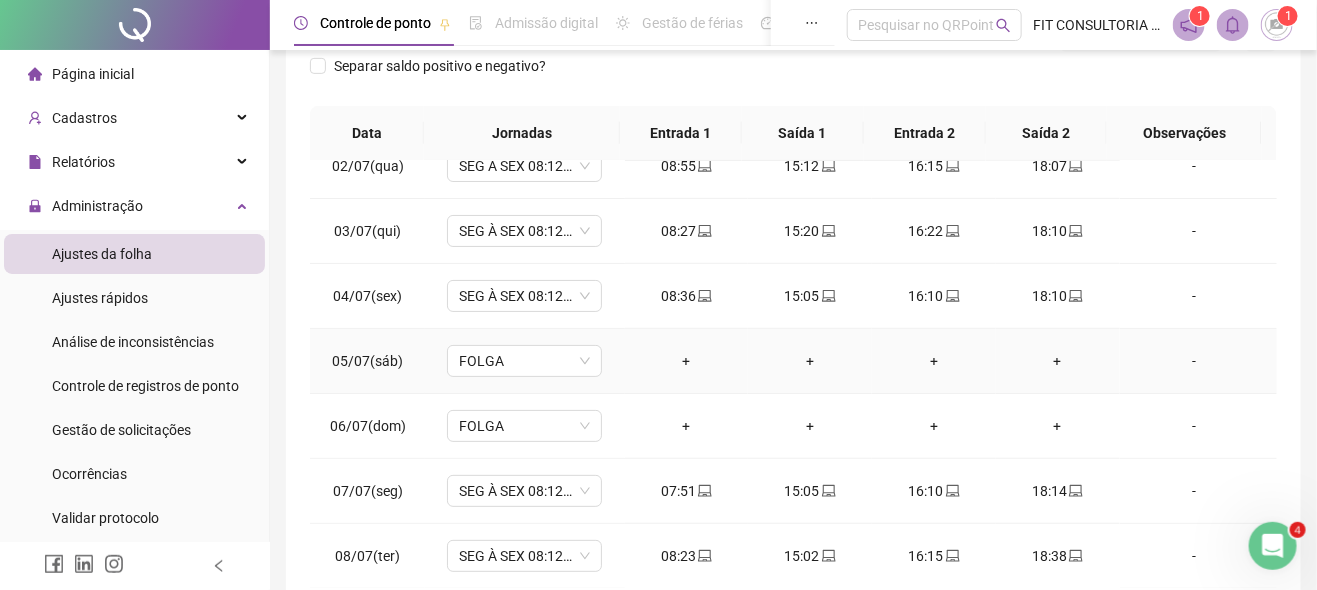 scroll, scrollTop: 0, scrollLeft: 0, axis: both 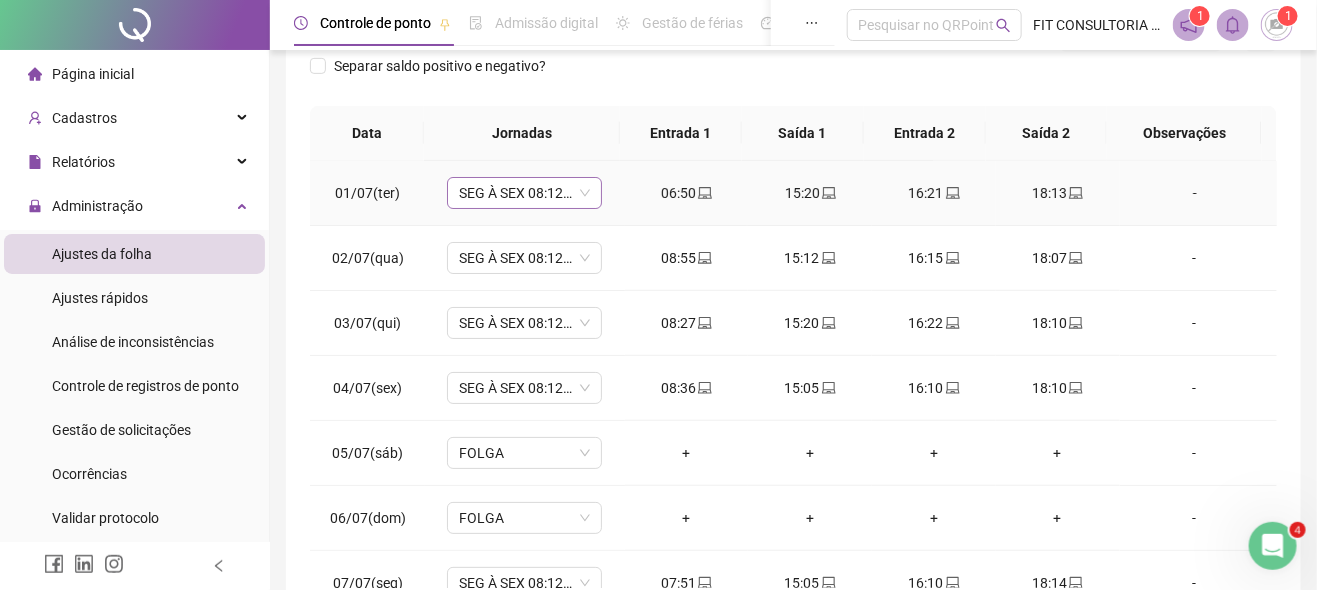 click on "SEG À SEX 08:12 ÀS 18:00 - INTERV 12:00 ÀS 13:00" at bounding box center (524, 193) 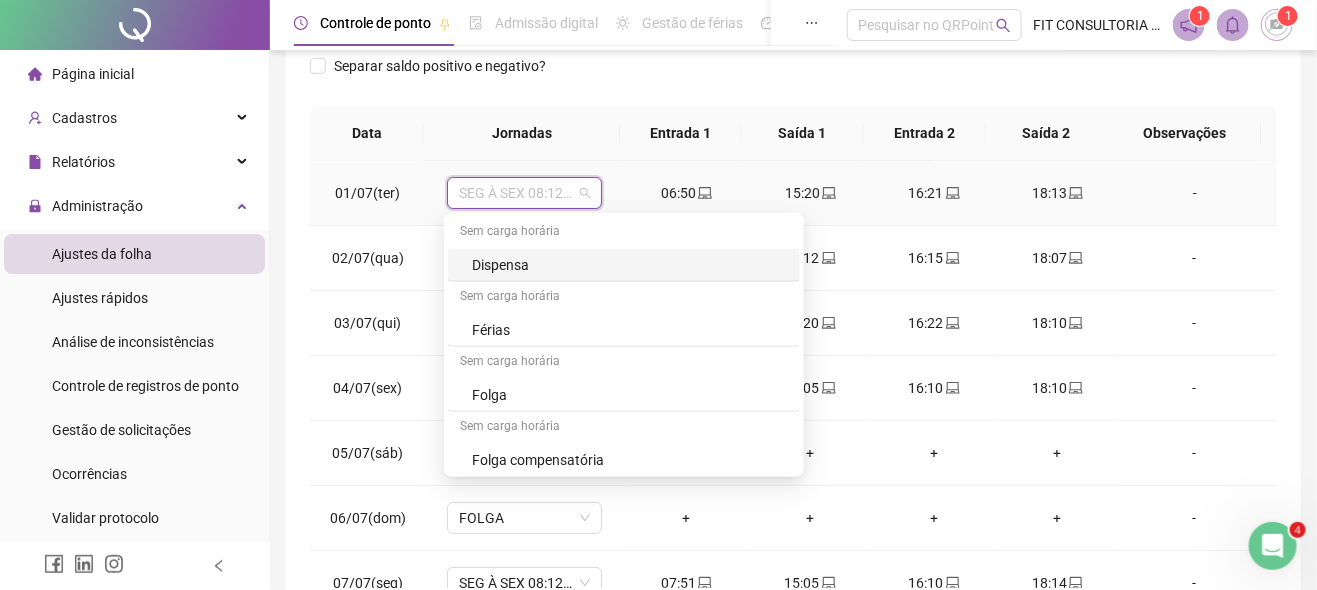 scroll, scrollTop: 100, scrollLeft: 0, axis: vertical 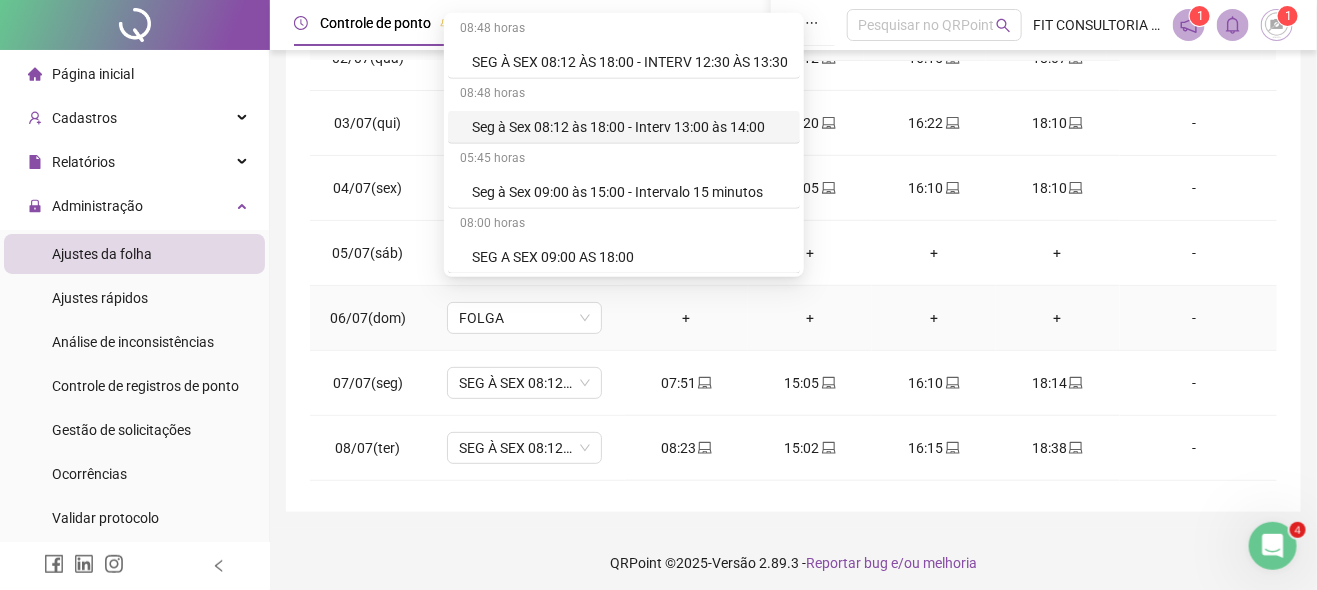 click on "-" at bounding box center [1195, 318] 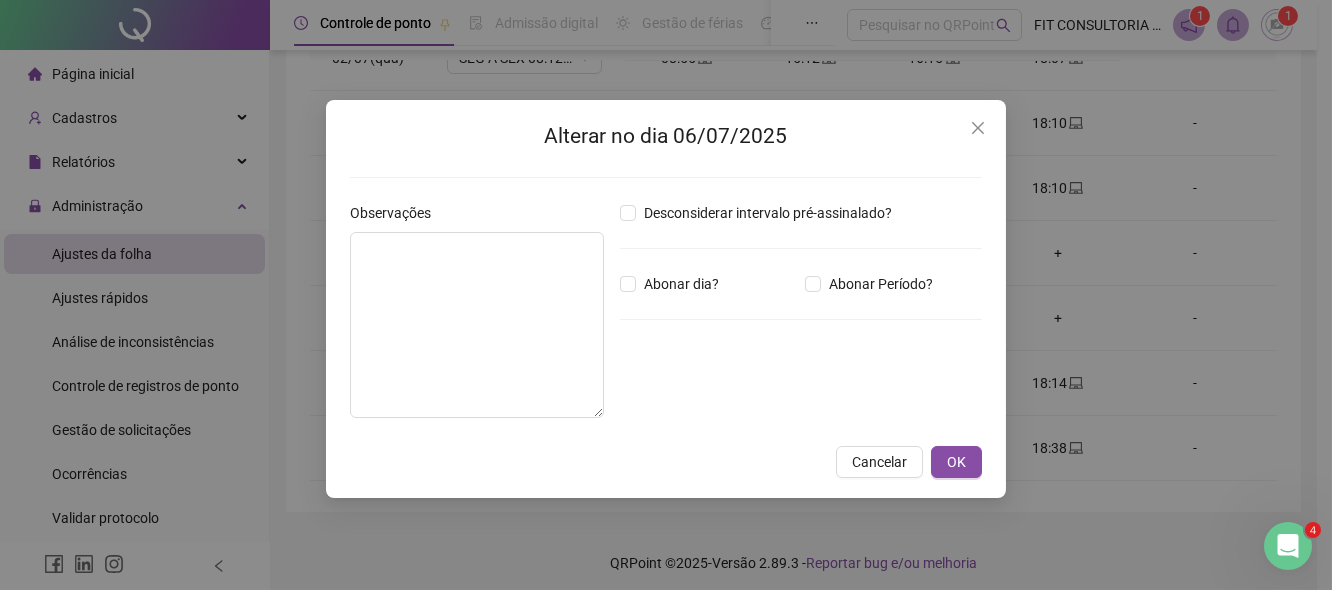 drag, startPoint x: 886, startPoint y: 464, endPoint x: 1190, endPoint y: 369, distance: 318.49805 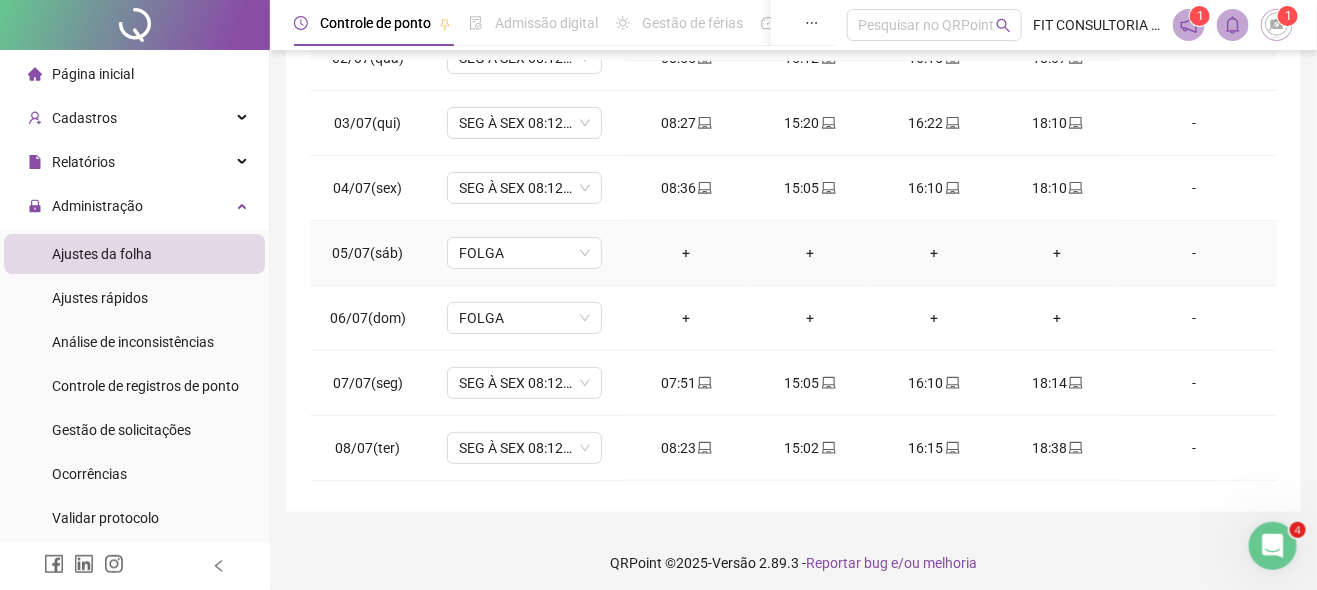 scroll, scrollTop: 0, scrollLeft: 0, axis: both 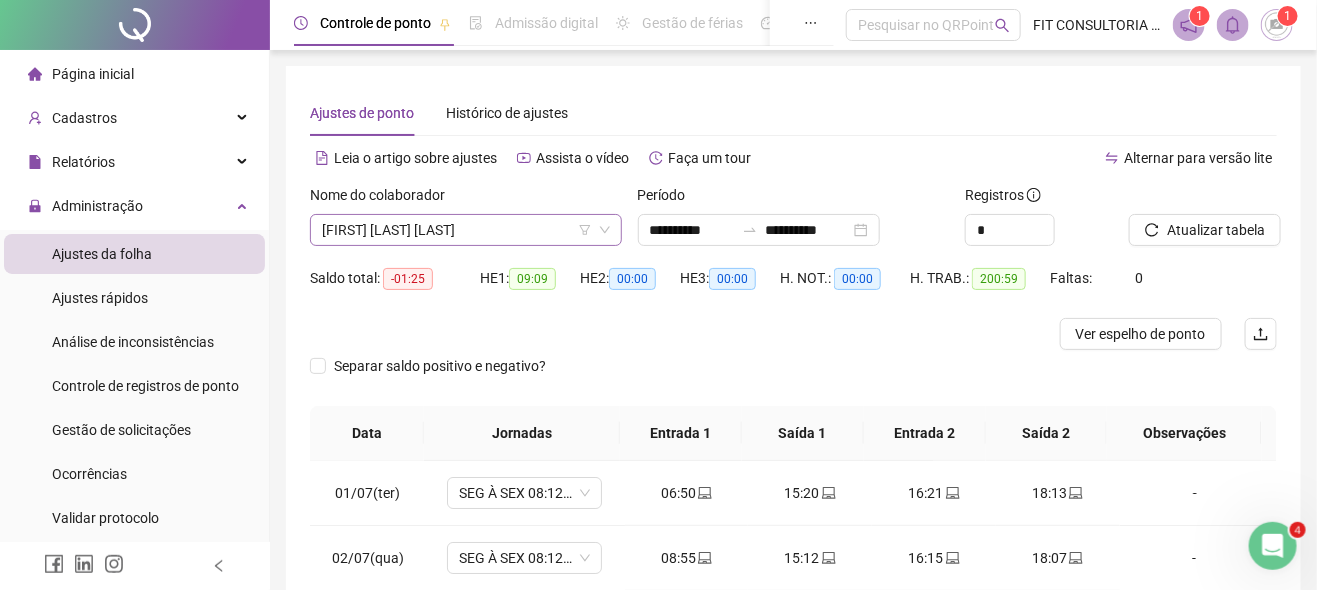click on "[FIRST] [LAST] [LAST]" at bounding box center [466, 230] 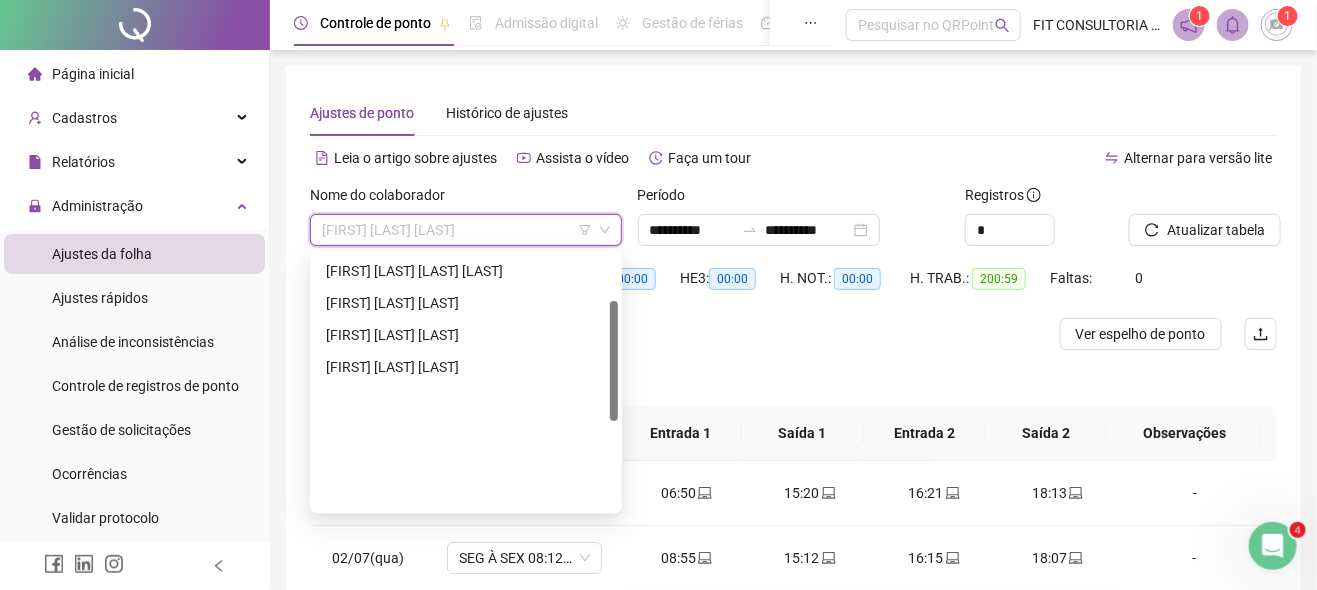 scroll, scrollTop: 287, scrollLeft: 0, axis: vertical 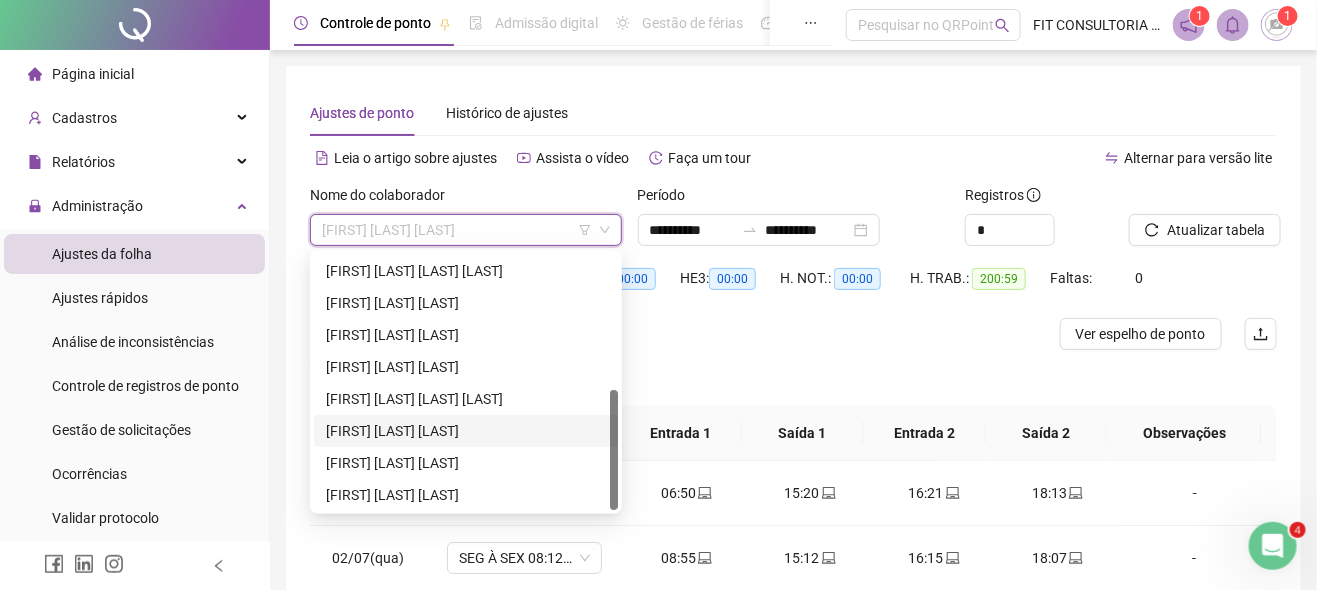 drag, startPoint x: 403, startPoint y: 429, endPoint x: 625, endPoint y: 394, distance: 224.74208 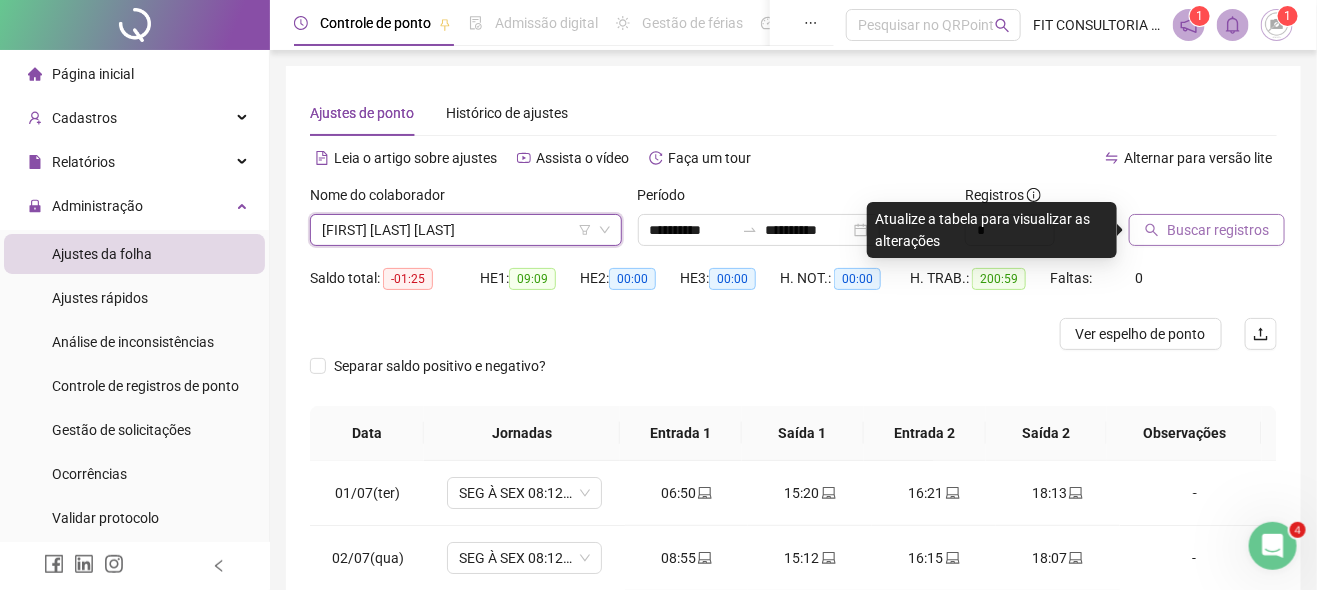 click on "Buscar registros" at bounding box center (1218, 230) 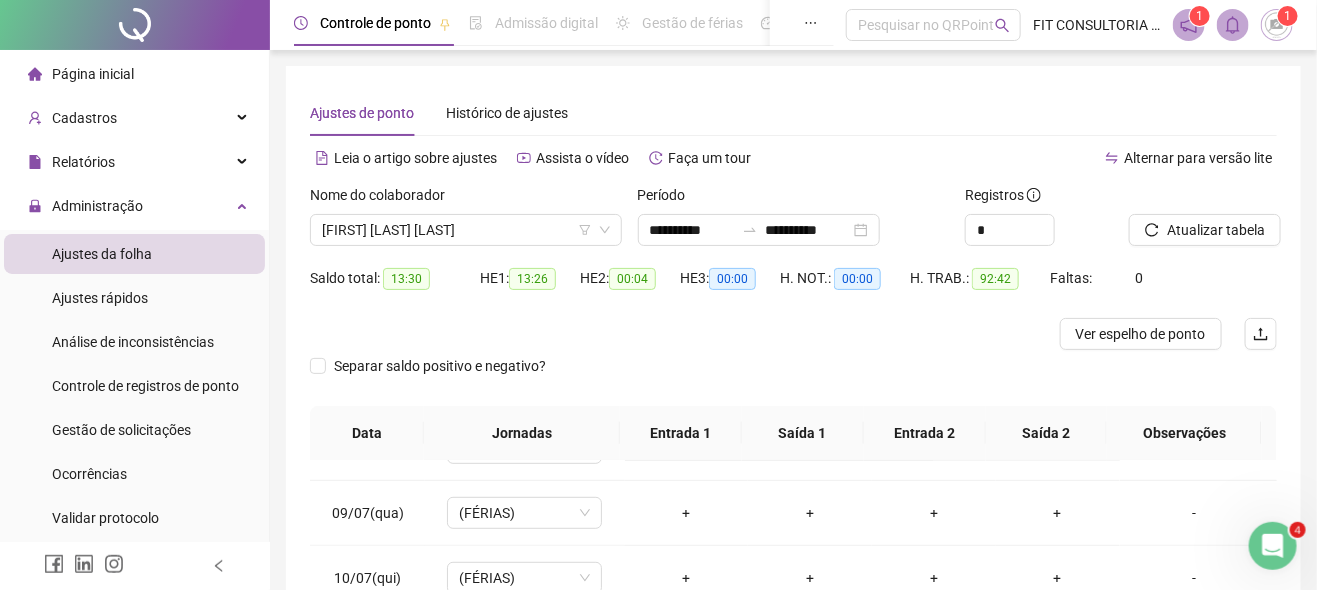 scroll, scrollTop: 700, scrollLeft: 0, axis: vertical 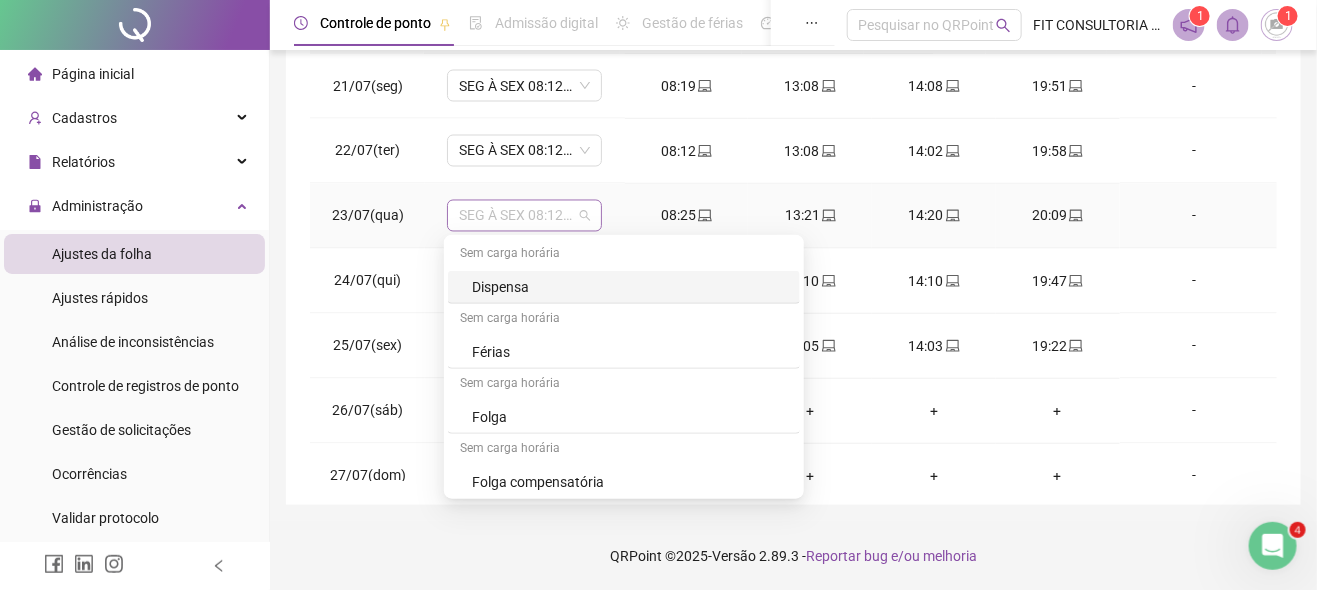 click on "SEG À SEX 08:12 ÀS 18:00 - INTERV 12:00 ÀS 13:00" at bounding box center (524, 216) 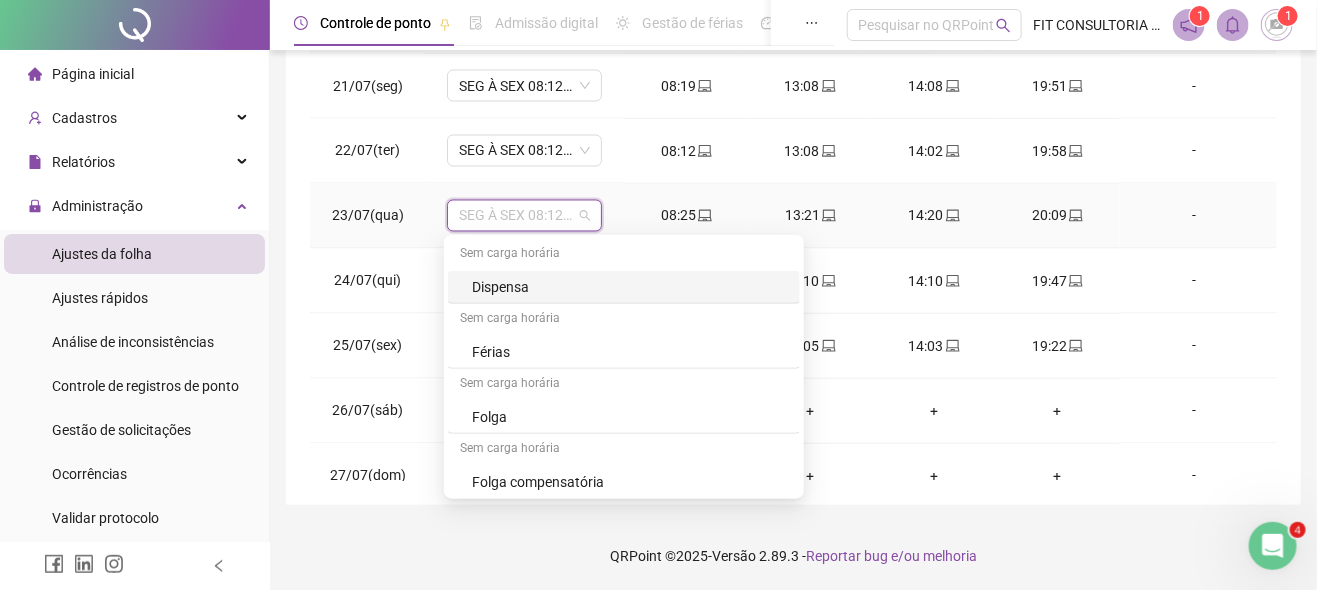 click on "SEG À SEX 08:12 ÀS 18:00 - INTERV 12:00 ÀS 13:00" at bounding box center (524, 216) 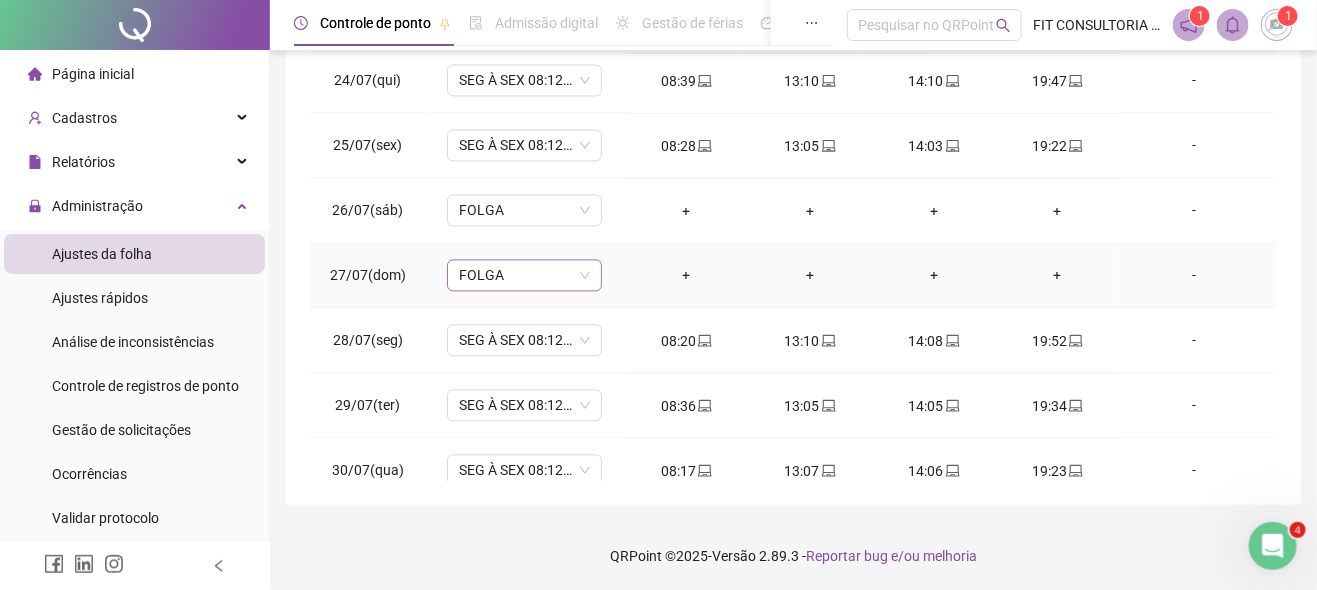 scroll, scrollTop: 1586, scrollLeft: 0, axis: vertical 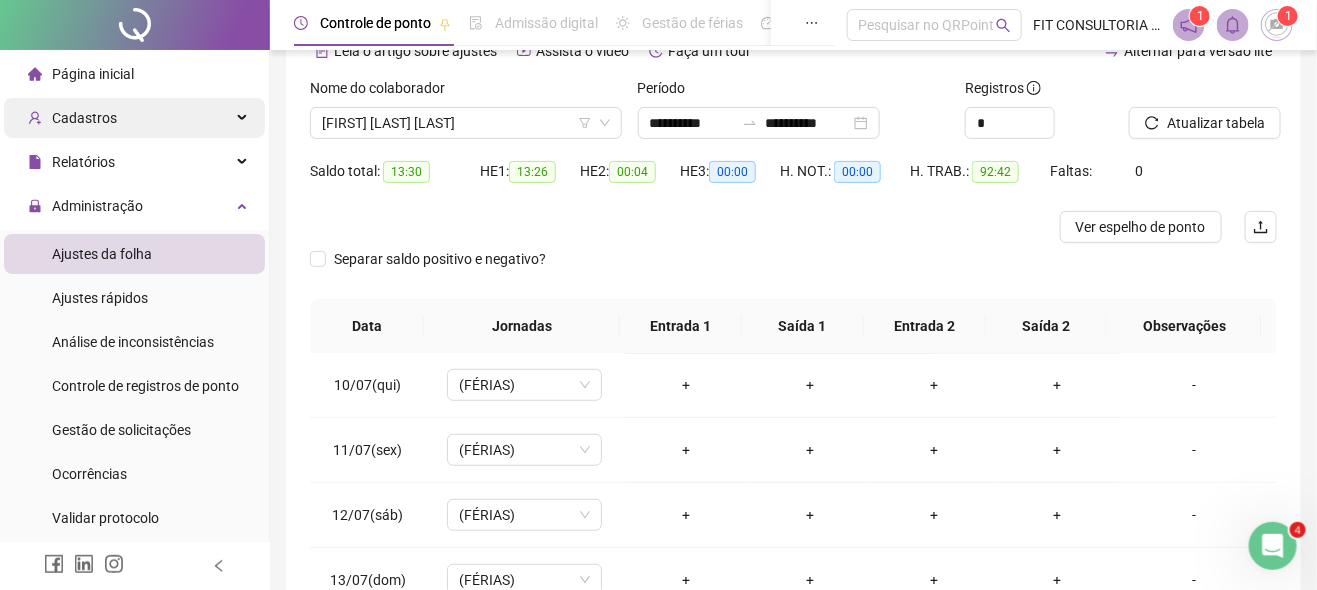 click on "Cadastros" at bounding box center [134, 118] 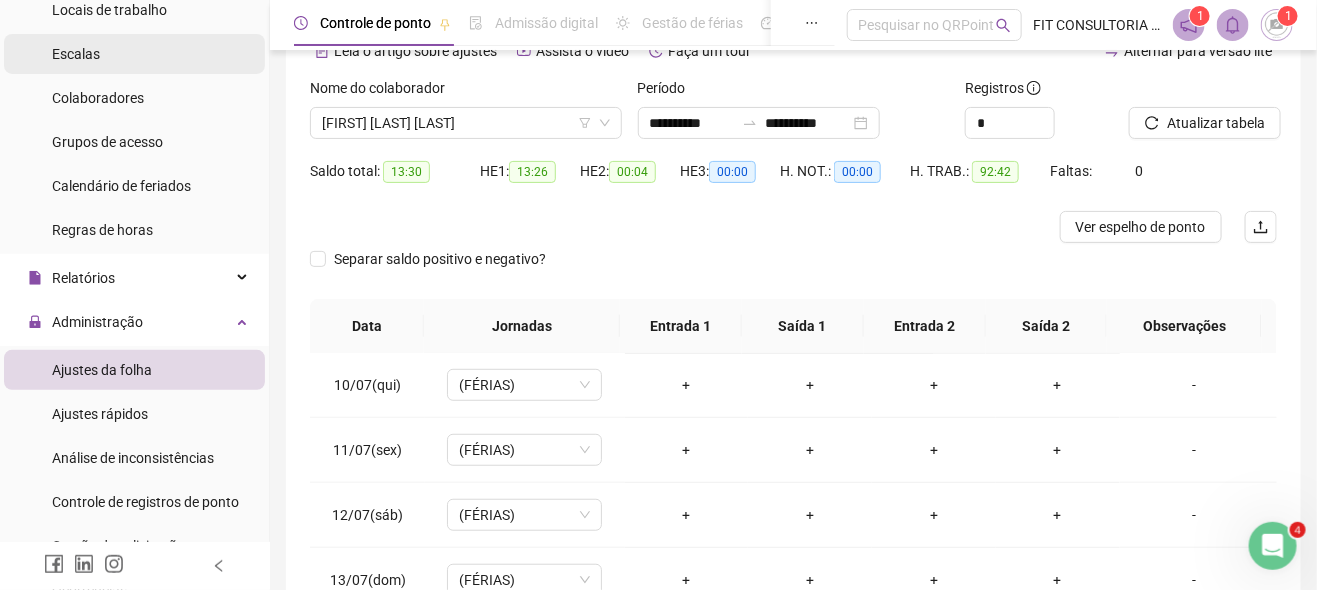 scroll, scrollTop: 0, scrollLeft: 0, axis: both 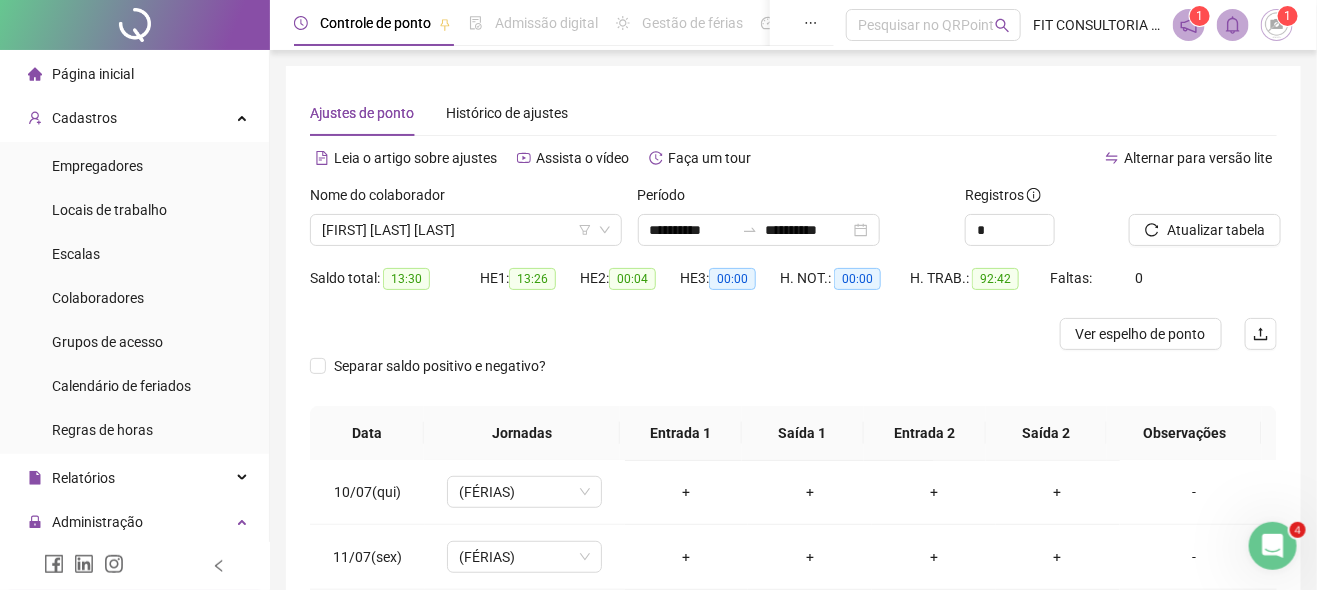 click on "Página inicial" at bounding box center (93, 74) 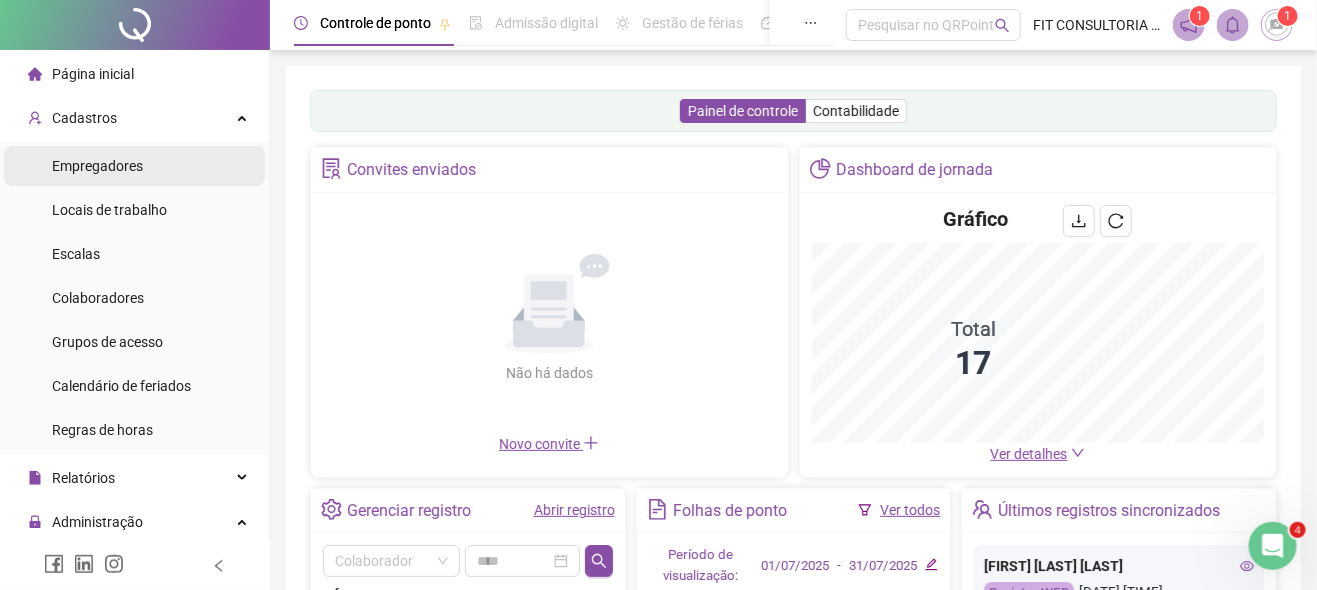click on "Empregadores" at bounding box center (97, 166) 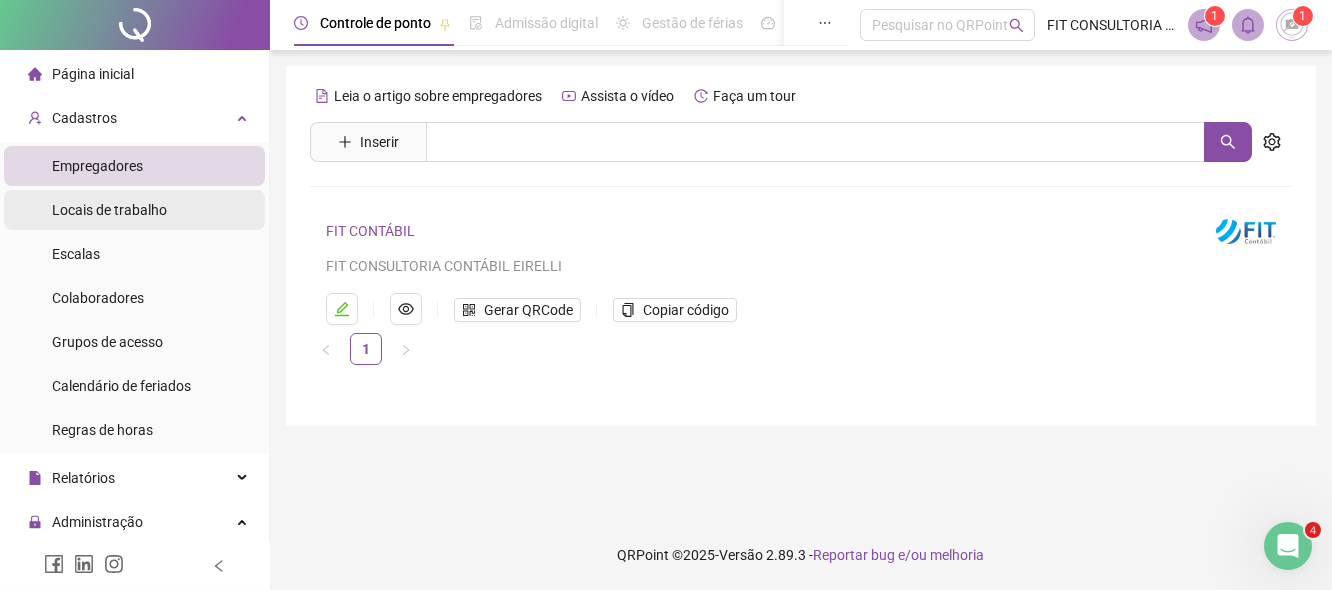 click on "Locais de trabalho" at bounding box center [109, 210] 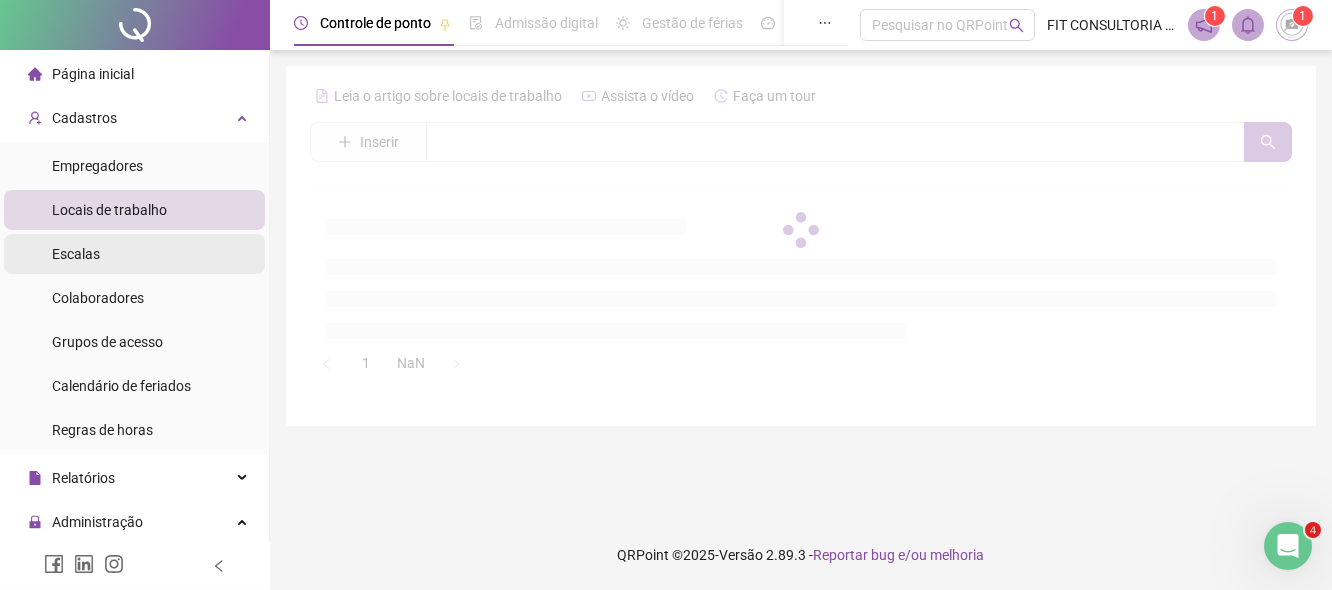 click on "Escalas" at bounding box center (134, 254) 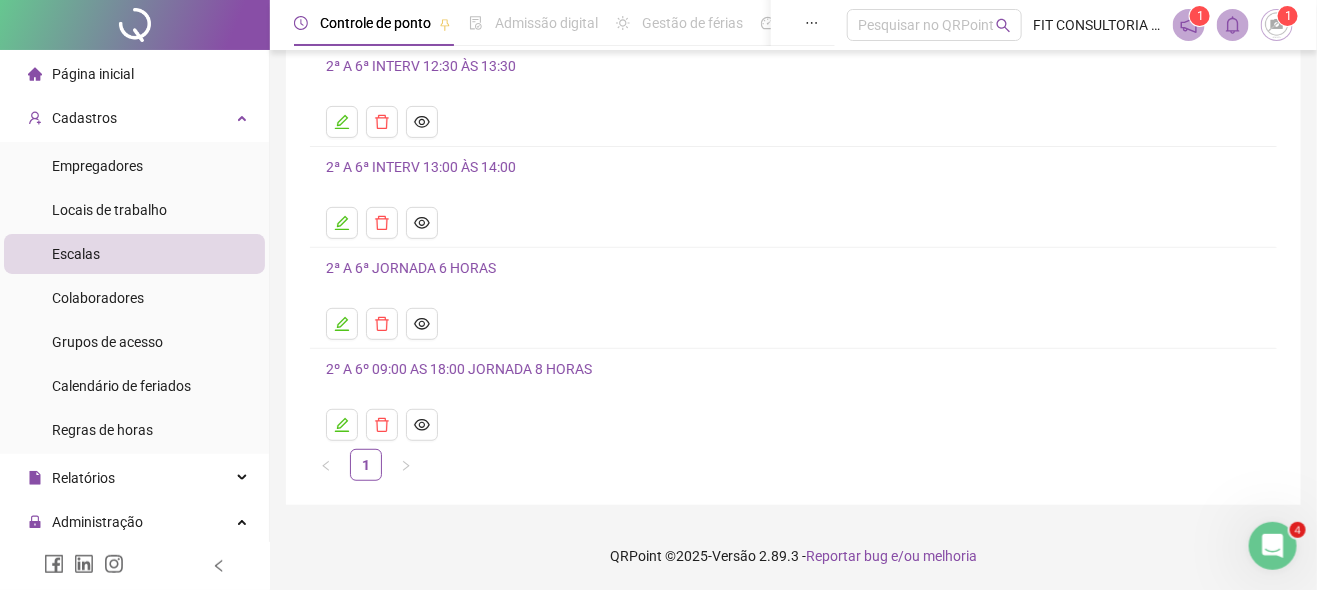 scroll, scrollTop: 0, scrollLeft: 0, axis: both 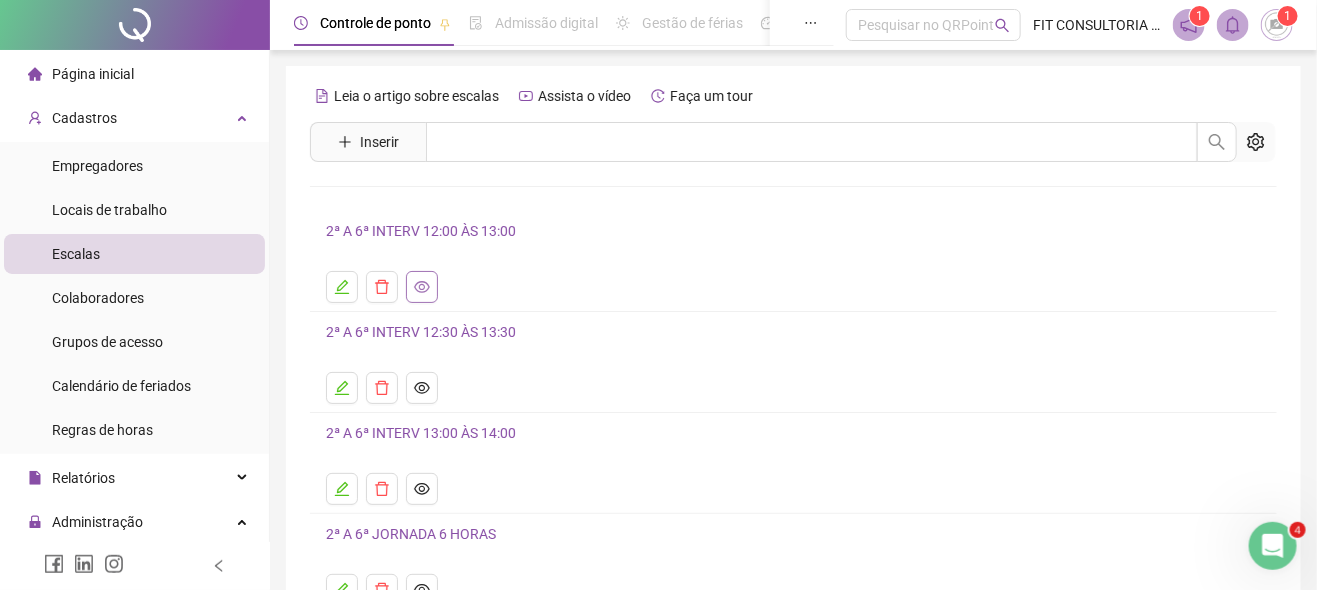 click 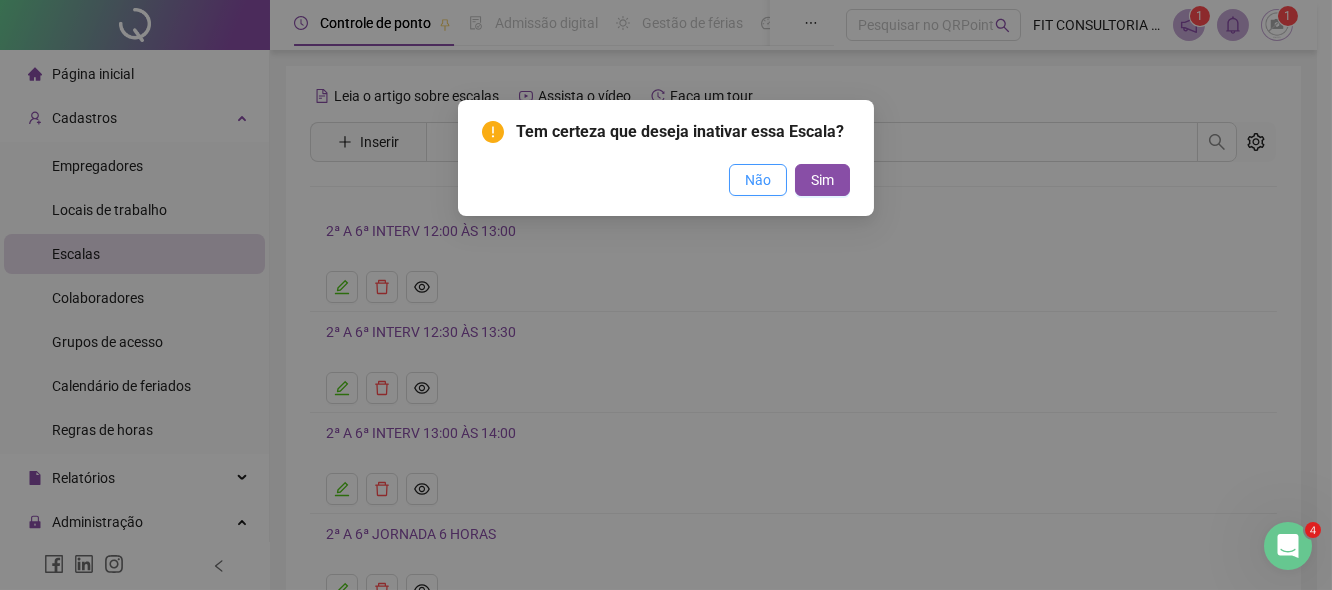 click on "Não" at bounding box center [758, 180] 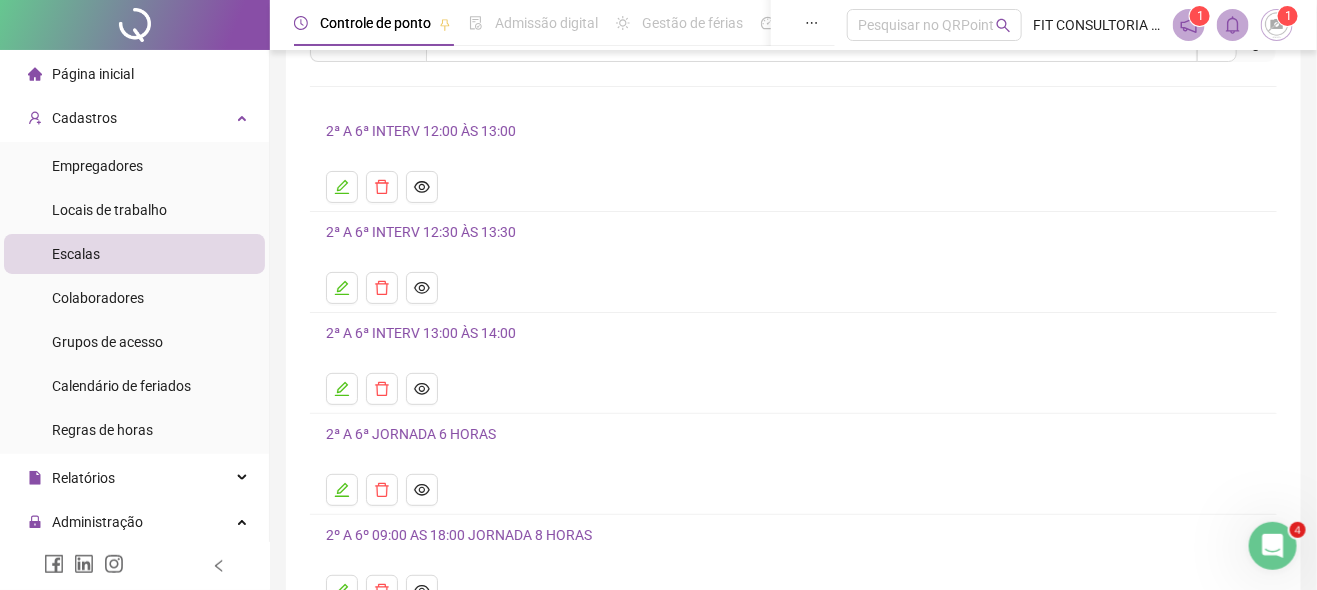 scroll, scrollTop: 266, scrollLeft: 0, axis: vertical 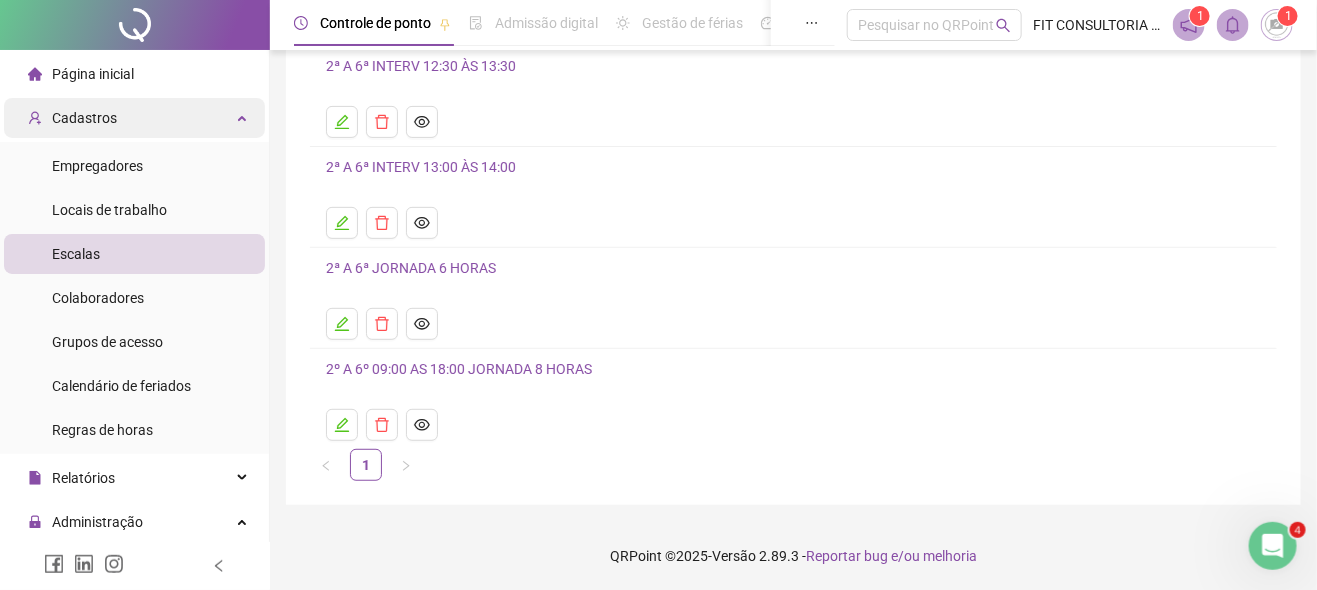 click on "Cadastros" at bounding box center (134, 118) 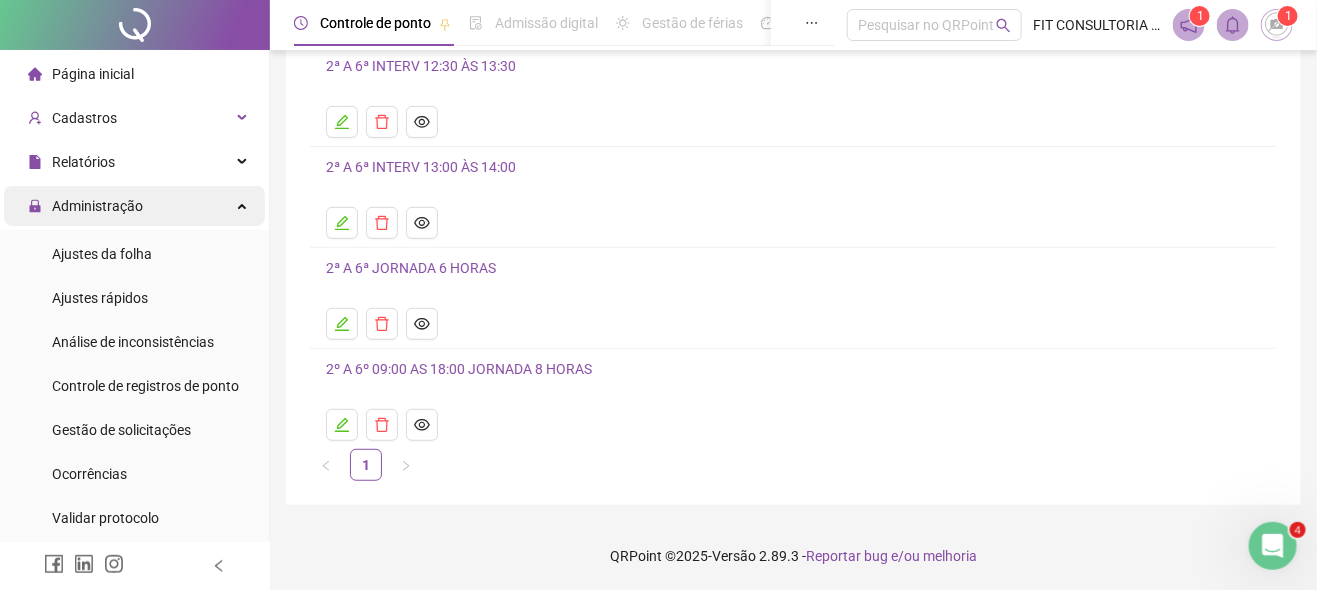 click on "Administração" at bounding box center [85, 206] 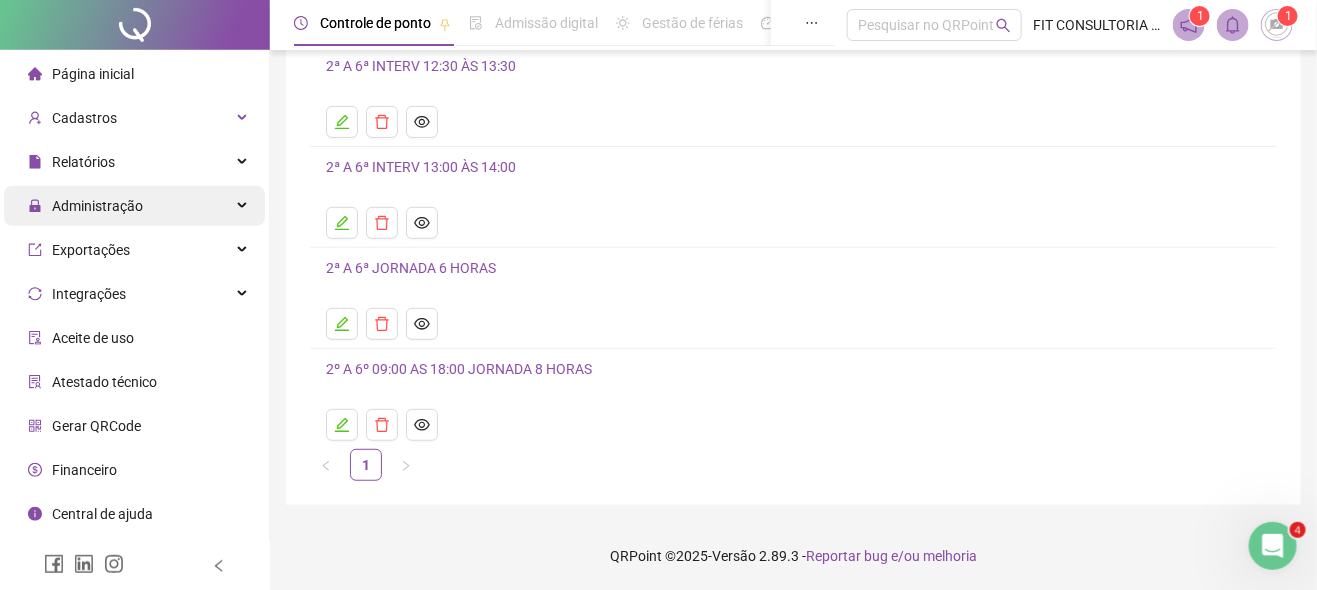 click on "Administração" at bounding box center [85, 206] 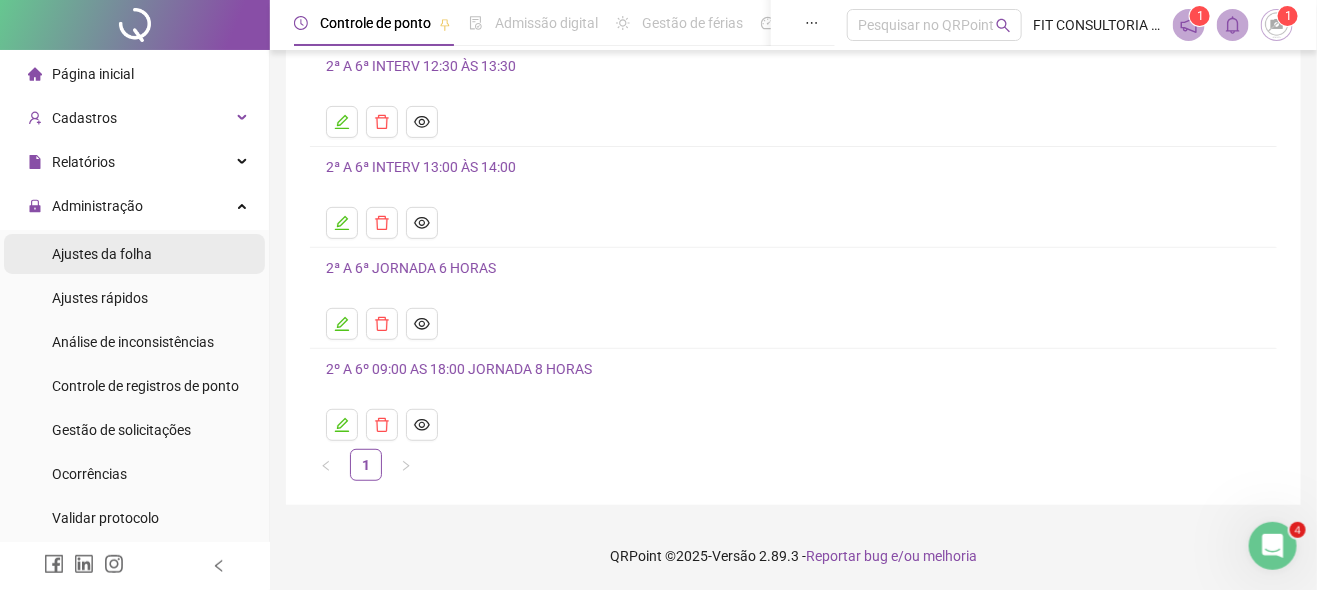 click on "Ajustes da folha" at bounding box center (102, 254) 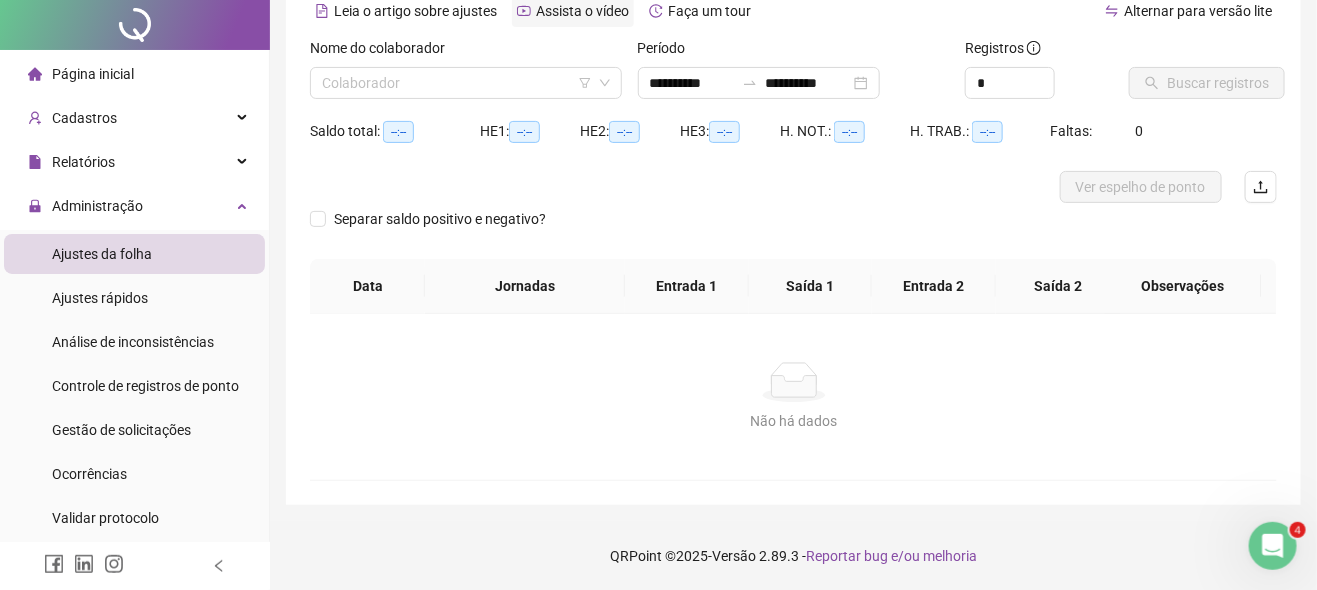 scroll, scrollTop: 0, scrollLeft: 0, axis: both 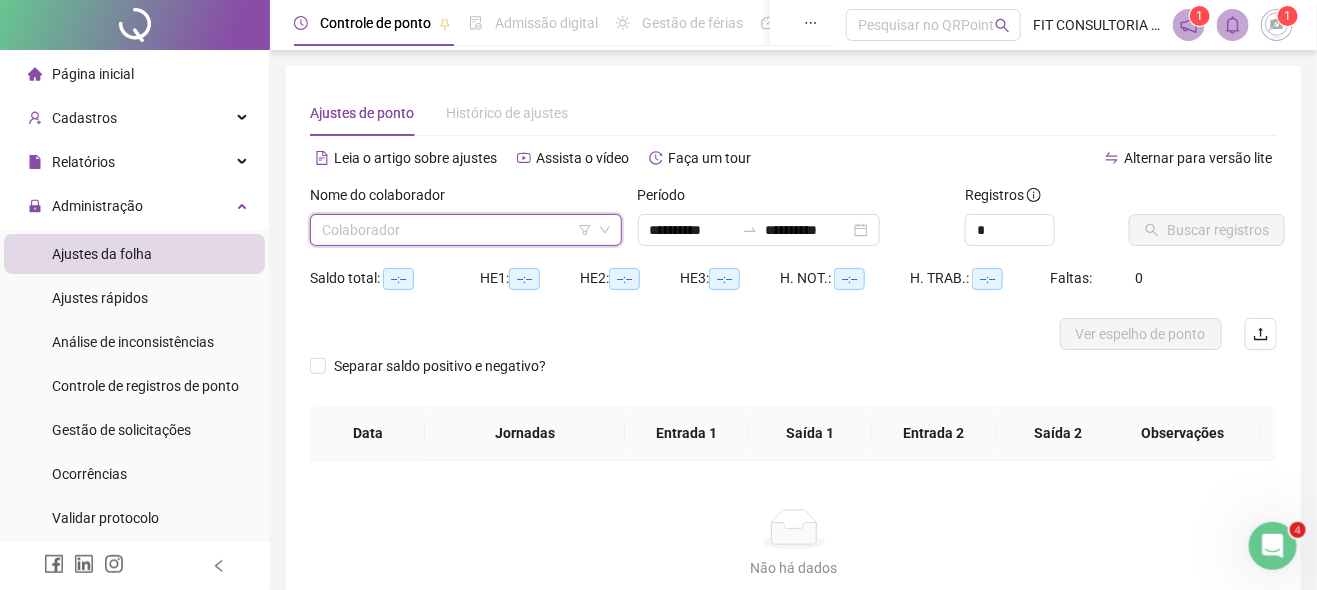 click at bounding box center [457, 230] 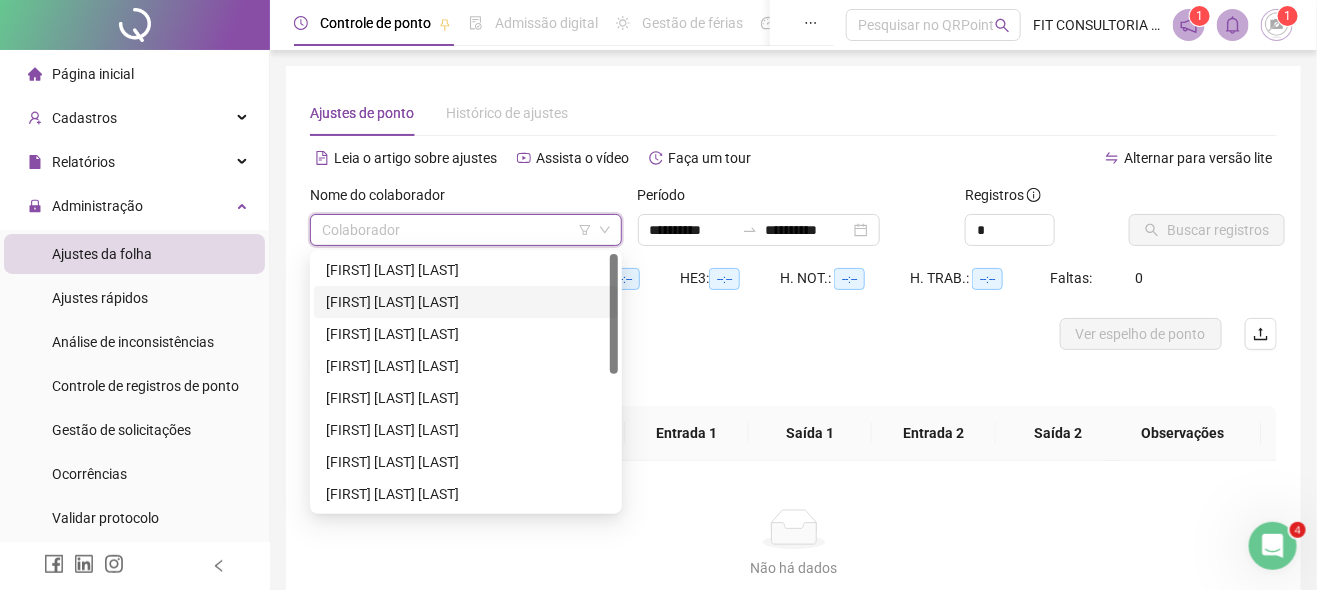 drag, startPoint x: 400, startPoint y: 302, endPoint x: 421, endPoint y: 294, distance: 22.472204 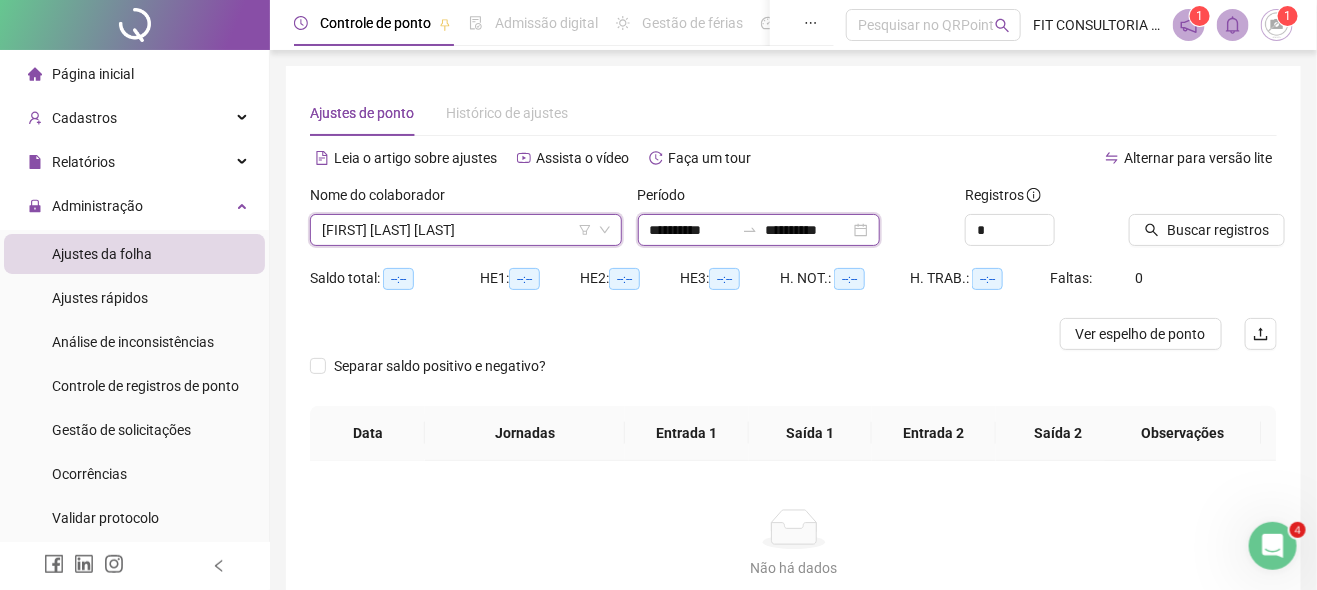 click on "**********" at bounding box center [692, 230] 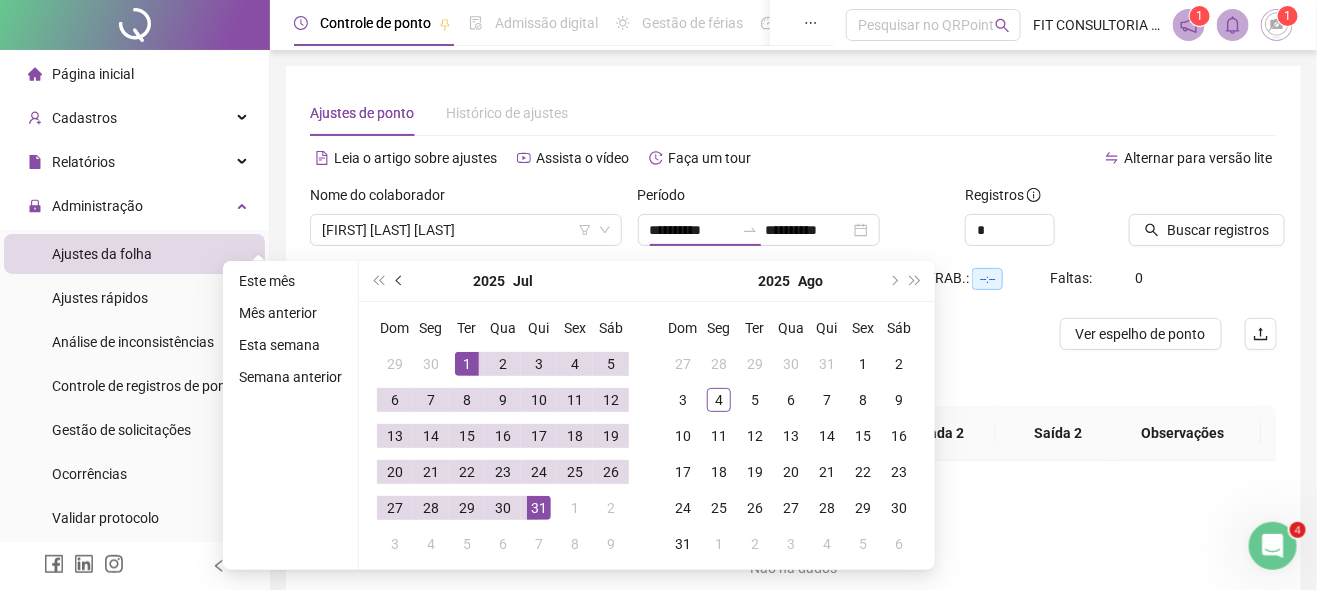 click at bounding box center [401, 281] 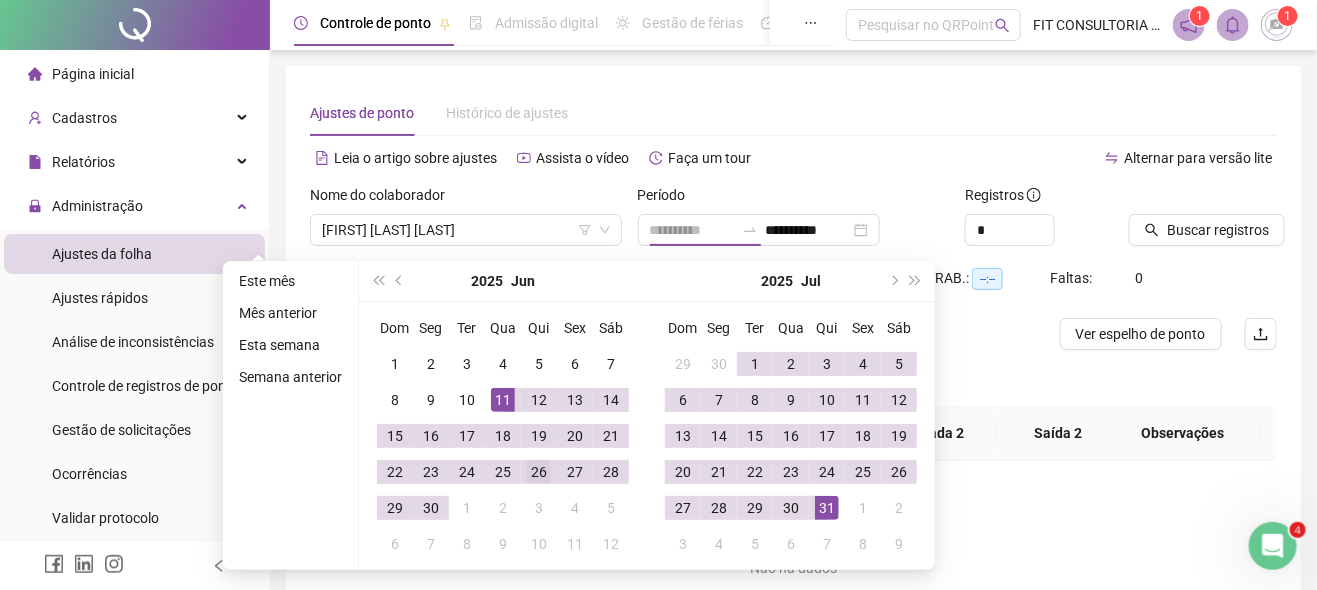 type on "**********" 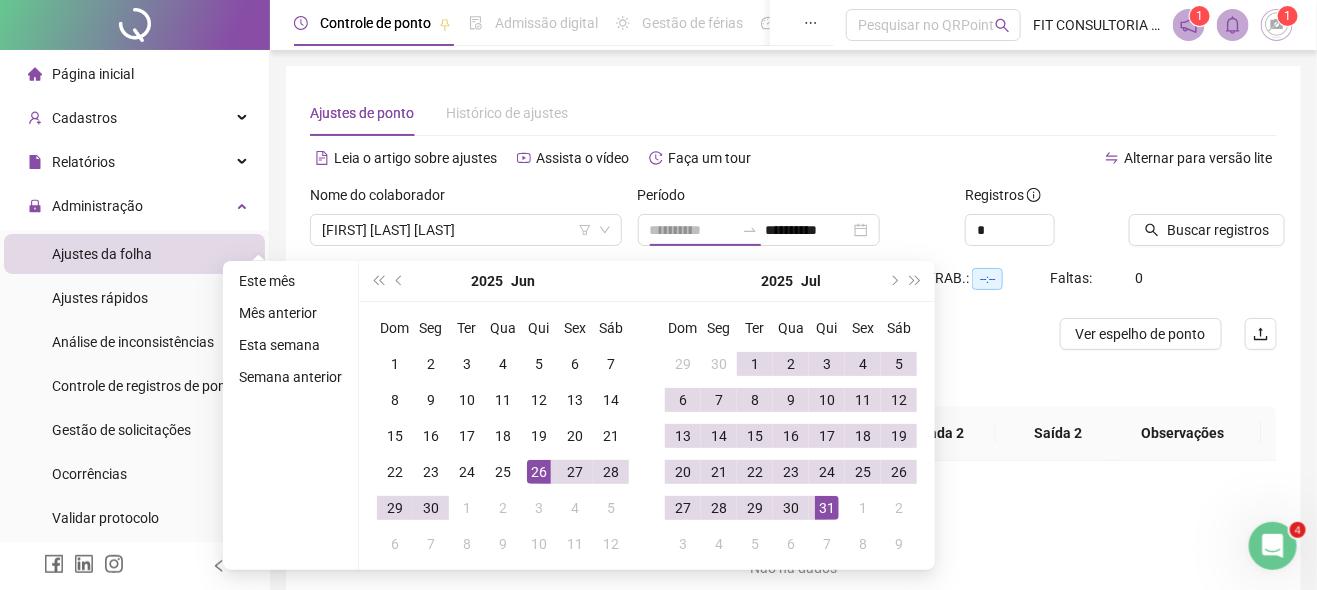 click on "26" at bounding box center [539, 472] 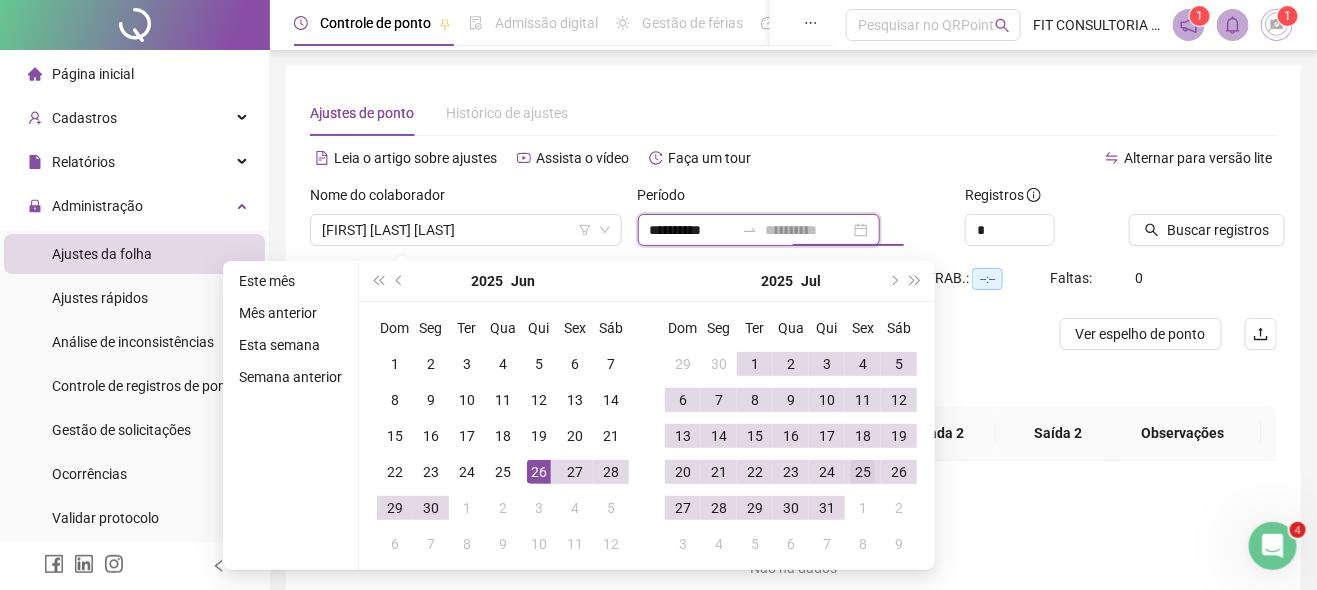 type on "**********" 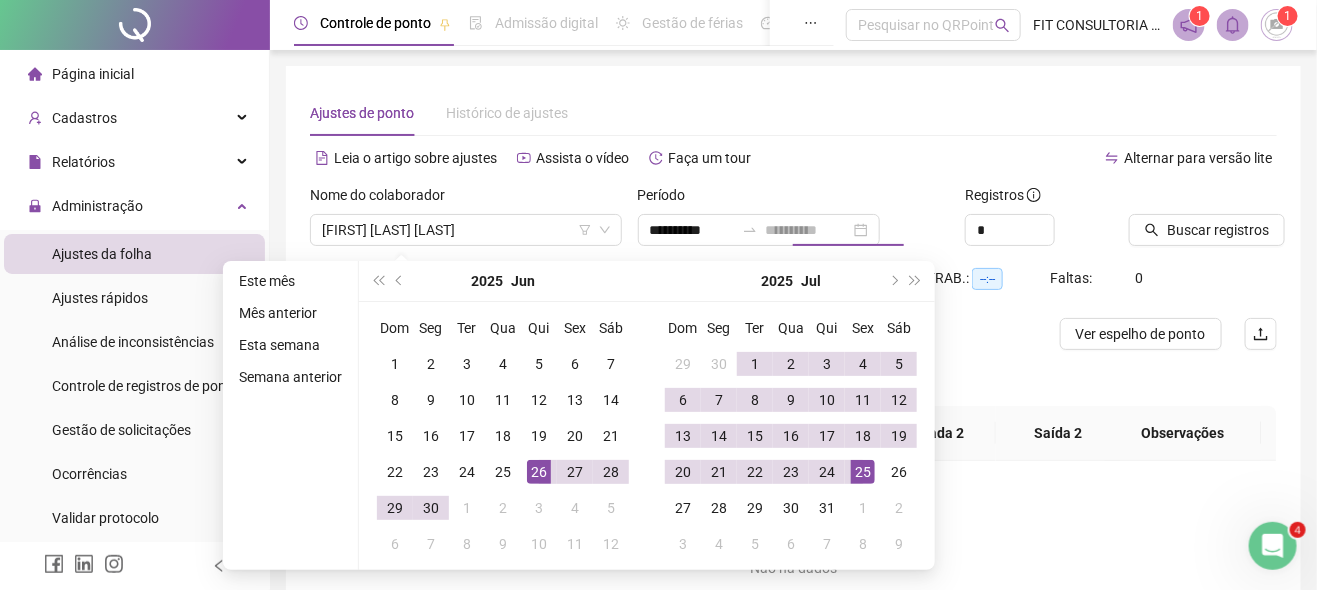 click on "25" at bounding box center (863, 472) 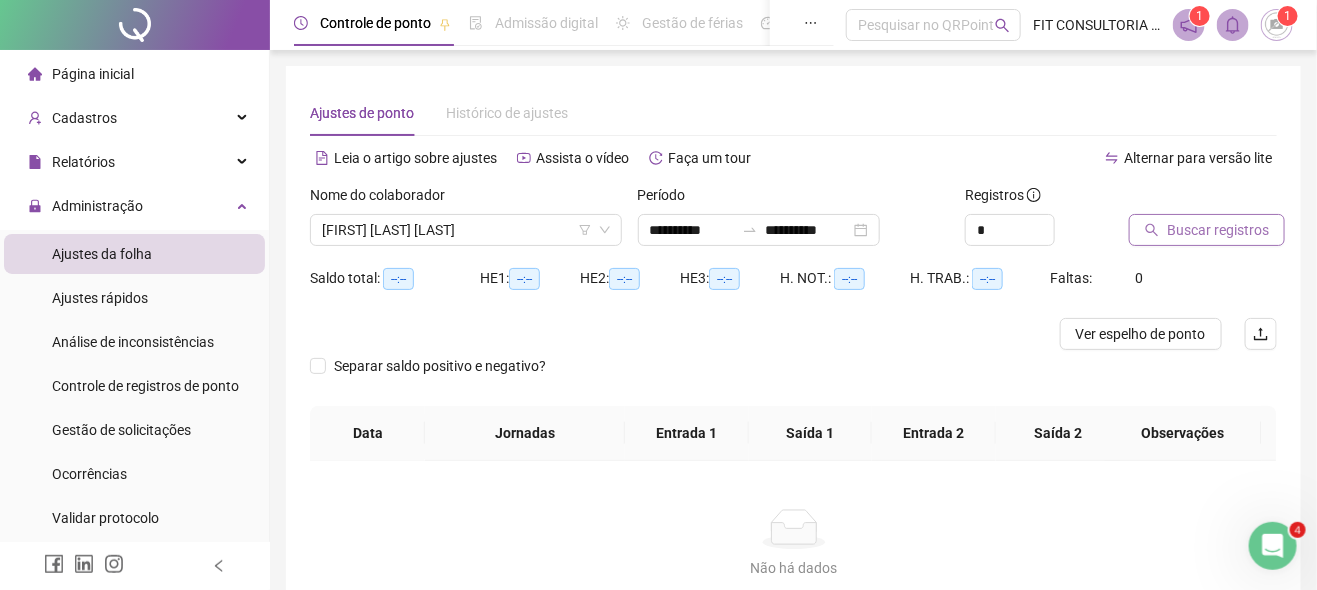 click on "Buscar registros" at bounding box center (1218, 230) 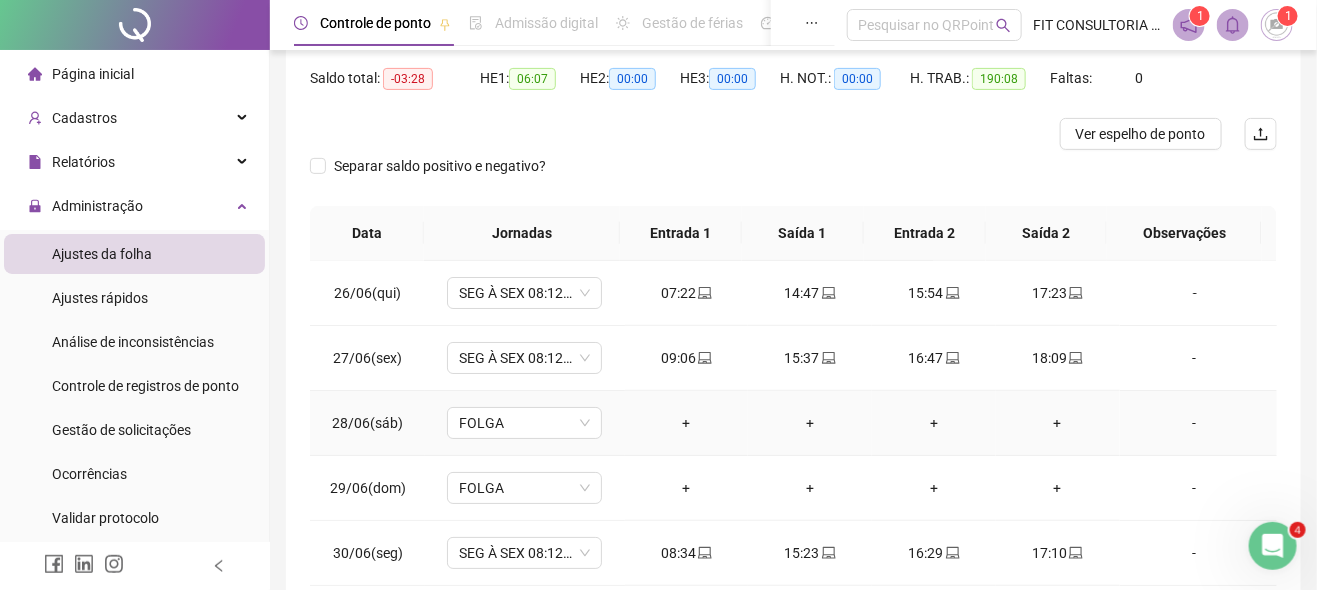 scroll, scrollTop: 400, scrollLeft: 0, axis: vertical 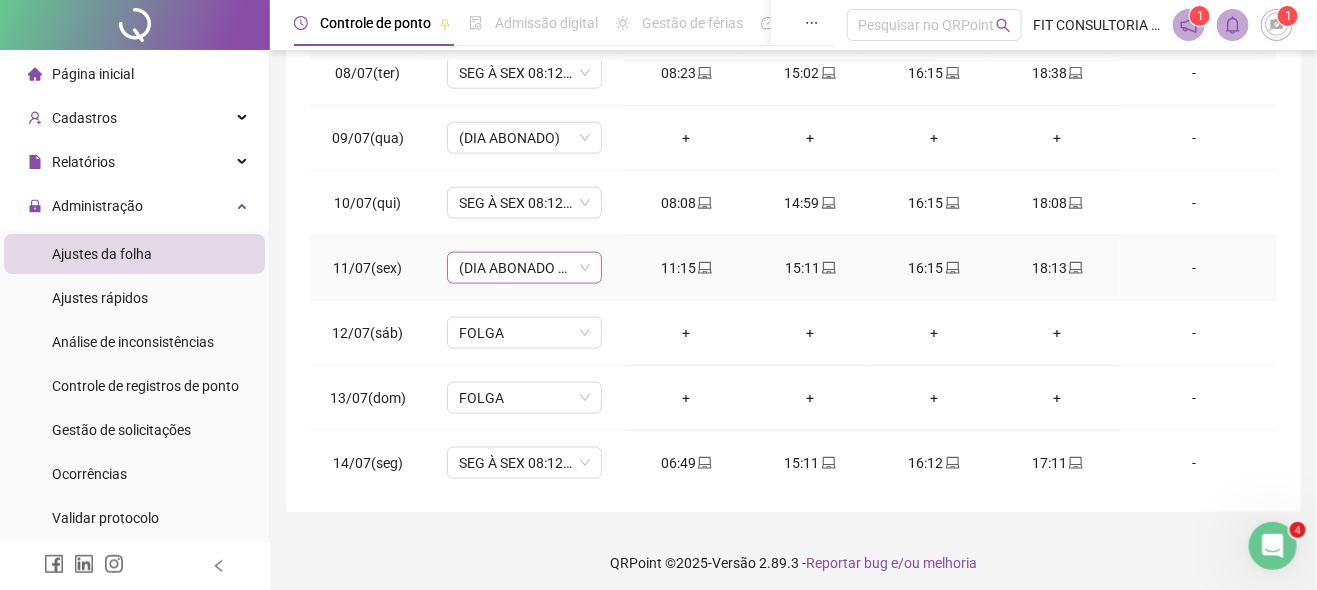 click on "(DIA ABONADO PARCIALMENTE)" at bounding box center (524, 268) 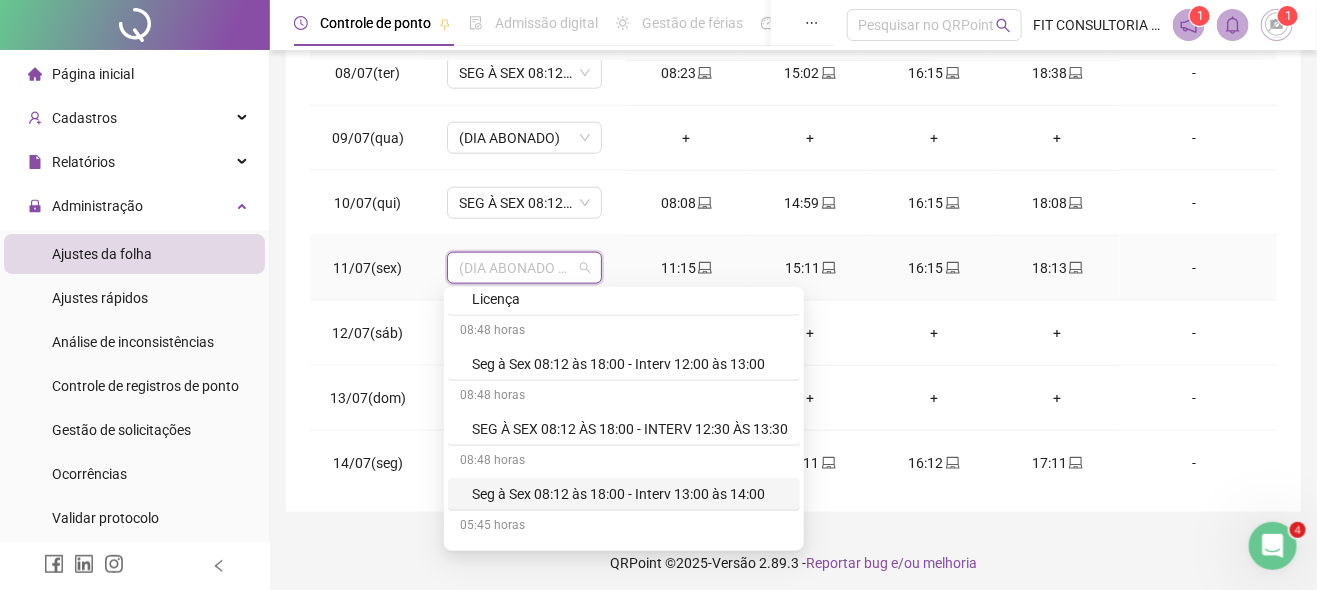 scroll, scrollTop: 393, scrollLeft: 0, axis: vertical 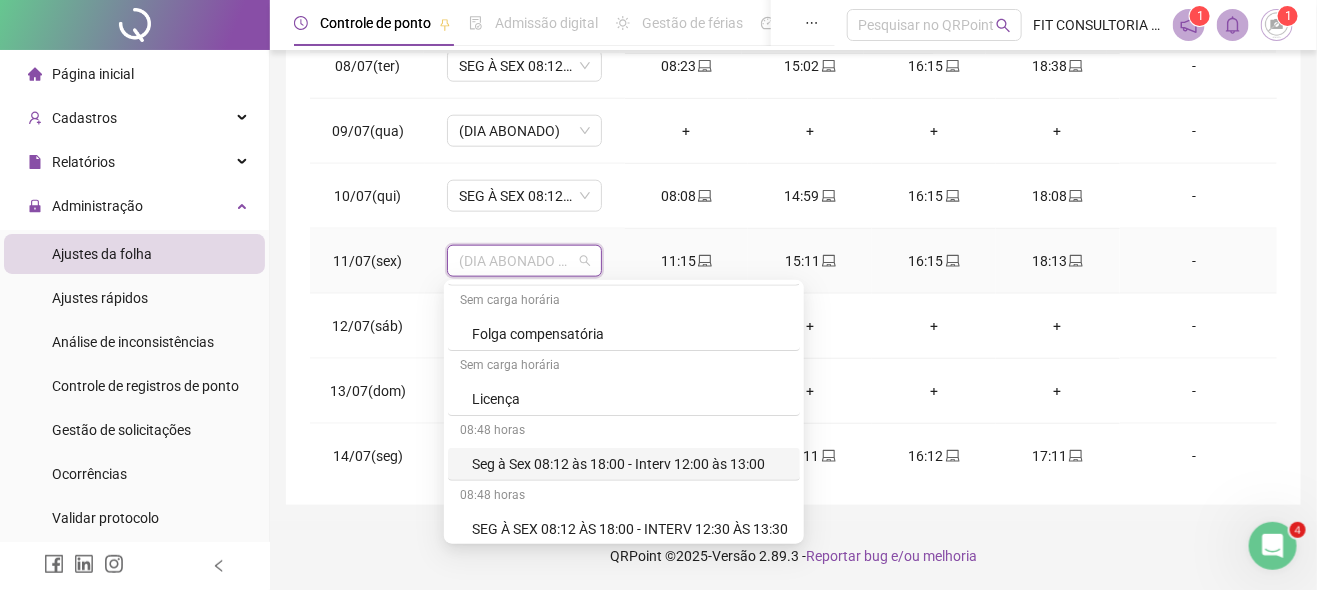 click on "Seg à Sex 08:12 às 18:00 - Interv 12:00 às 13:00" at bounding box center [624, 464] 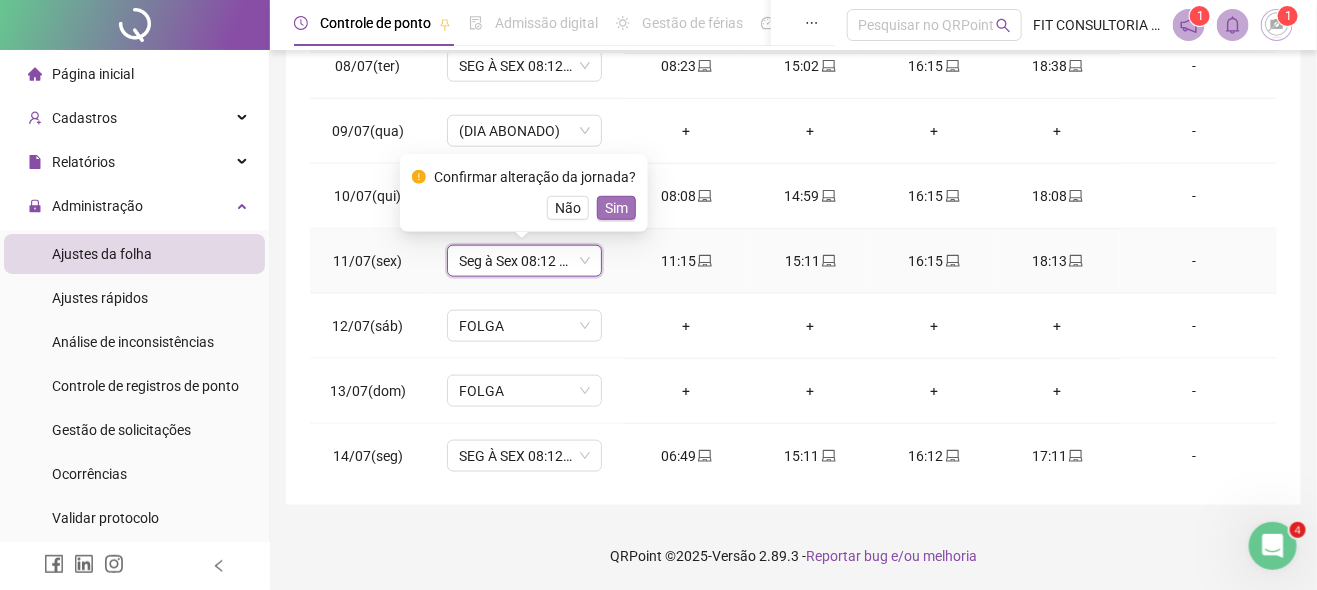 drag, startPoint x: 620, startPoint y: 208, endPoint x: 634, endPoint y: 221, distance: 19.104973 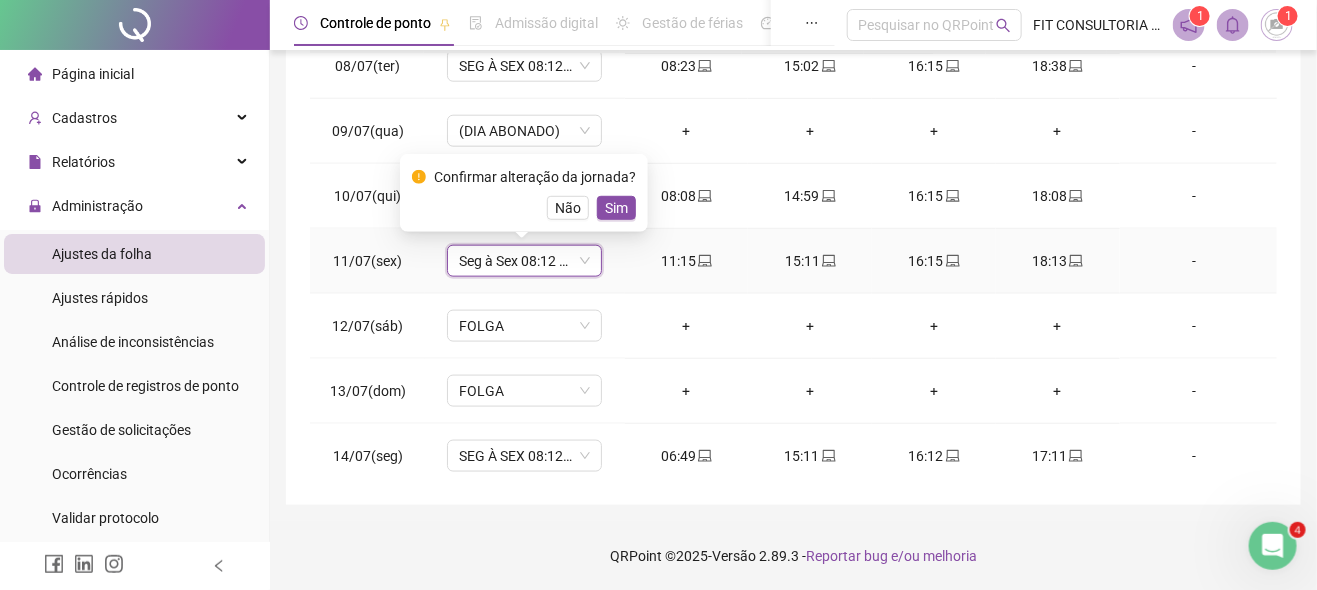 click on "Sim" at bounding box center [616, 208] 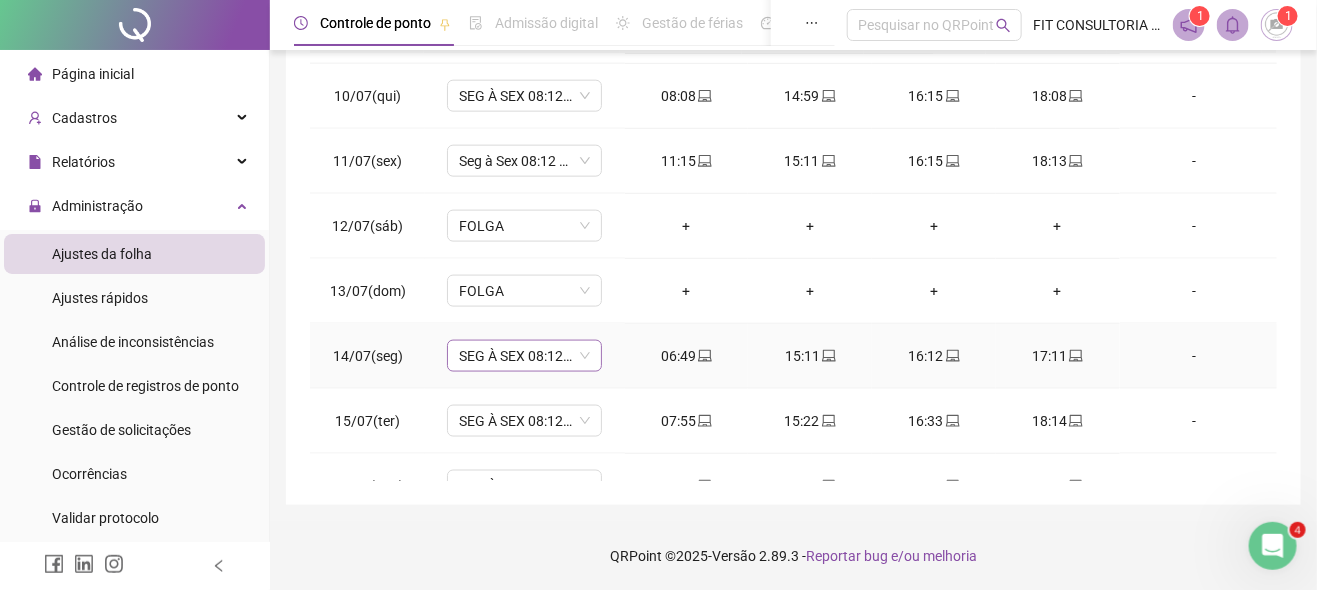 scroll, scrollTop: 1100, scrollLeft: 0, axis: vertical 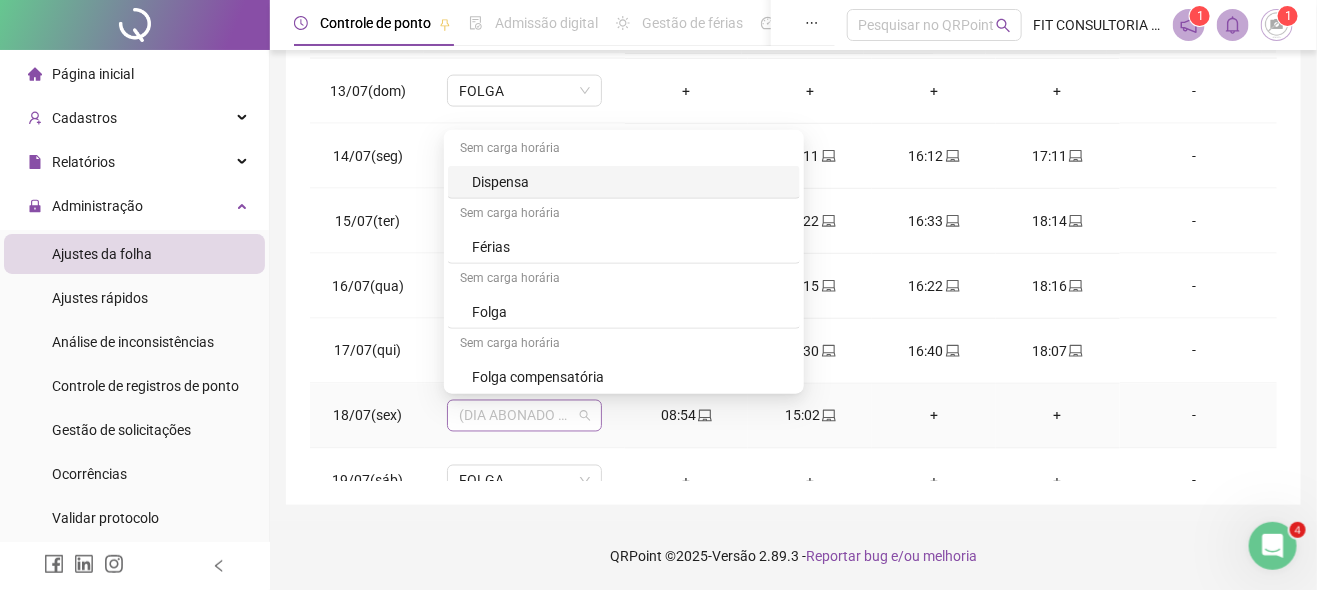 click on "(DIA ABONADO PARCIALMENTE)" at bounding box center (524, 416) 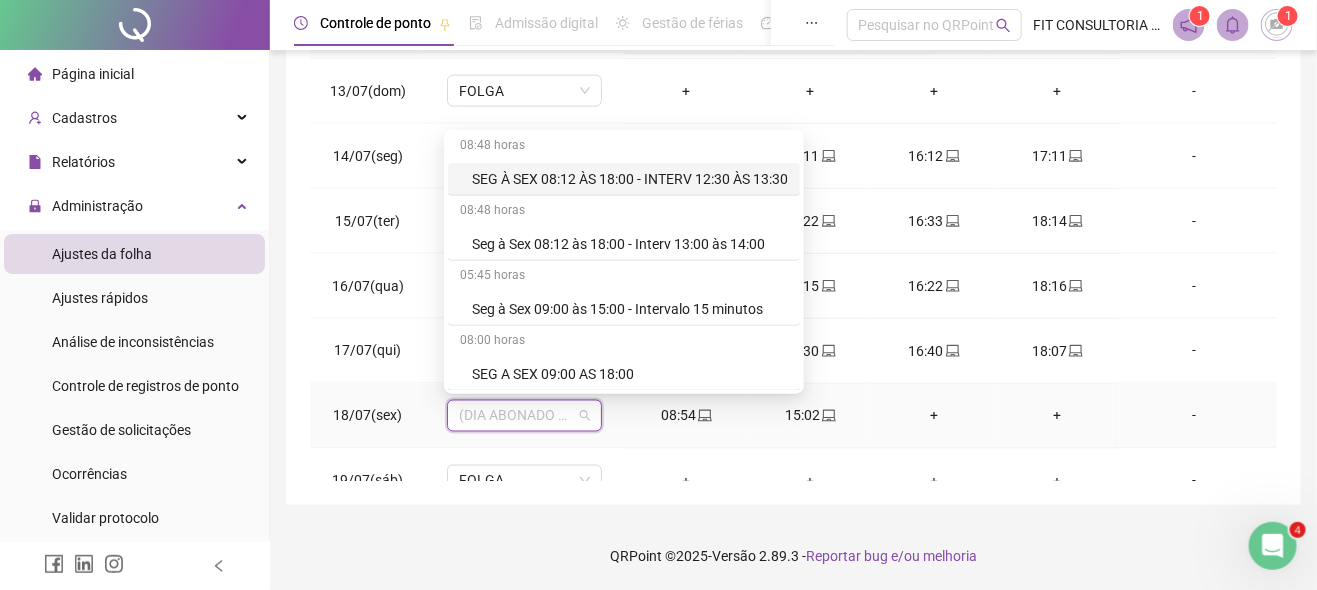 scroll, scrollTop: 293, scrollLeft: 0, axis: vertical 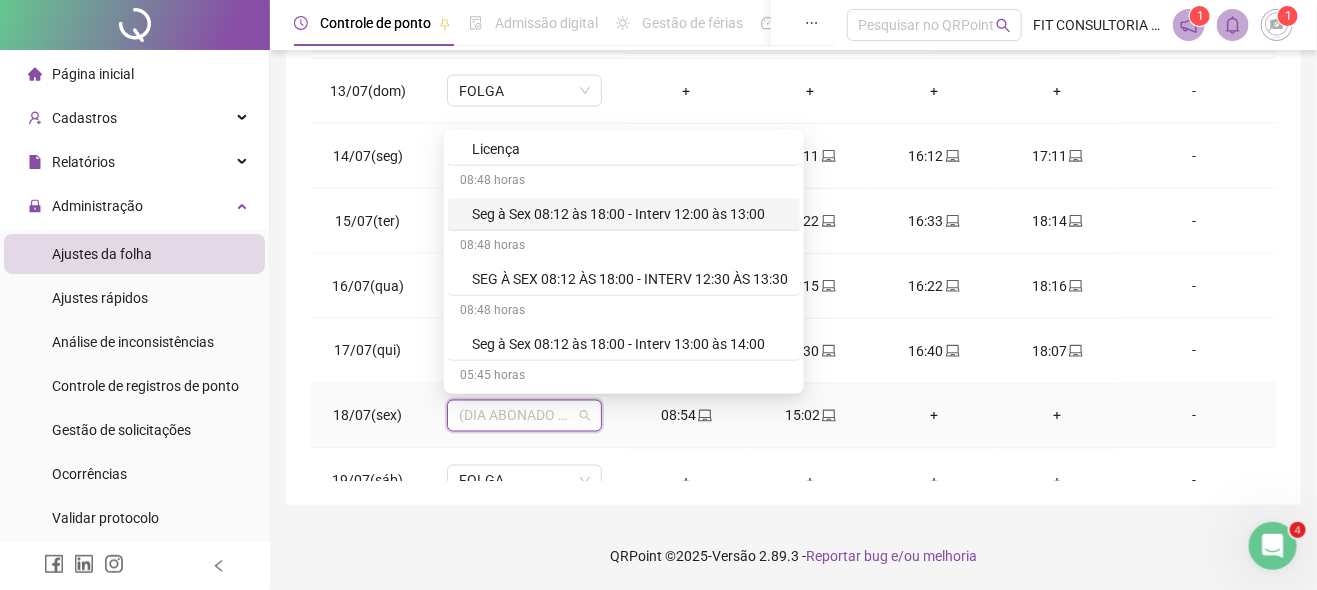 click on "Seg à Sex 08:12 às 18:00 - Interv 12:00 às 13:00" at bounding box center [630, 214] 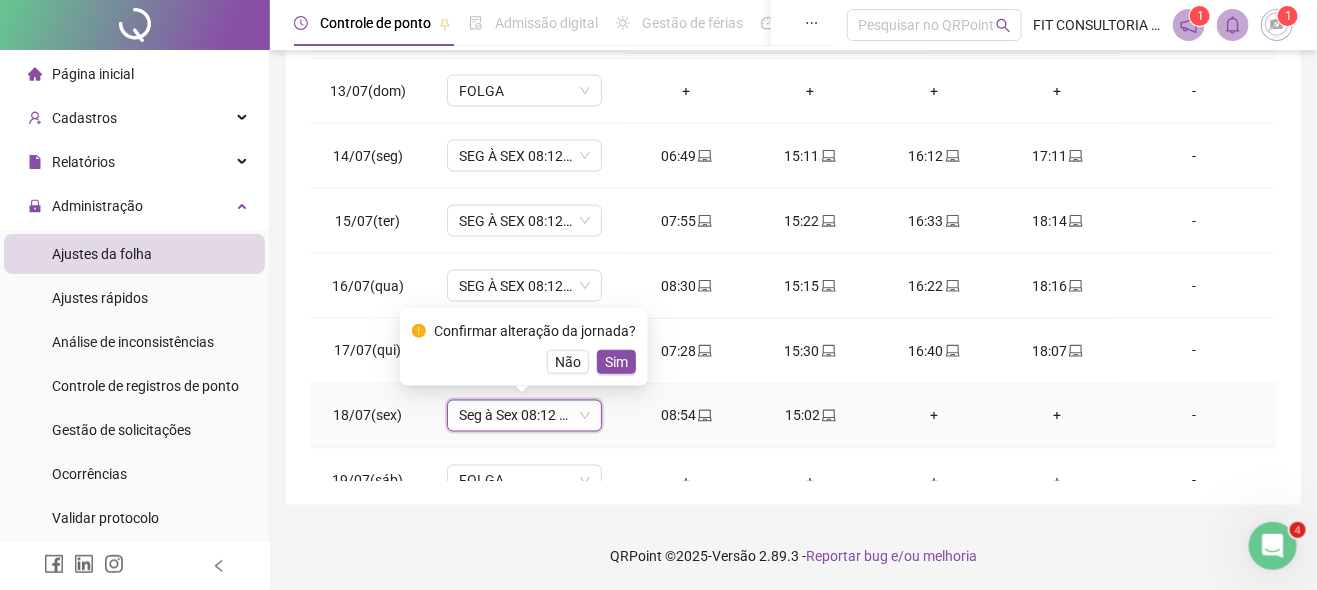 click on "Sim" at bounding box center (616, 362) 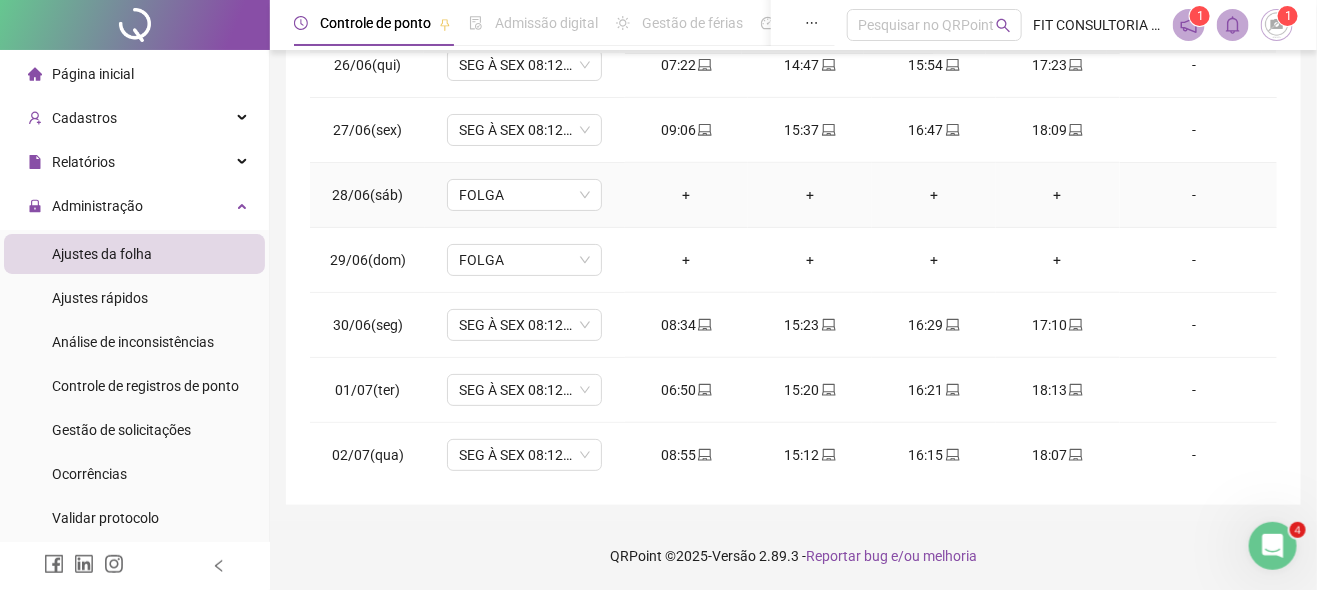 scroll, scrollTop: 0, scrollLeft: 0, axis: both 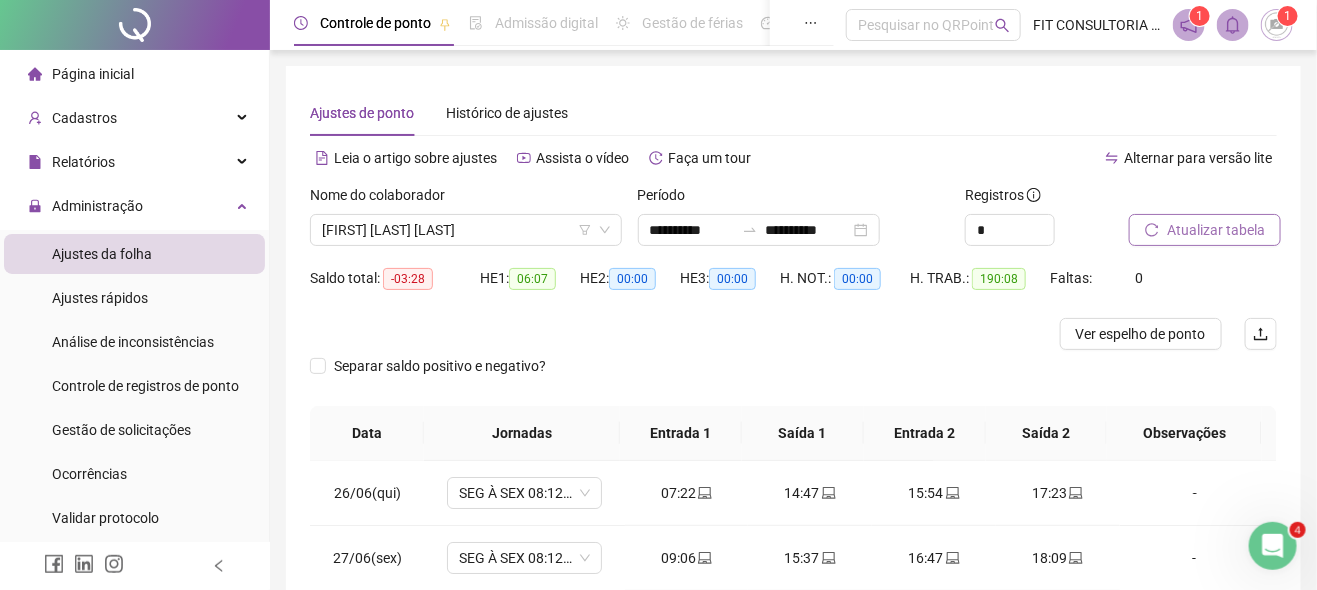 click on "Atualizar tabela" at bounding box center (1216, 230) 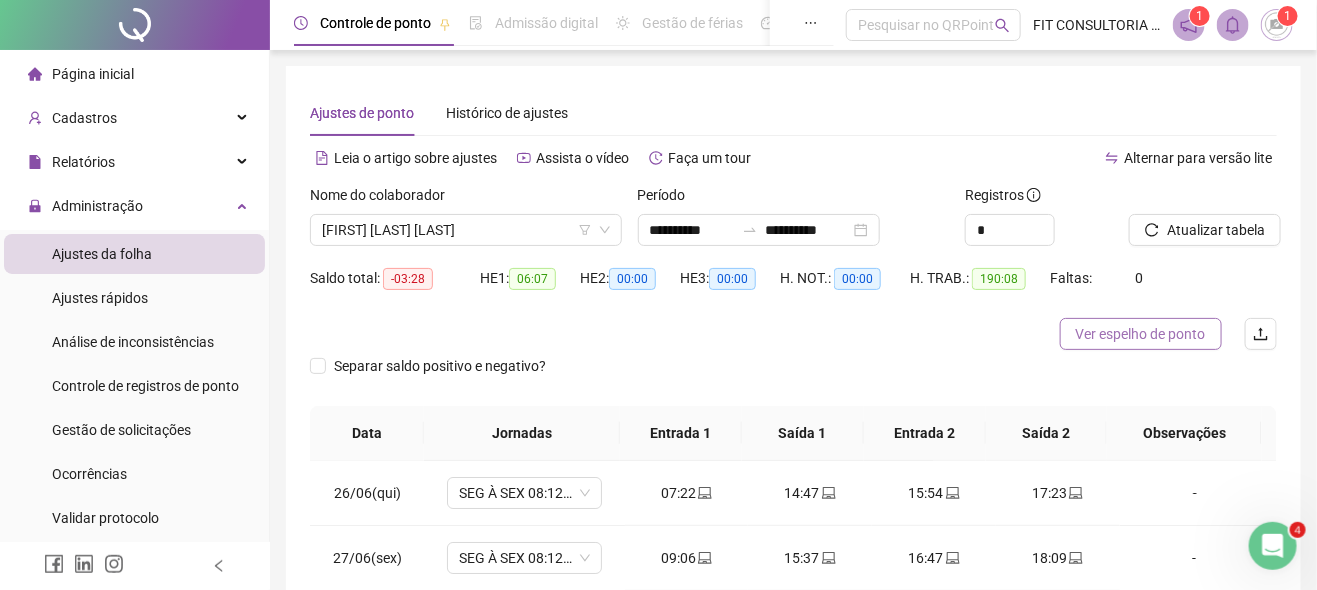 click on "Ver espelho de ponto" at bounding box center [1141, 334] 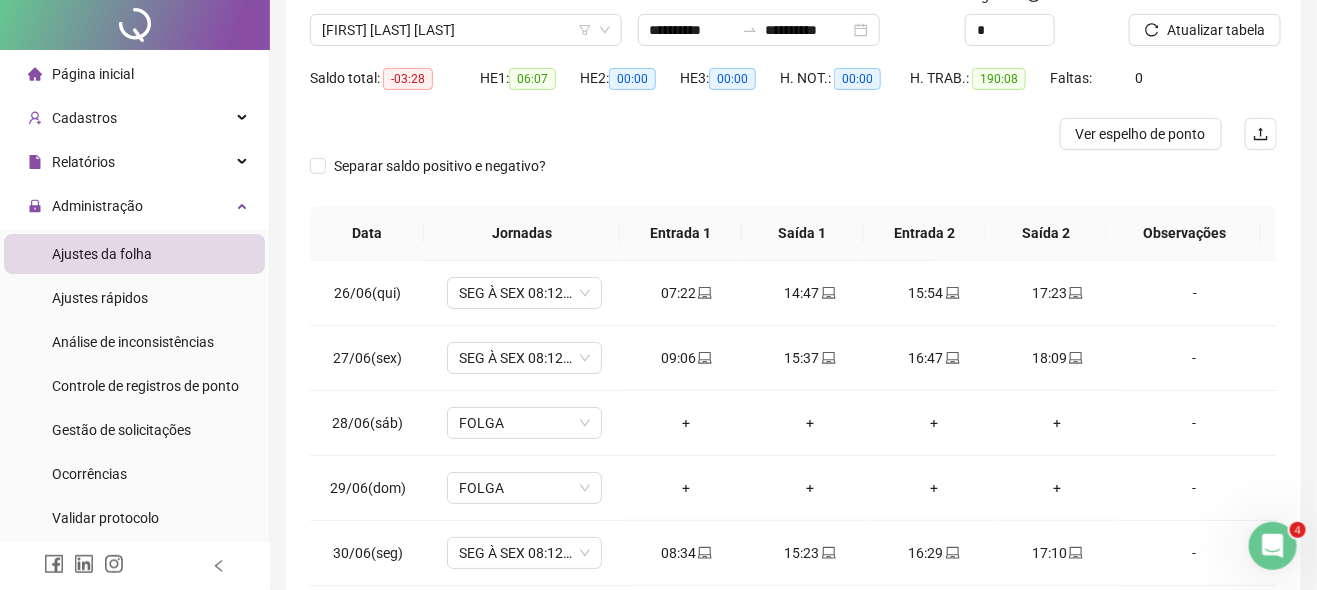 scroll, scrollTop: 300, scrollLeft: 0, axis: vertical 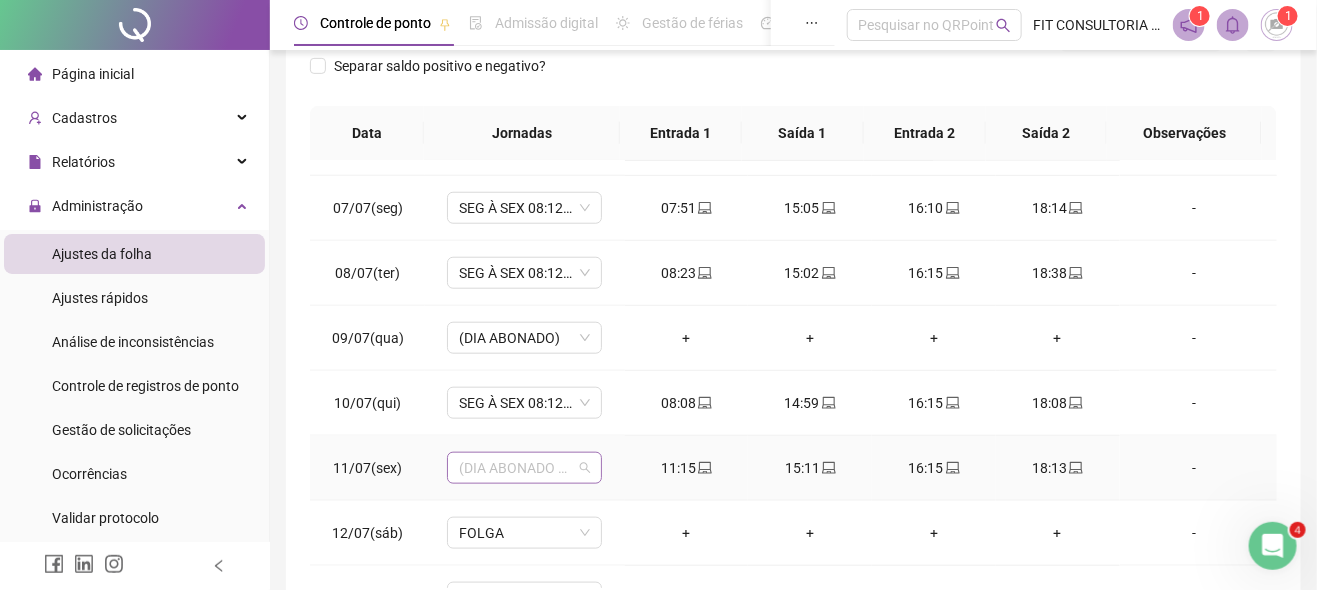 click on "(DIA ABONADO PARCIALMENTE)" at bounding box center (524, 468) 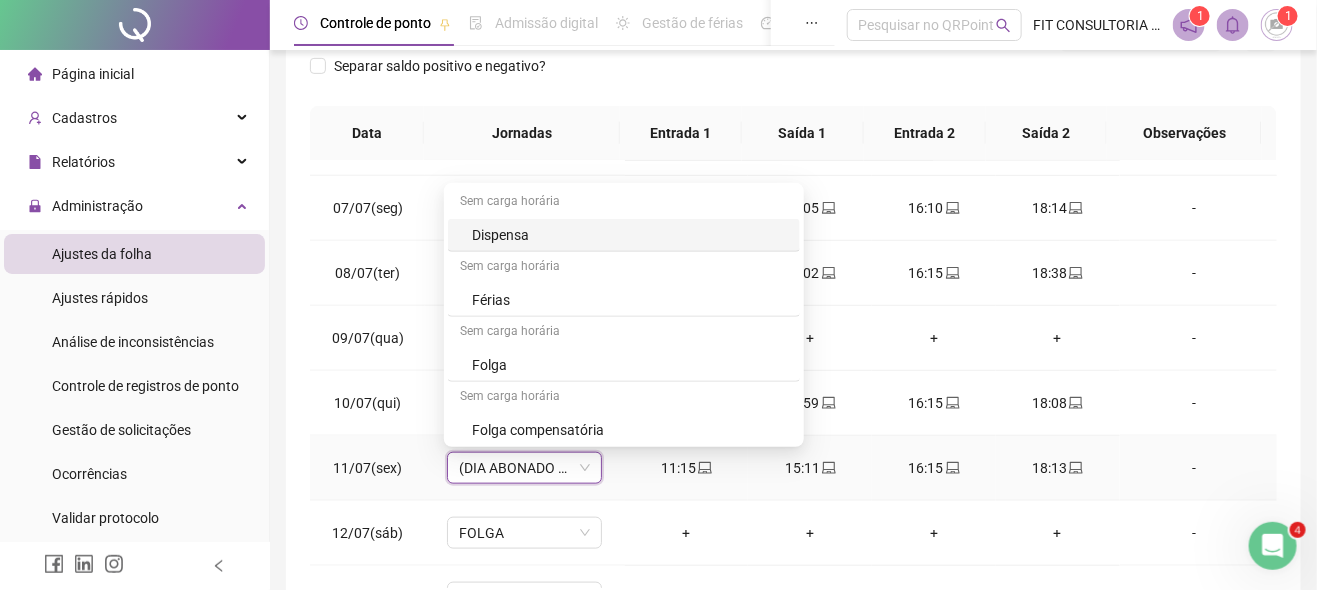 click on "(DIA ABONADO PARCIALMENTE)" at bounding box center (524, 468) 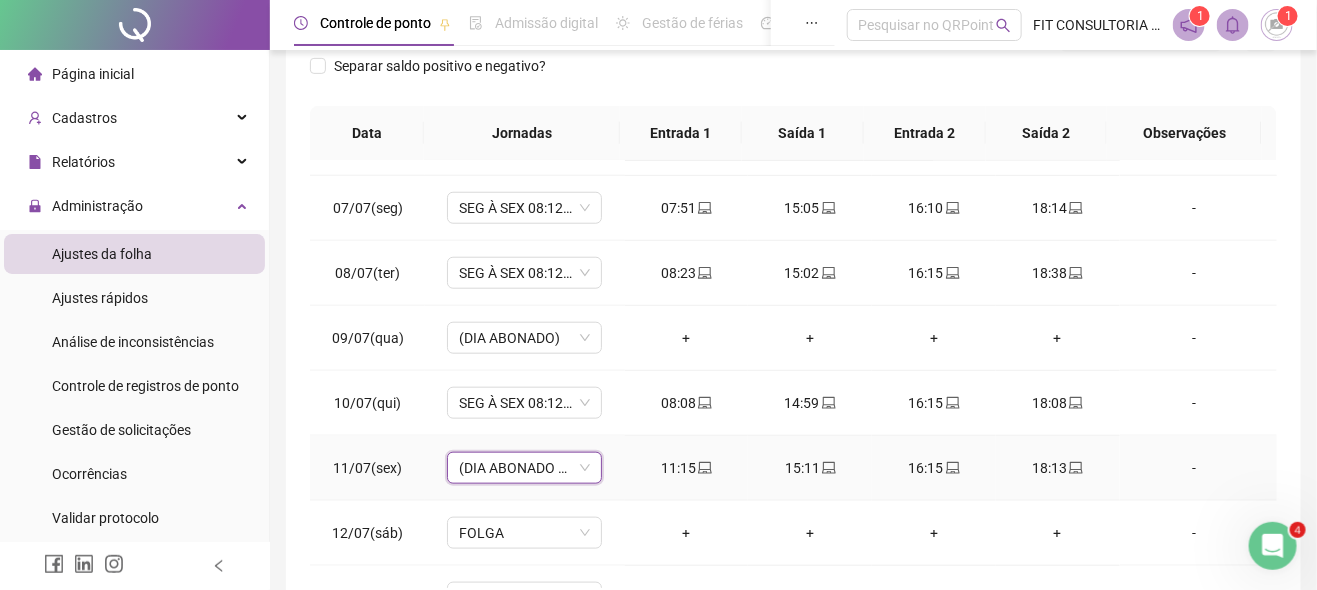 scroll, scrollTop: 900, scrollLeft: 0, axis: vertical 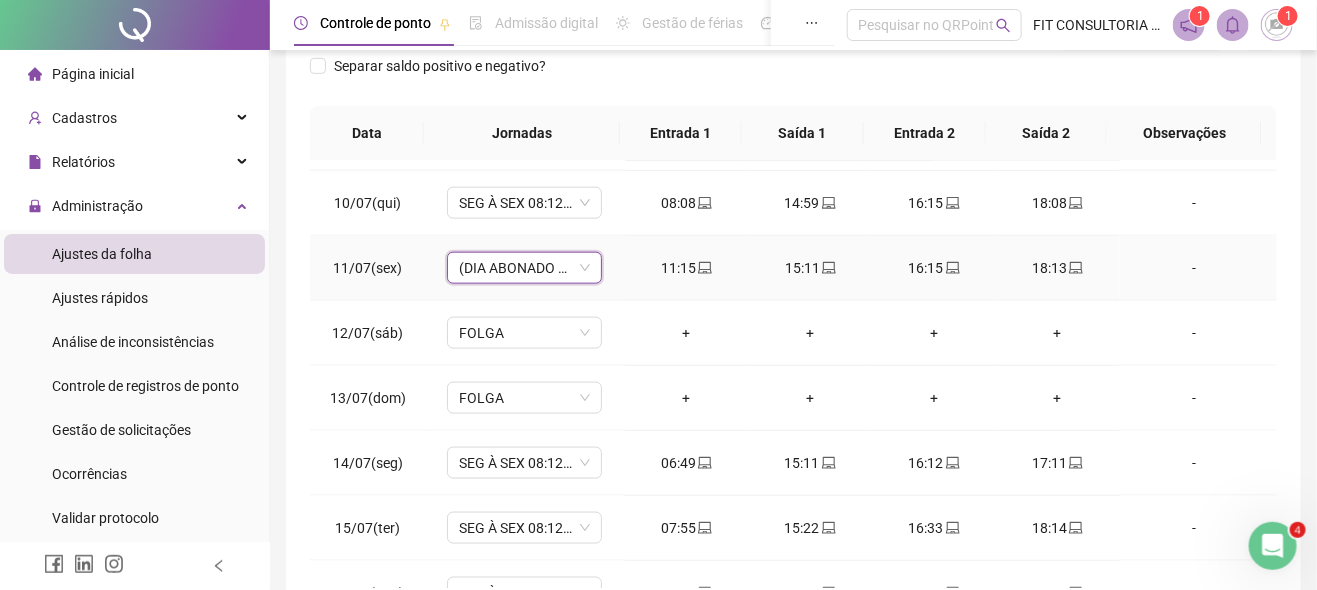 click on "(DIA ABONADO PARCIALMENTE)" at bounding box center (524, 268) 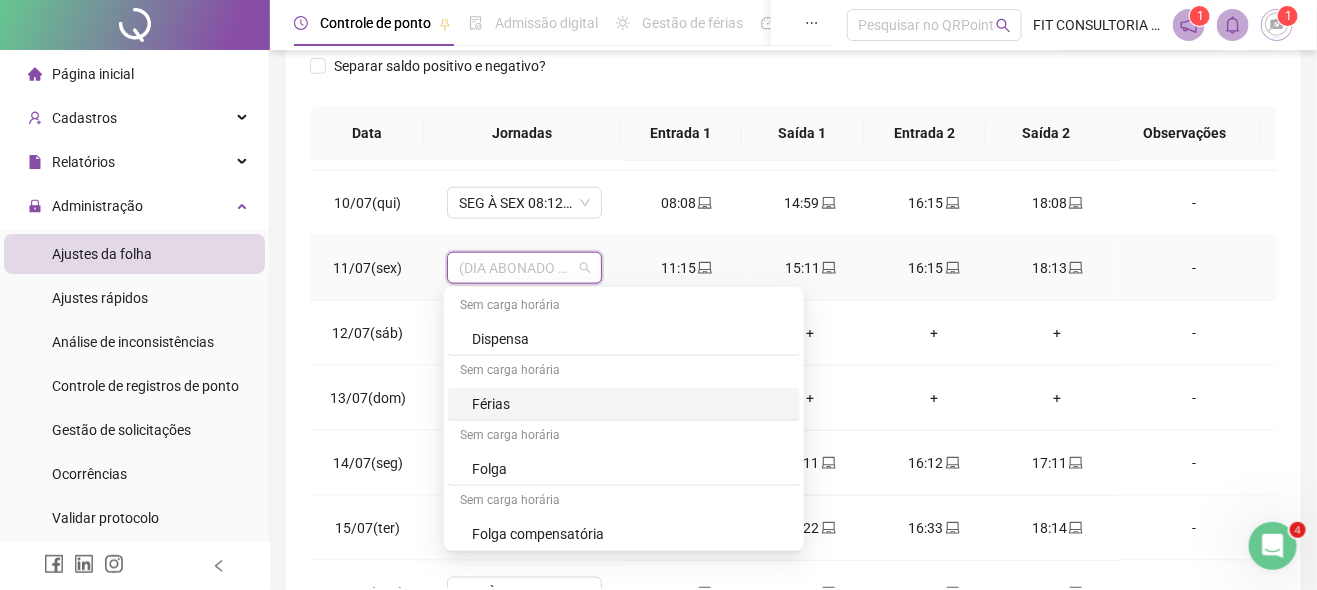 scroll, scrollTop: 200, scrollLeft: 0, axis: vertical 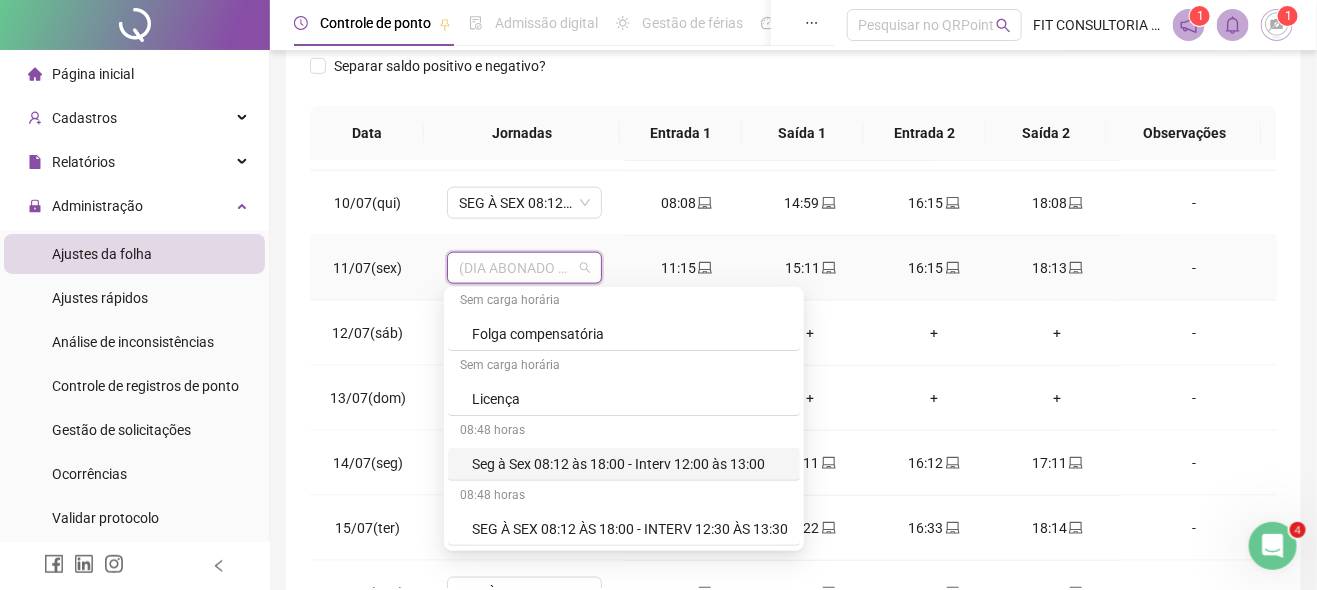 click on "Seg à Sex 08:12 às 18:00 - Interv 12:00 às 13:00" at bounding box center [630, 464] 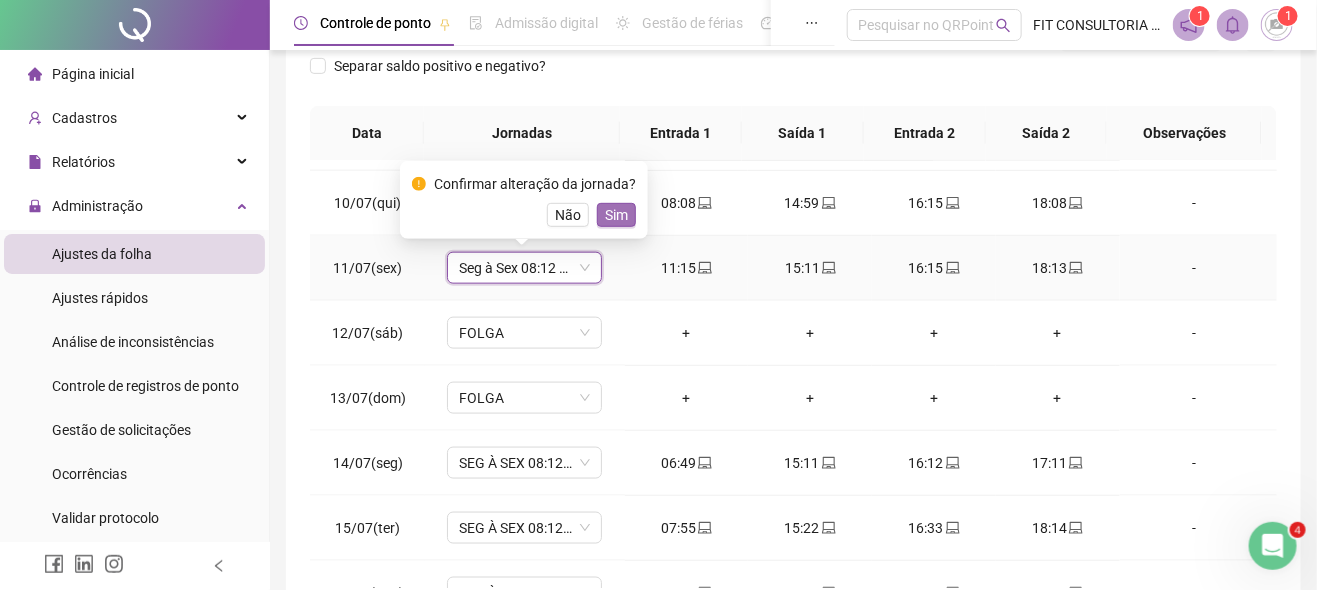 click on "Sim" at bounding box center (616, 215) 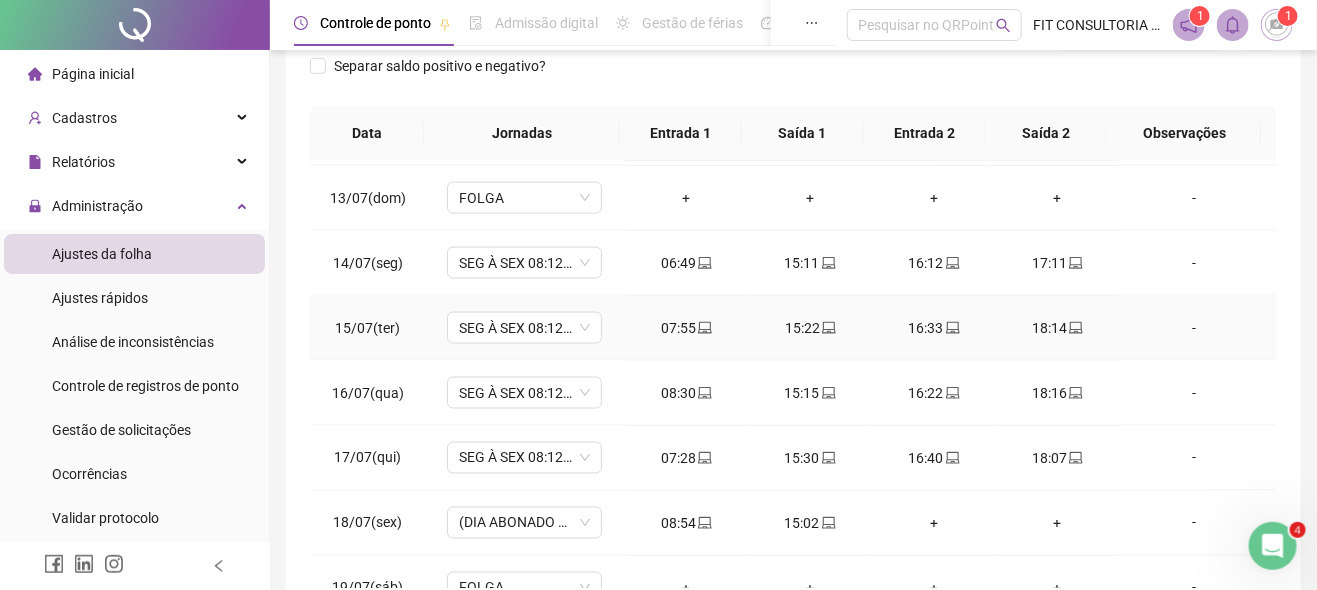 scroll, scrollTop: 1300, scrollLeft: 0, axis: vertical 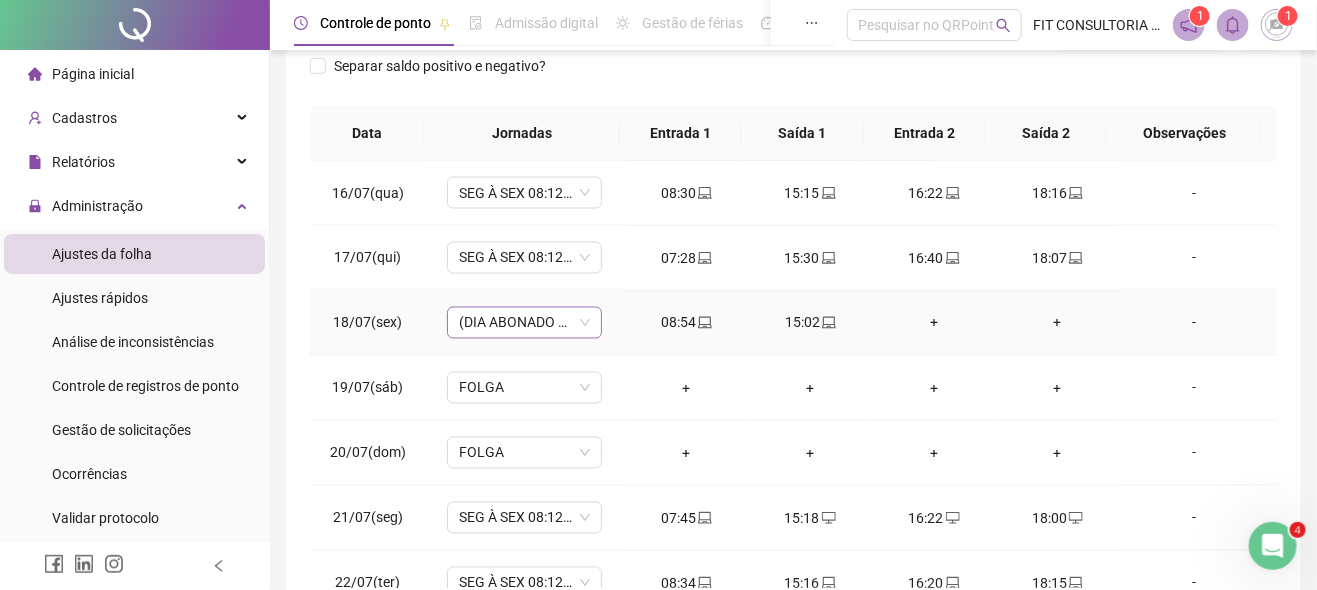 click on "(DIA ABONADO PARCIALMENTE)" at bounding box center (524, 323) 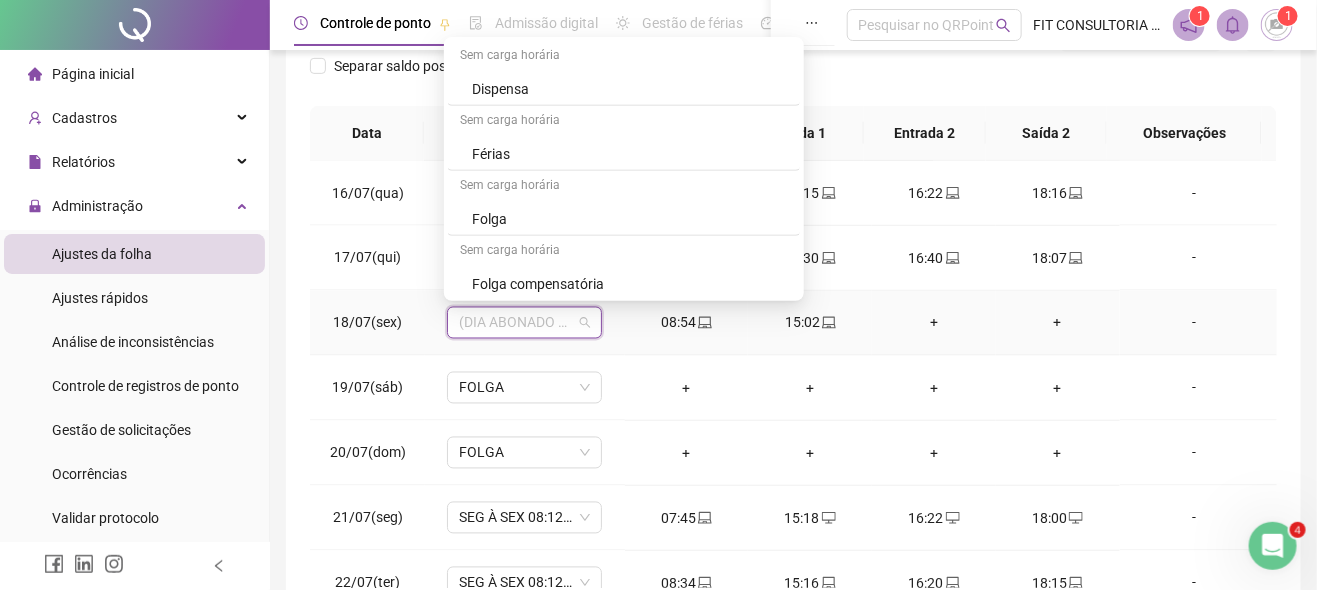 scroll, scrollTop: 393, scrollLeft: 0, axis: vertical 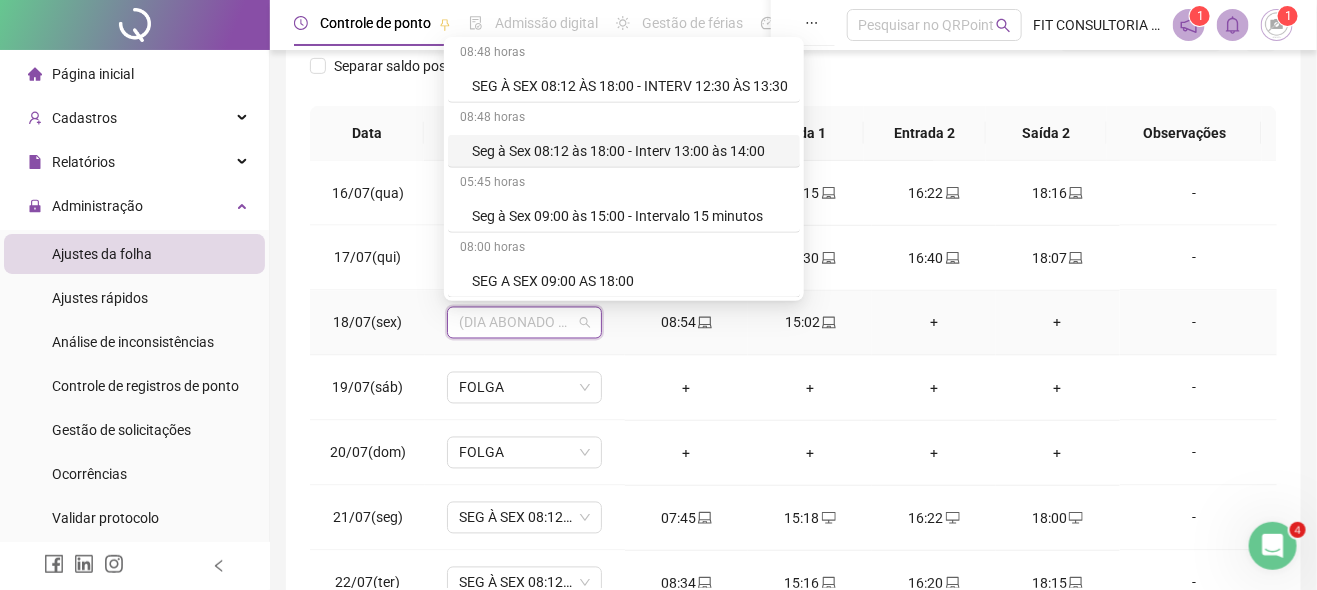 click on "Seg à Sex 08:12 às 18:00 - Interv 13:00 às 14:00" at bounding box center (630, 151) 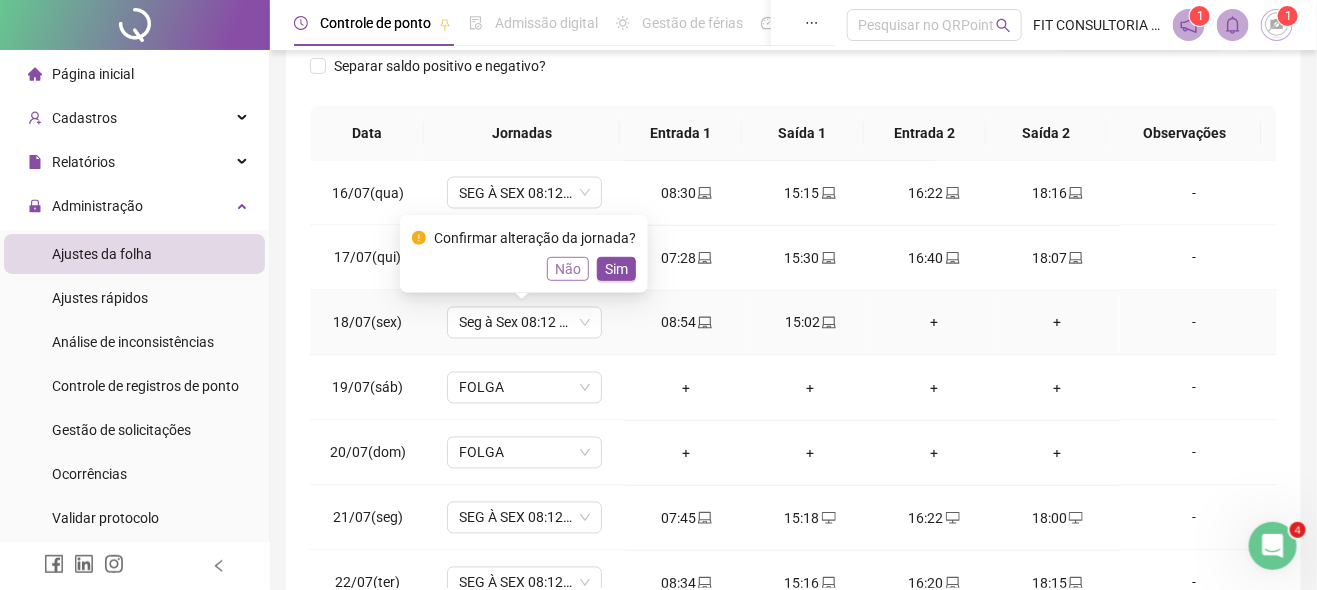 click on "Não" at bounding box center [568, 269] 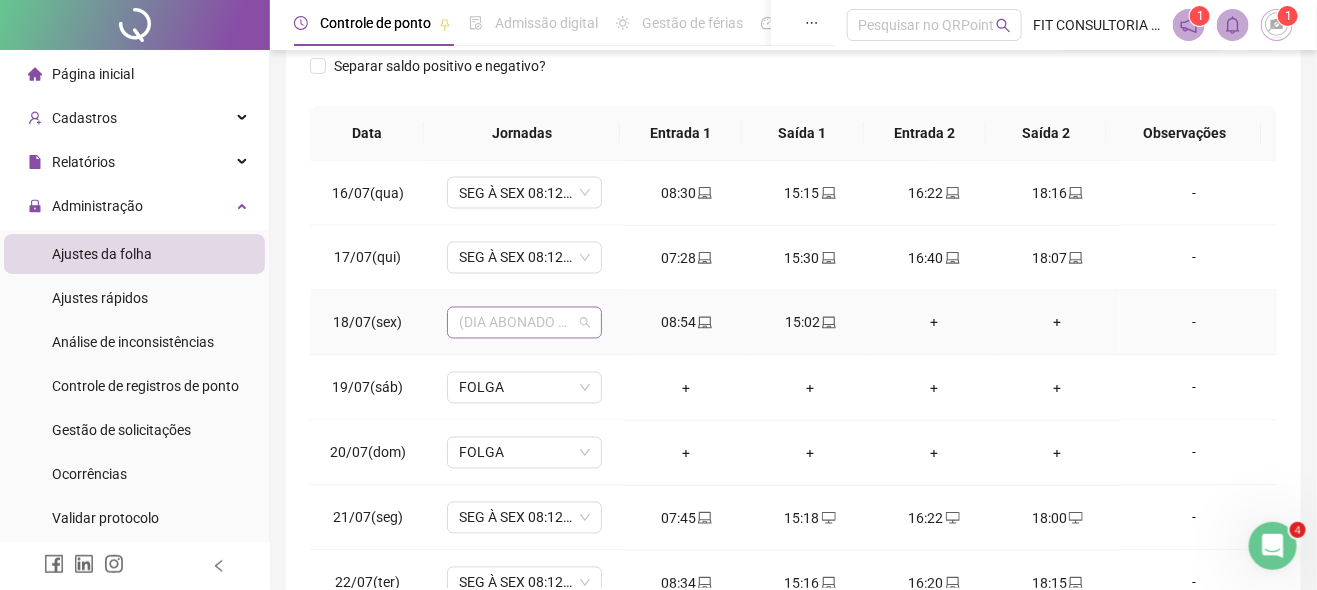 click on "(DIA ABONADO PARCIALMENTE)" at bounding box center [524, 323] 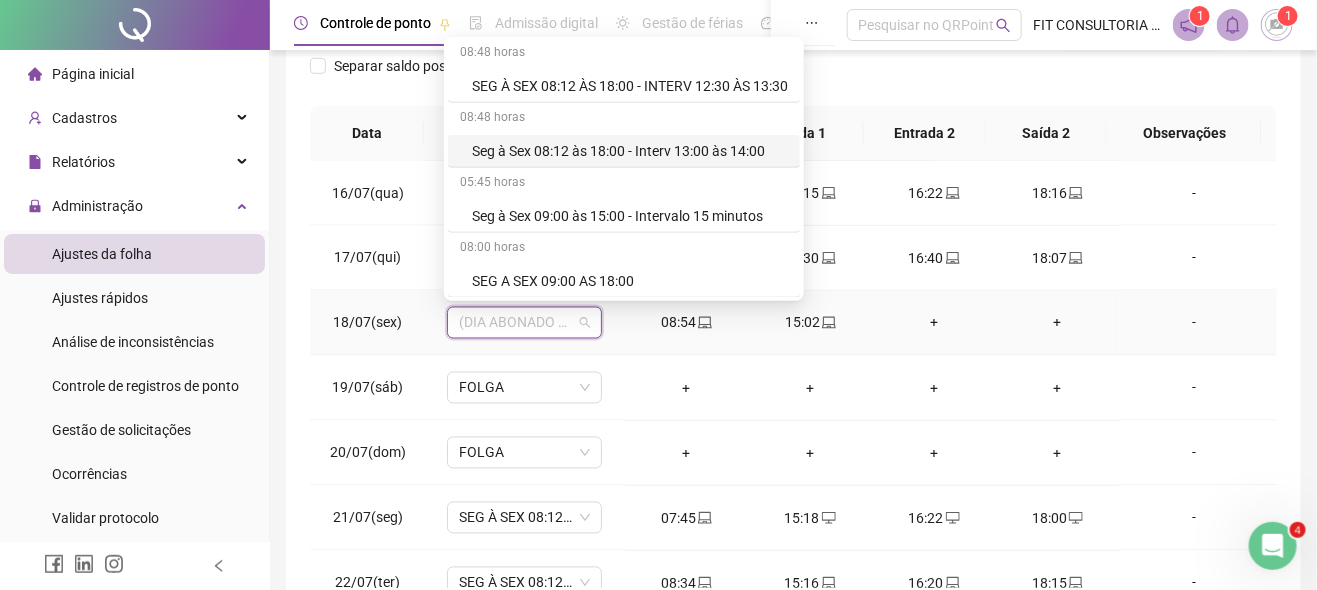 scroll, scrollTop: 293, scrollLeft: 0, axis: vertical 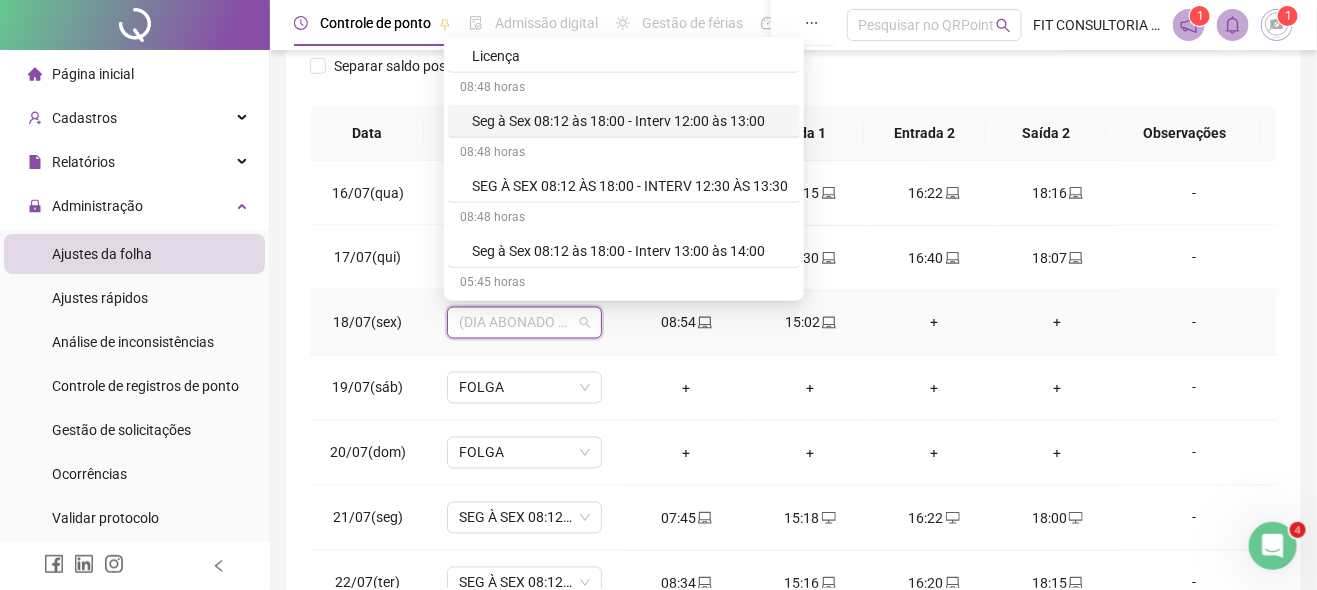 click on "Seg à Sex 08:12 às 18:00 - Interv 12:00 às 13:00" at bounding box center [630, 121] 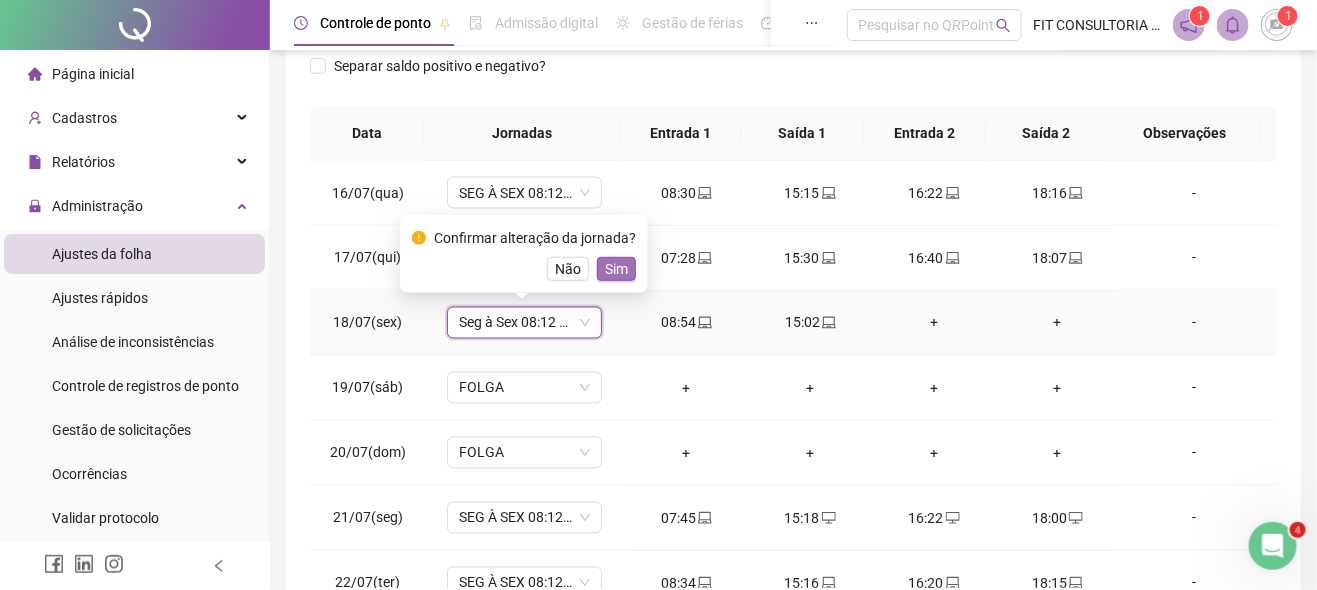 click on "Sim" at bounding box center [616, 269] 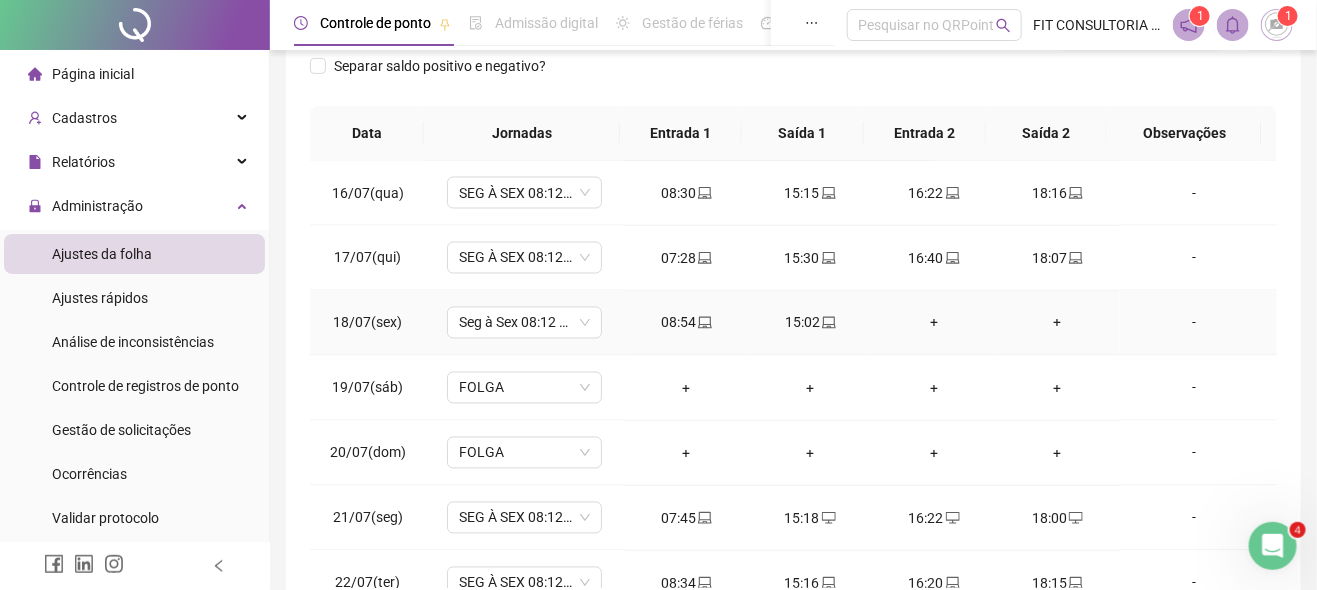 click on "-" at bounding box center [1195, 323] 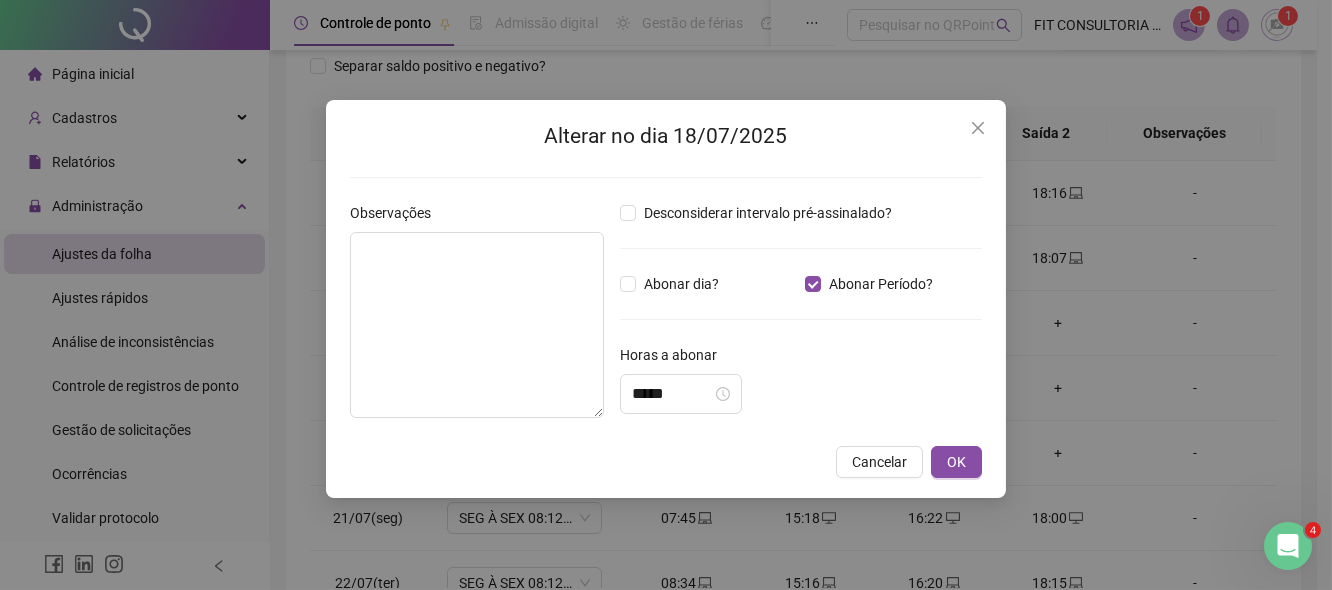drag, startPoint x: 846, startPoint y: 320, endPoint x: 879, endPoint y: 381, distance: 69.354164 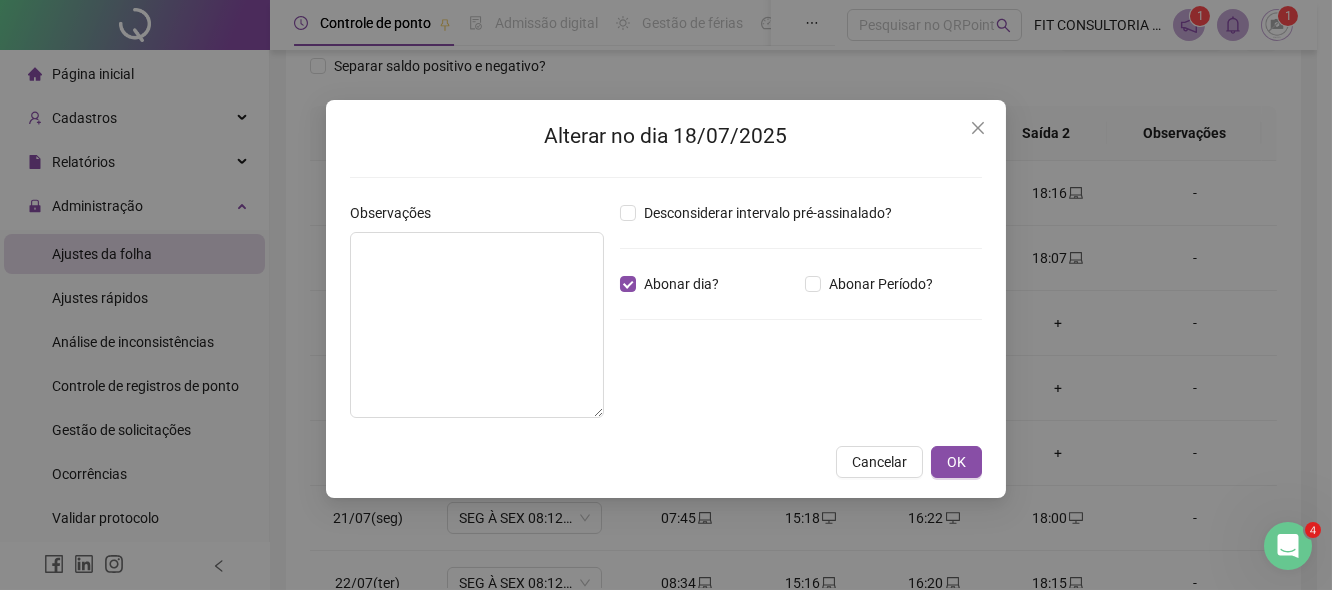 click on "Cancelar" at bounding box center [879, 462] 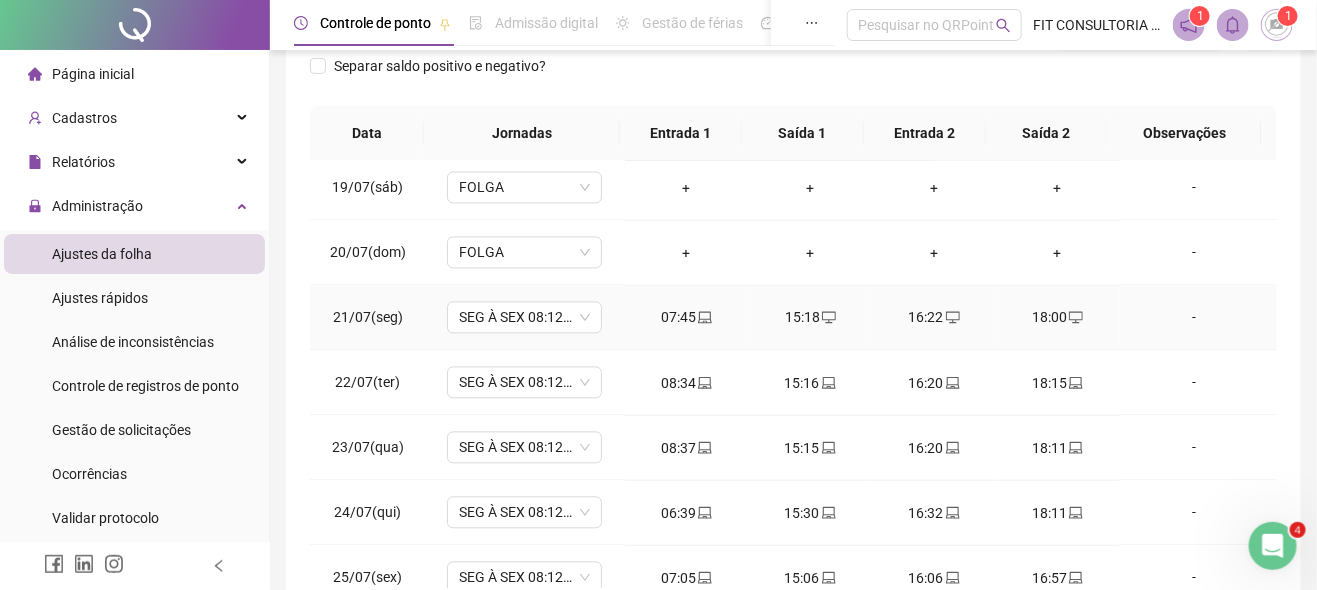 scroll, scrollTop: 1521, scrollLeft: 0, axis: vertical 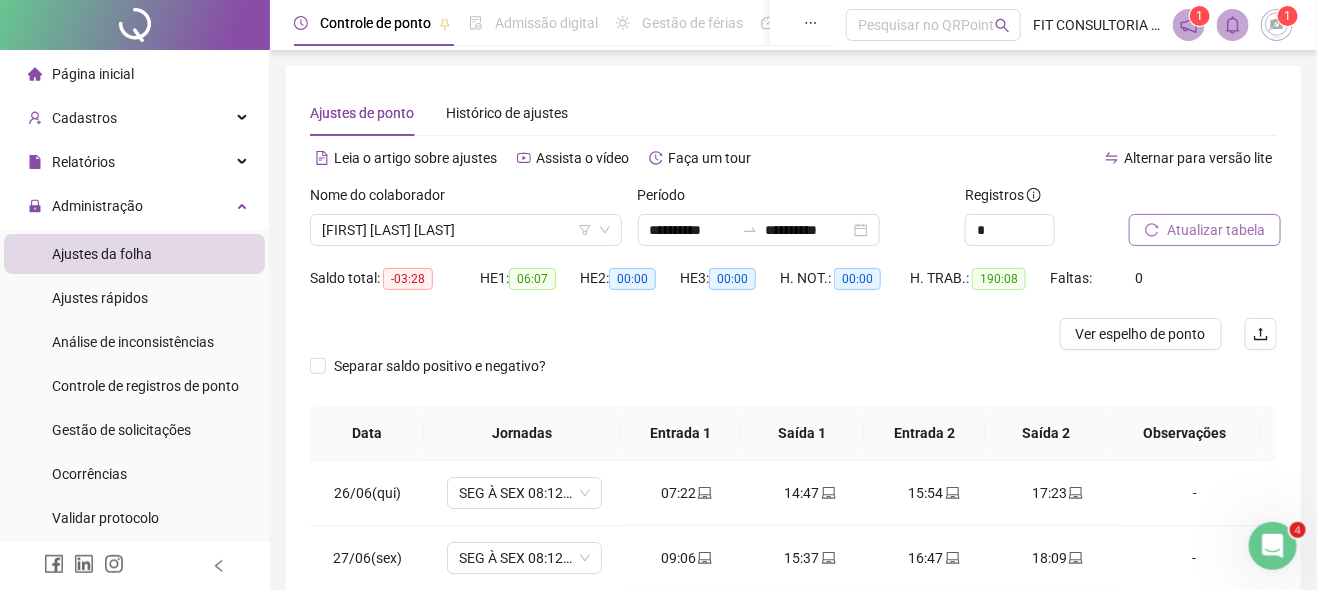 click on "Atualizar tabela" at bounding box center [1216, 230] 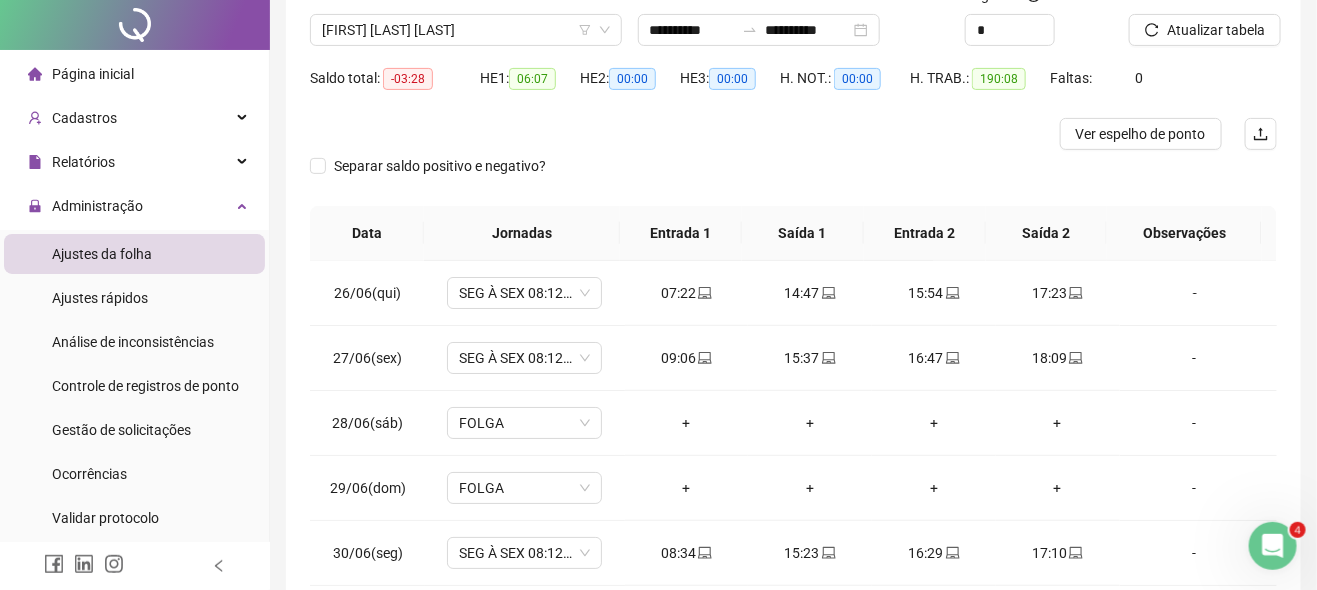 scroll, scrollTop: 300, scrollLeft: 0, axis: vertical 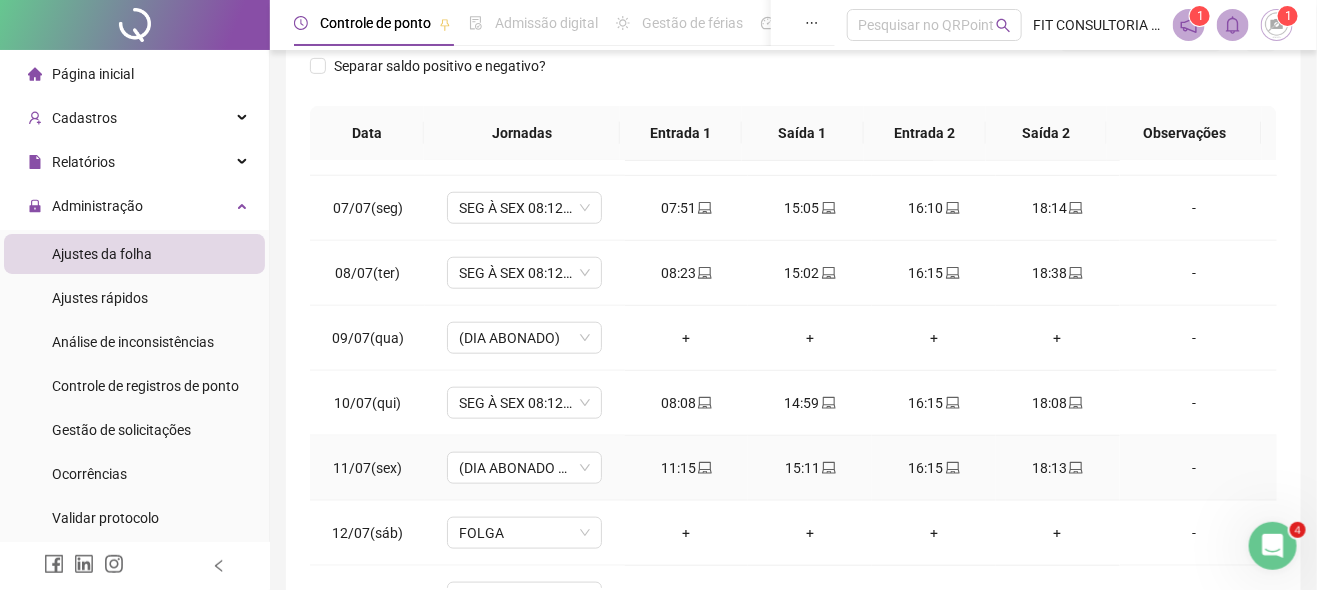 click on "-" at bounding box center (1195, 468) 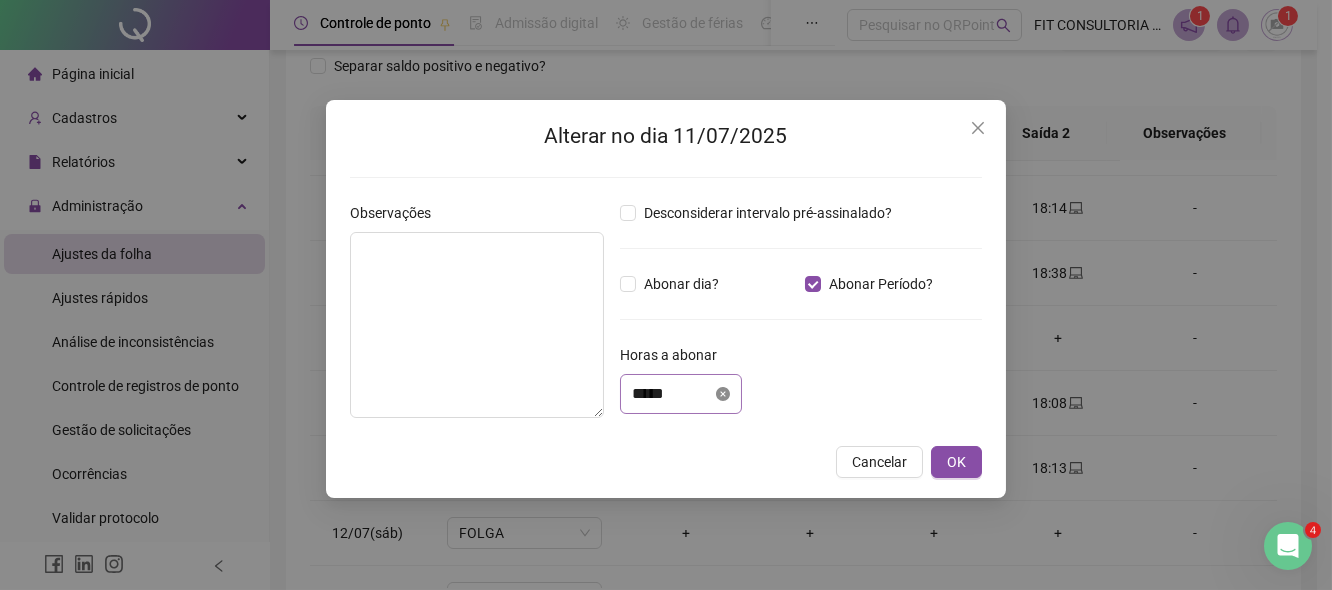 click on "*****" at bounding box center [681, 394] 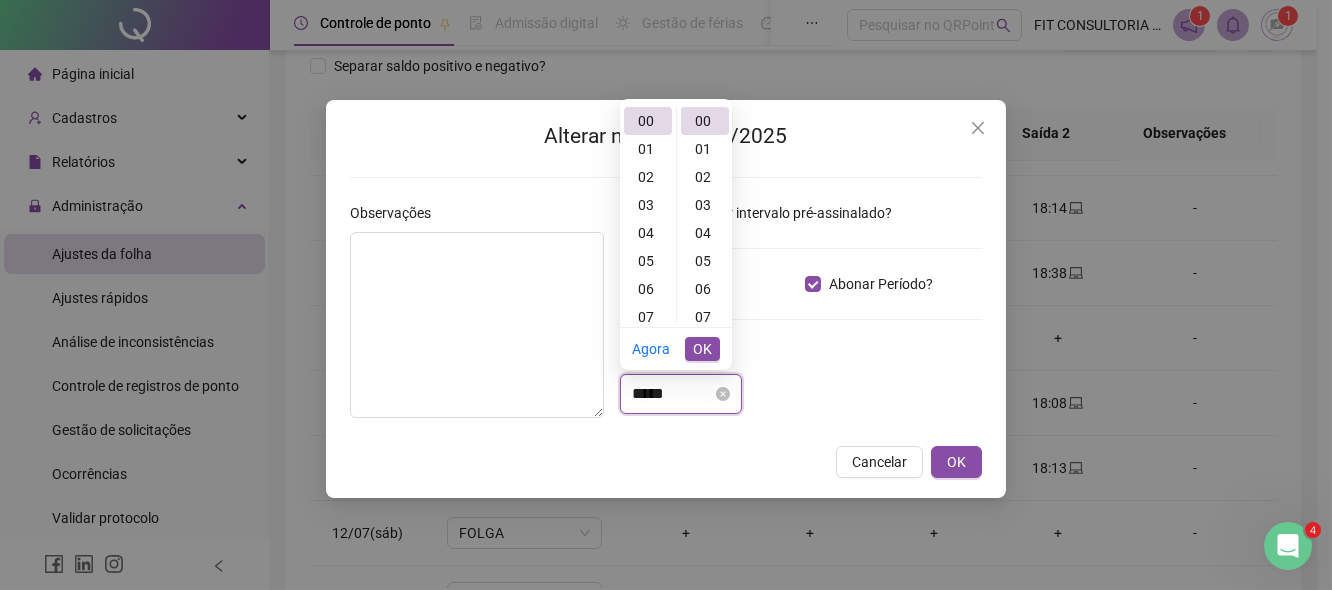 click on "*****" at bounding box center [681, 394] 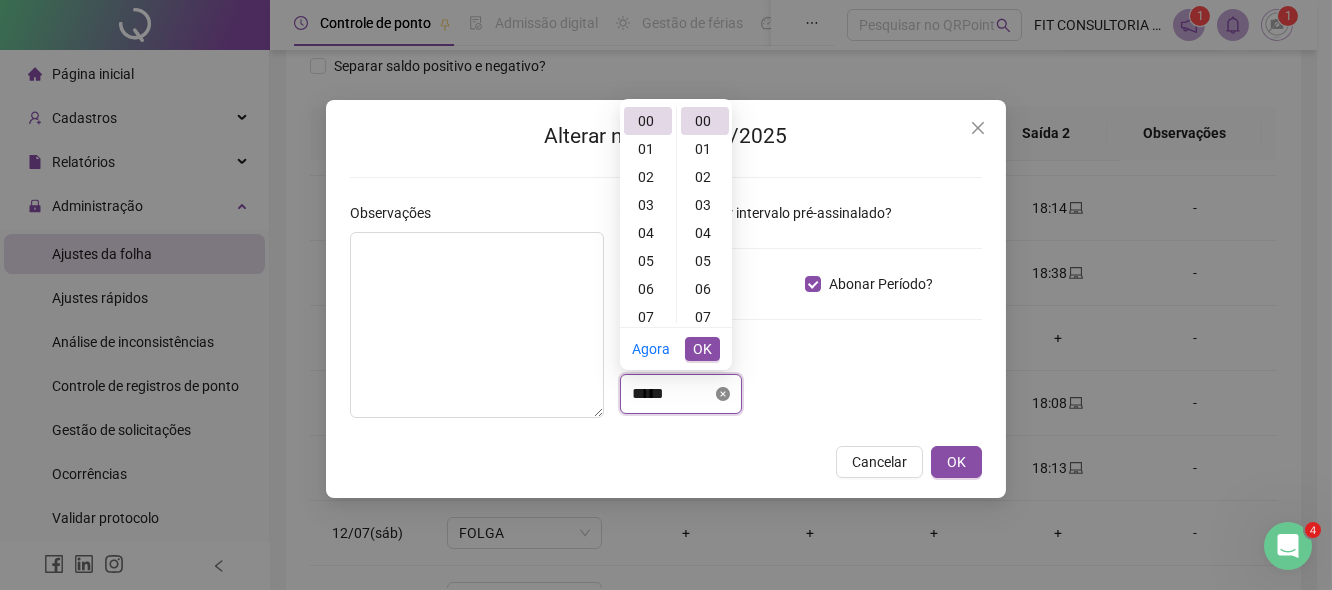 click 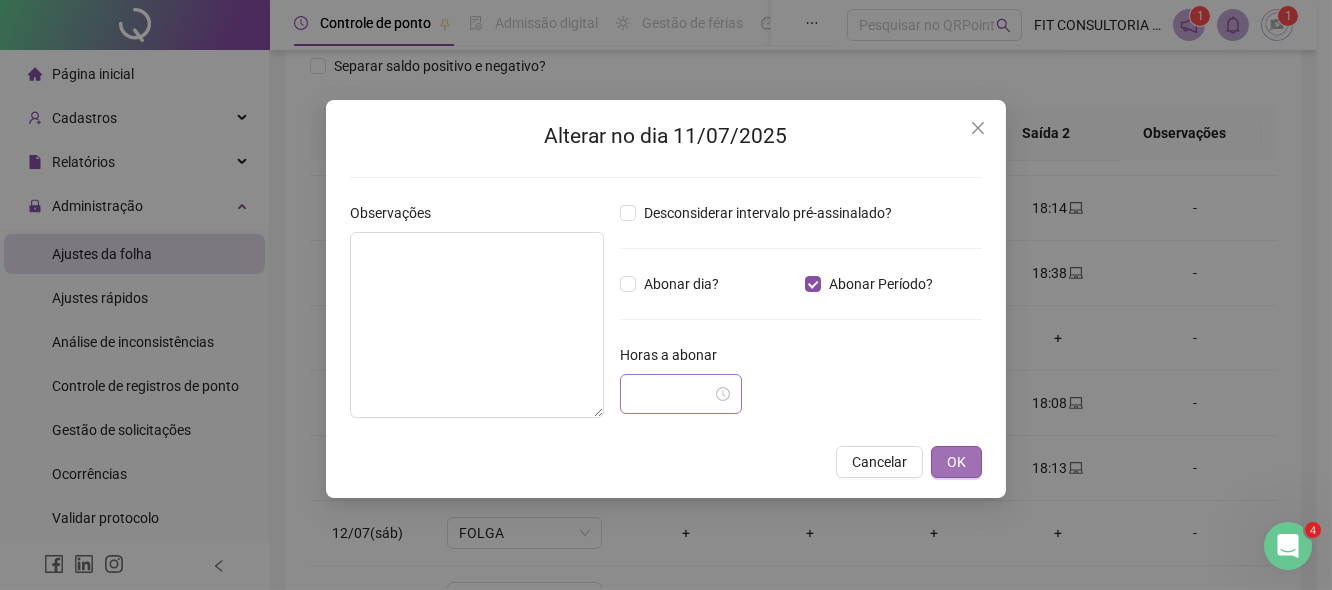 click on "OK" at bounding box center [956, 462] 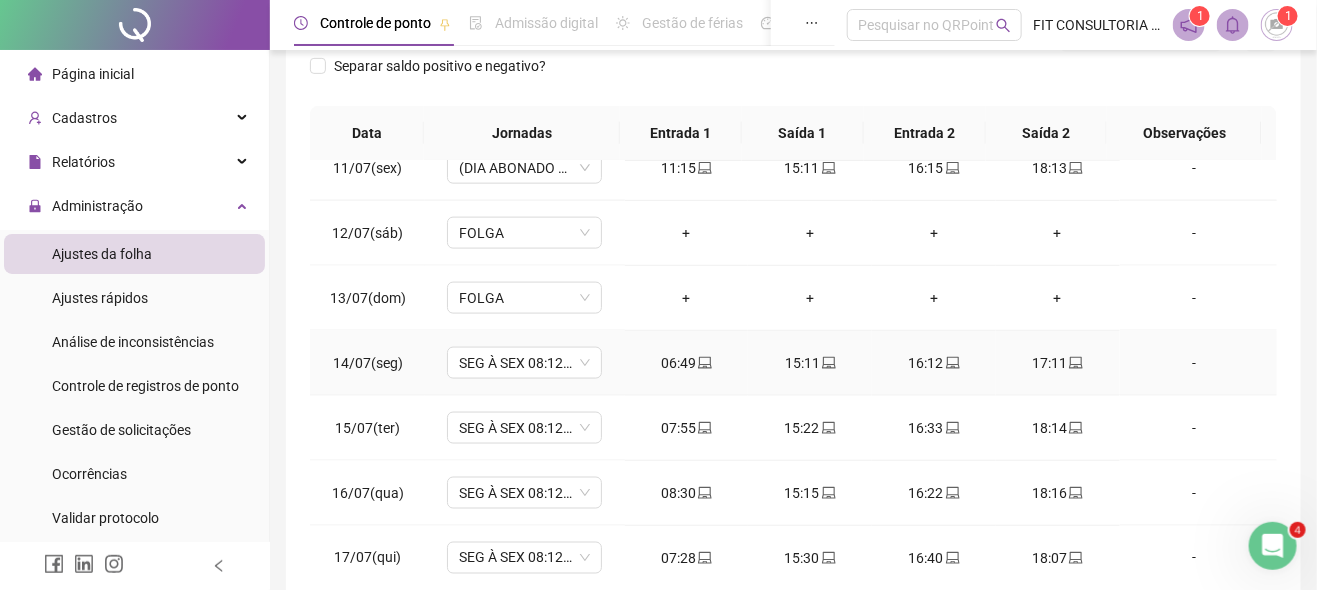scroll, scrollTop: 900, scrollLeft: 0, axis: vertical 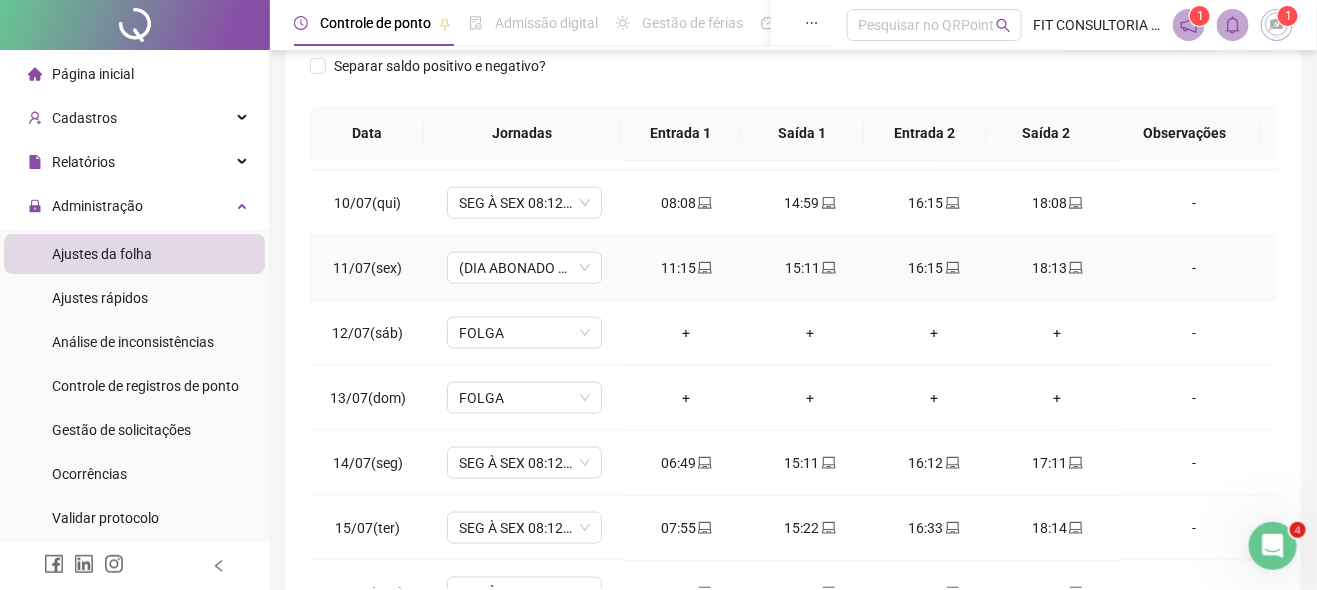 click on "-" at bounding box center (1195, 268) 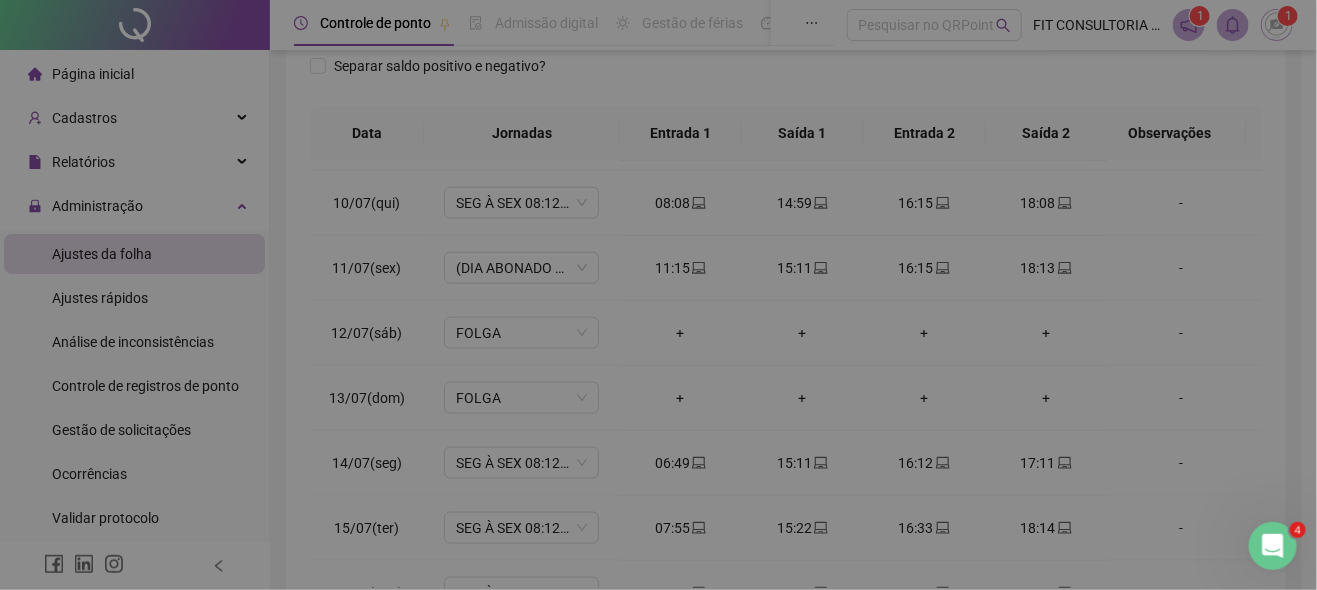 type on "*****" 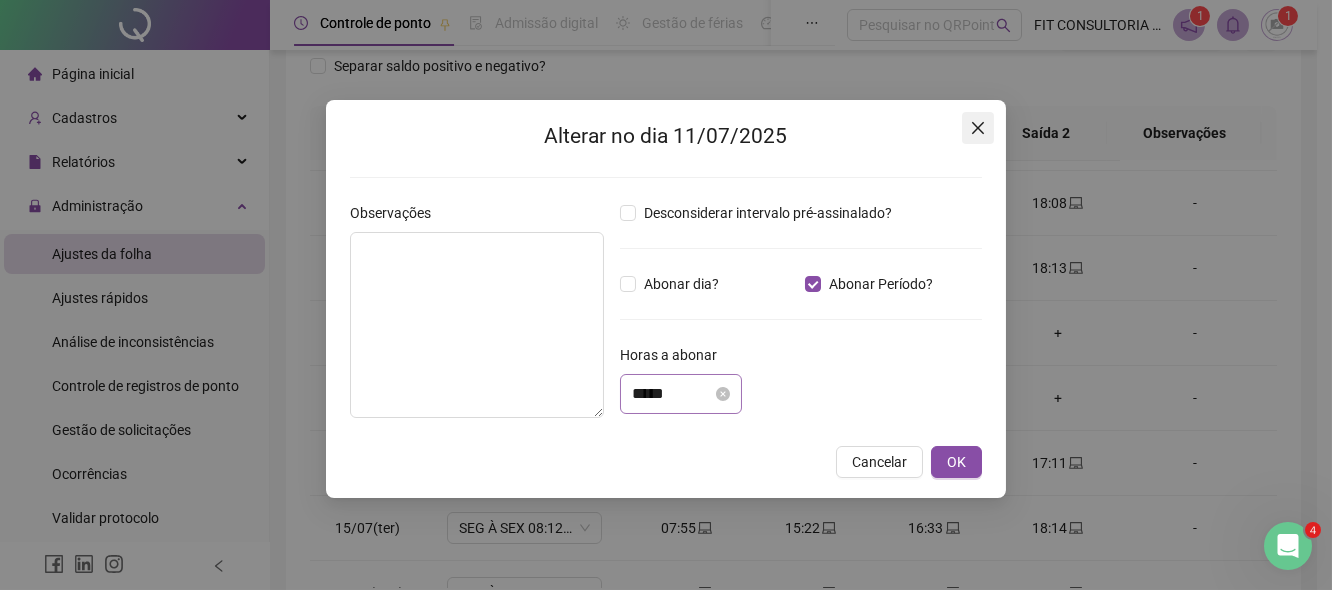 click 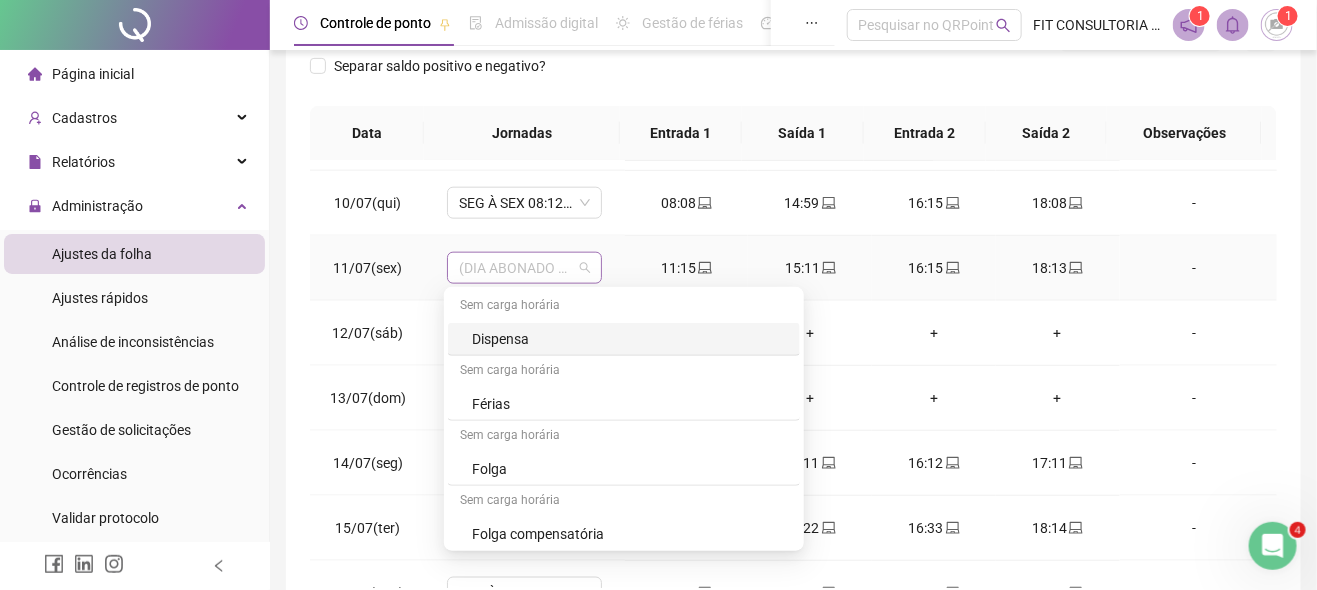 click on "(DIA ABONADO PARCIALMENTE)" at bounding box center (524, 268) 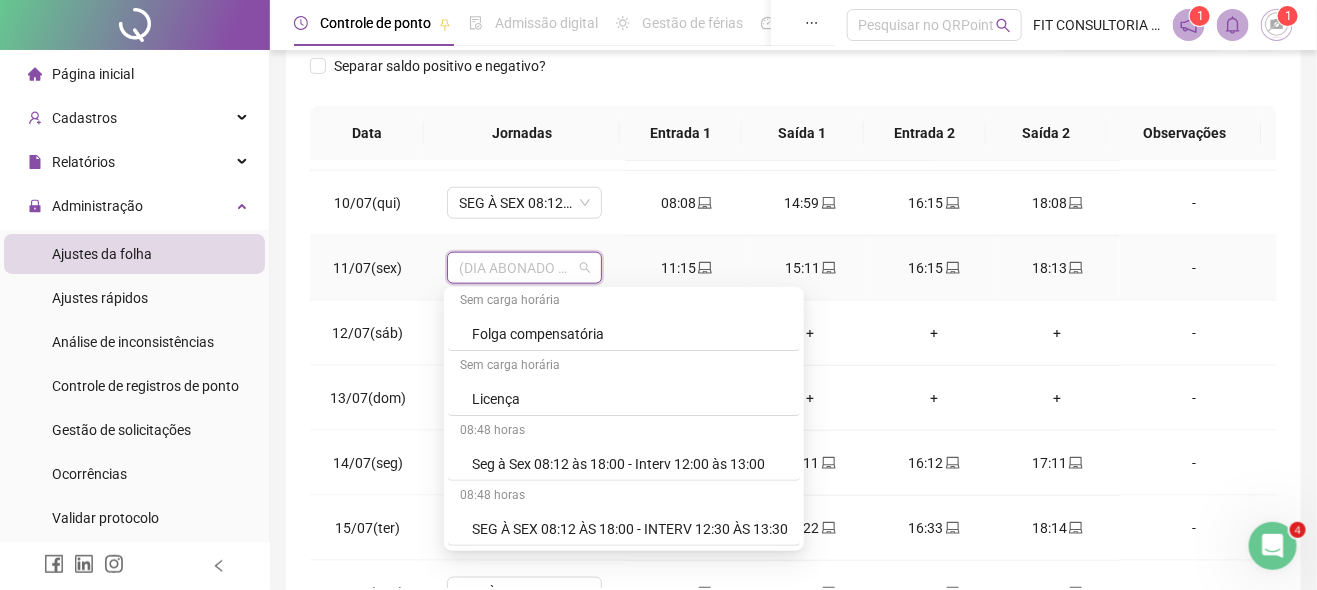 scroll, scrollTop: 393, scrollLeft: 0, axis: vertical 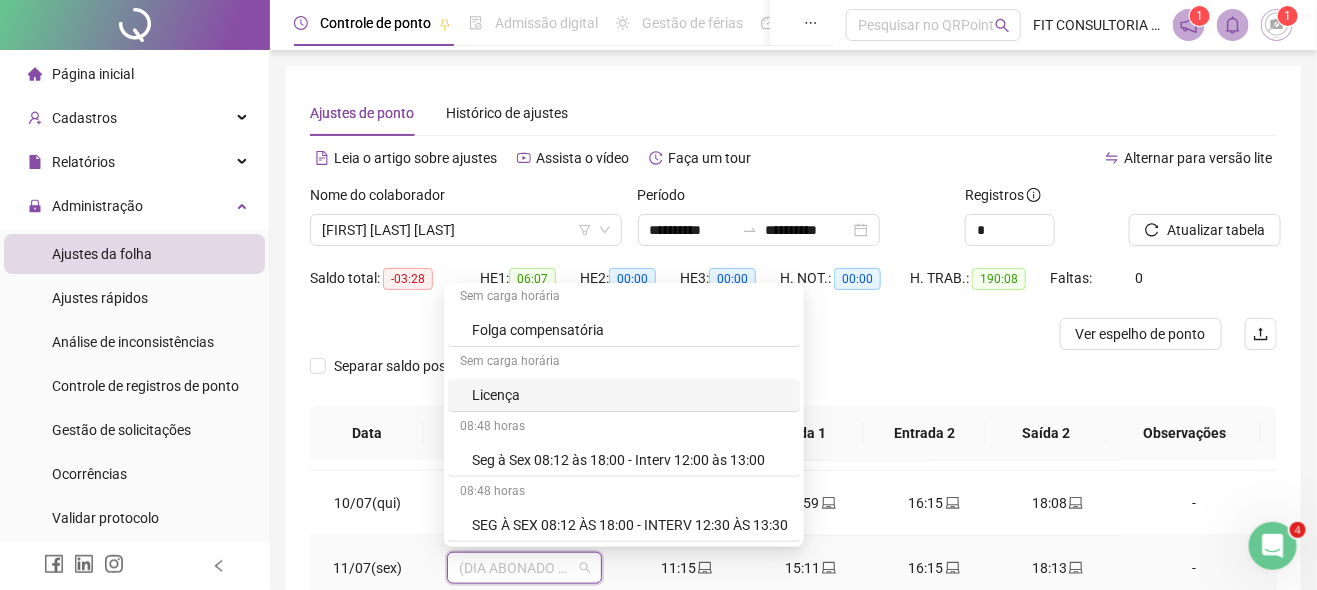 click on "08:48 horas" at bounding box center (624, 428) 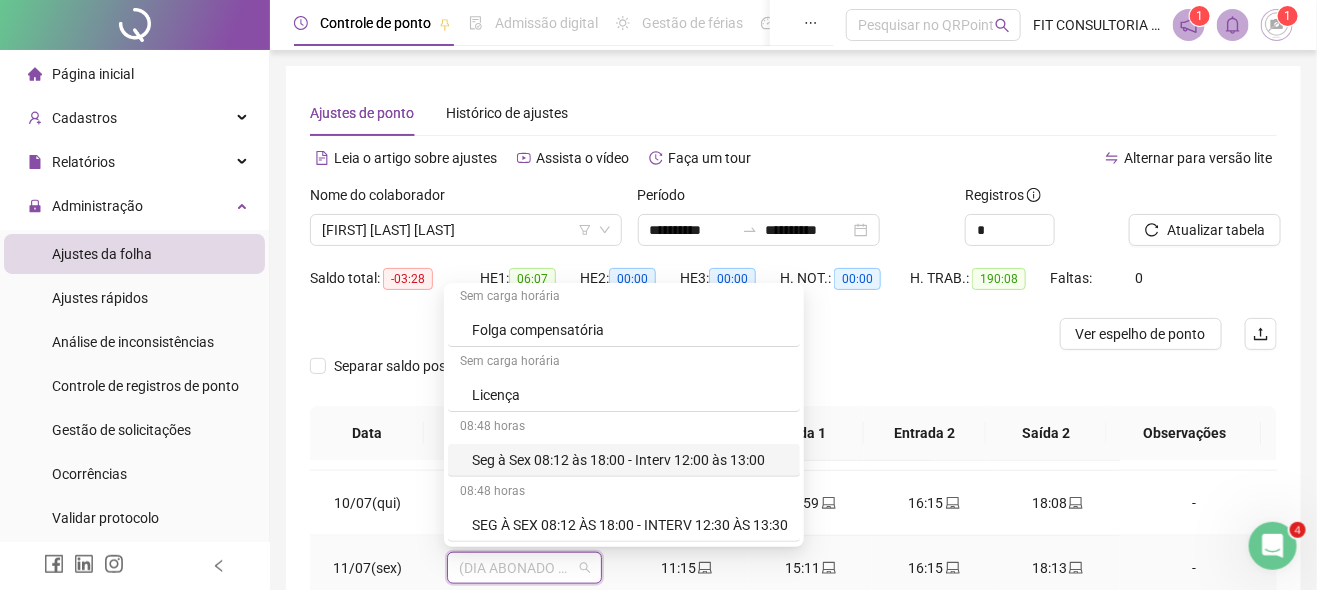 click on "Seg à Sex 08:12 às 18:00 - Interv 12:00 às 13:00" at bounding box center [630, 460] 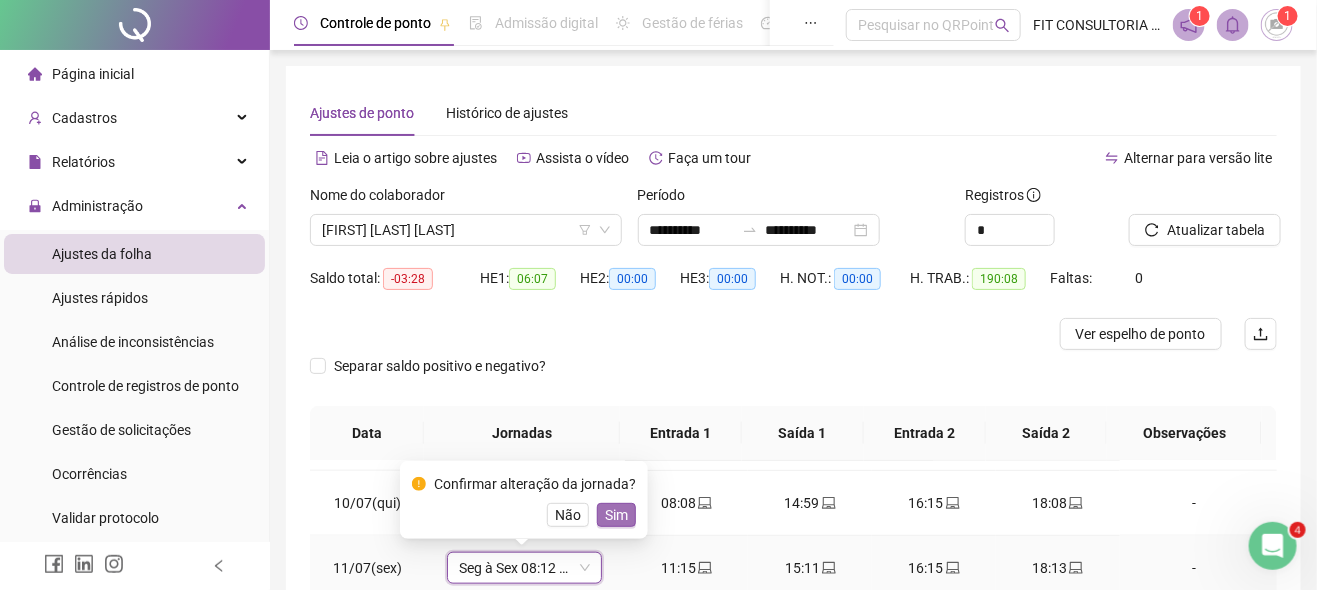 click on "Sim" at bounding box center (616, 515) 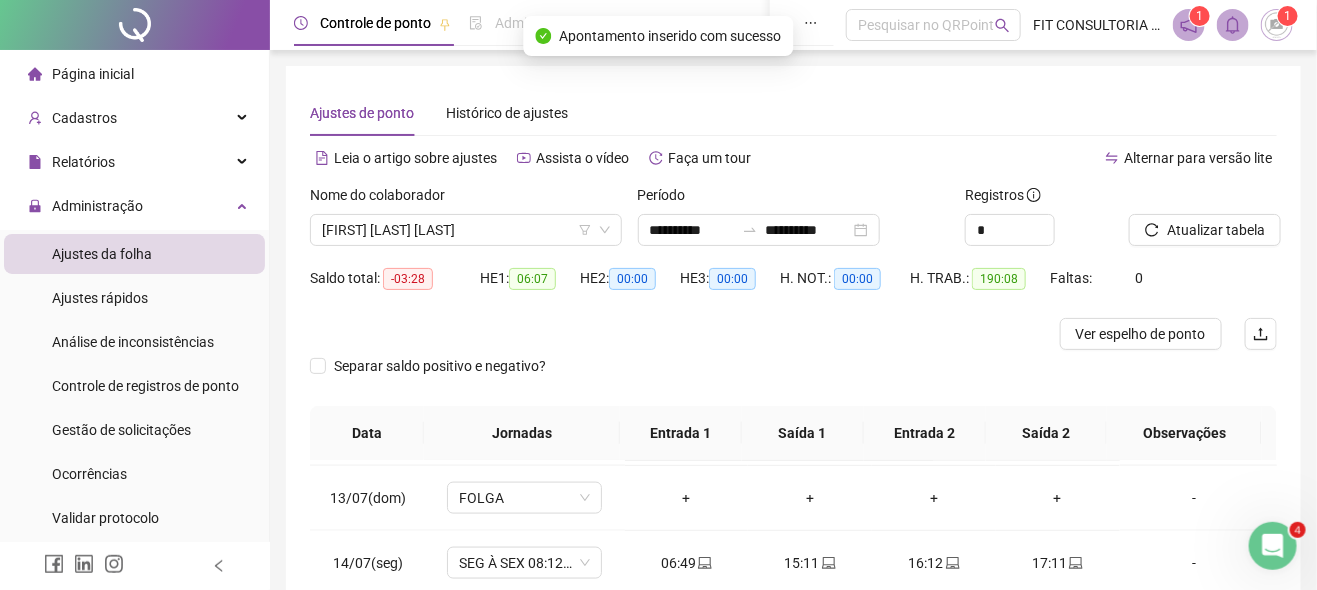scroll, scrollTop: 1200, scrollLeft: 0, axis: vertical 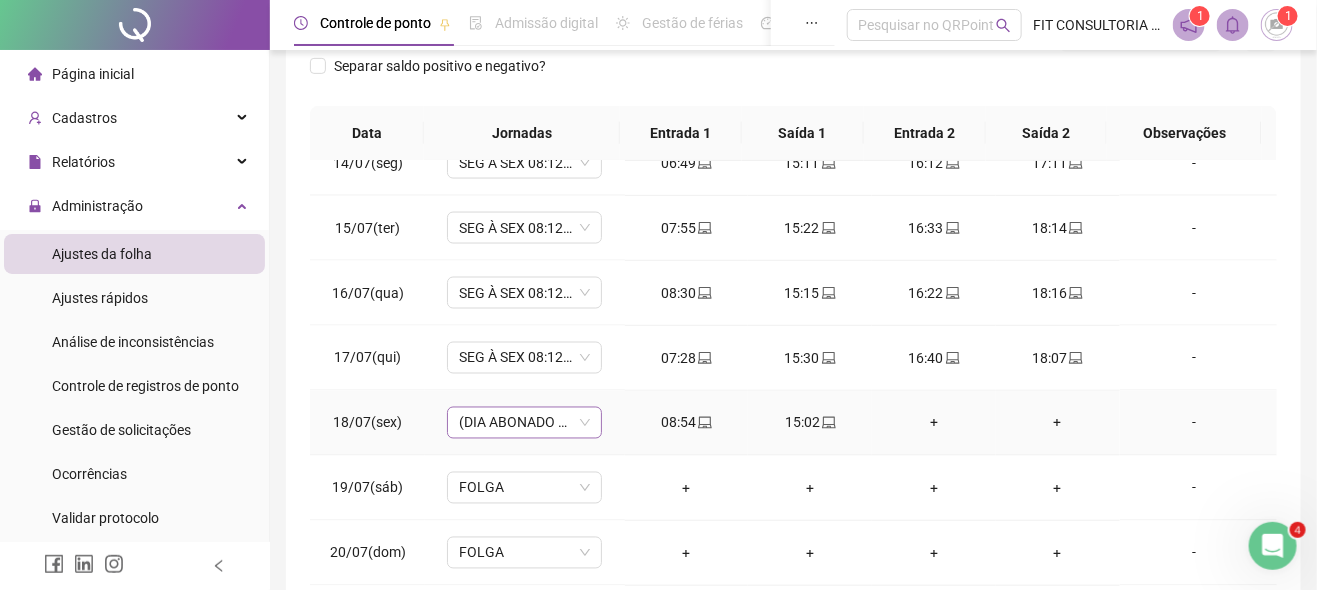 click on "(DIA ABONADO PARCIALMENTE)" at bounding box center [524, 423] 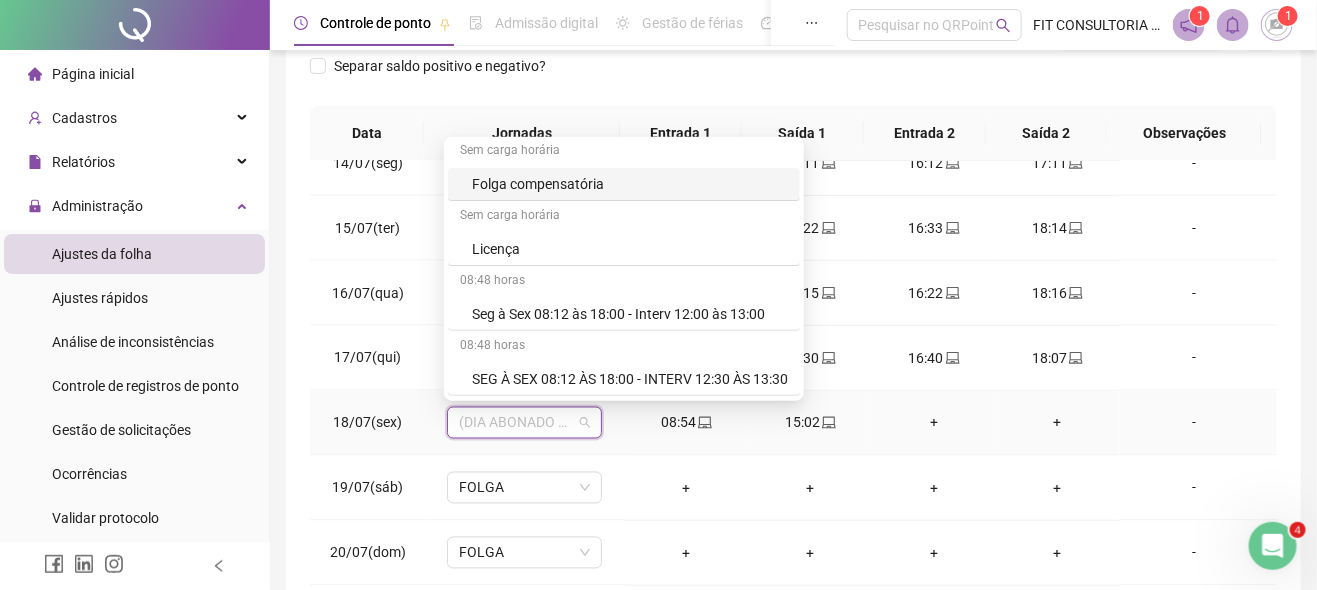 scroll, scrollTop: 300, scrollLeft: 0, axis: vertical 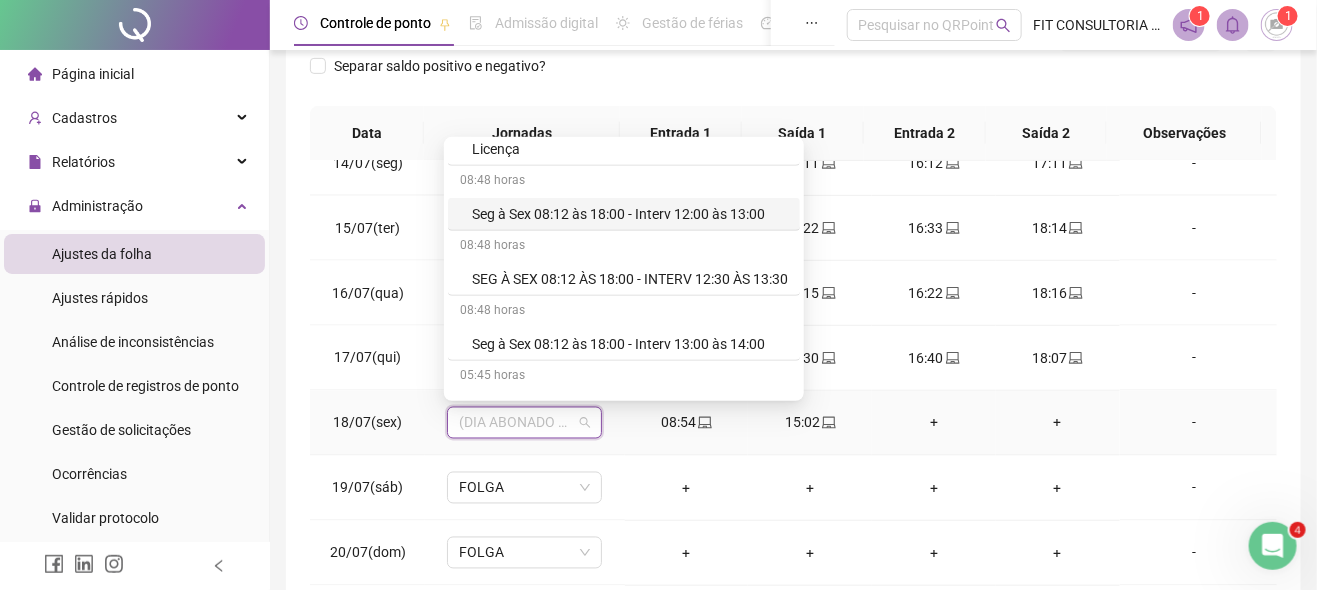 click on "Seg à Sex 08:12 às 18:00 - Interv 12:00 às 13:00" at bounding box center [630, 214] 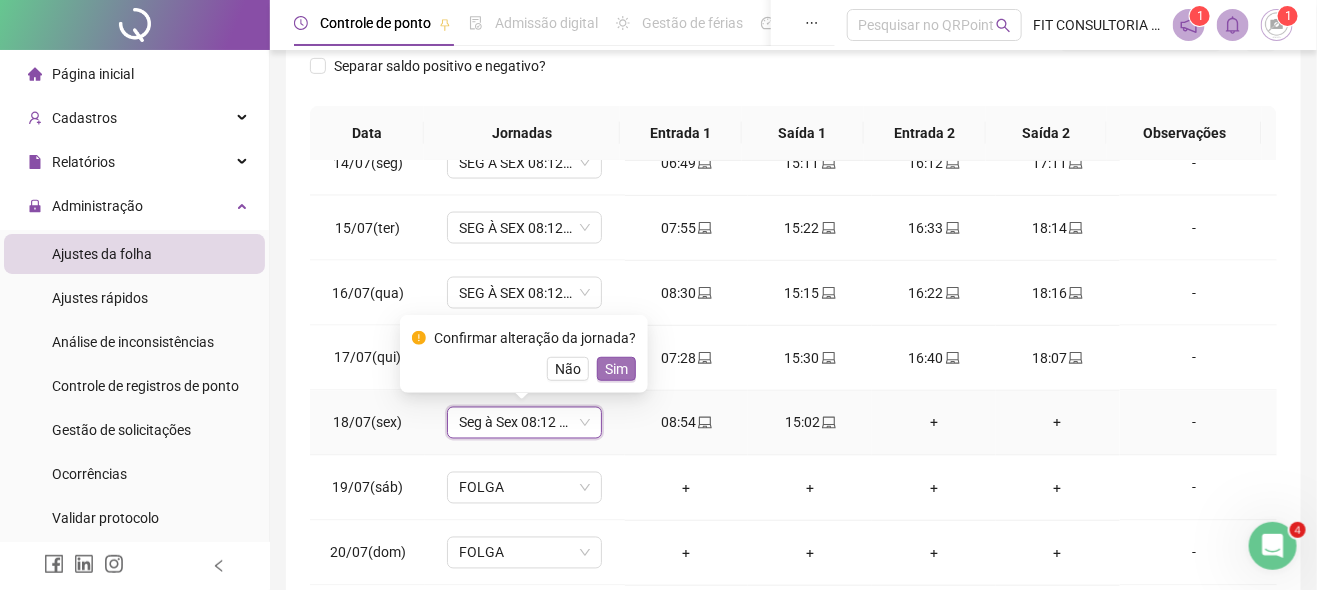 click on "Sim" at bounding box center (616, 369) 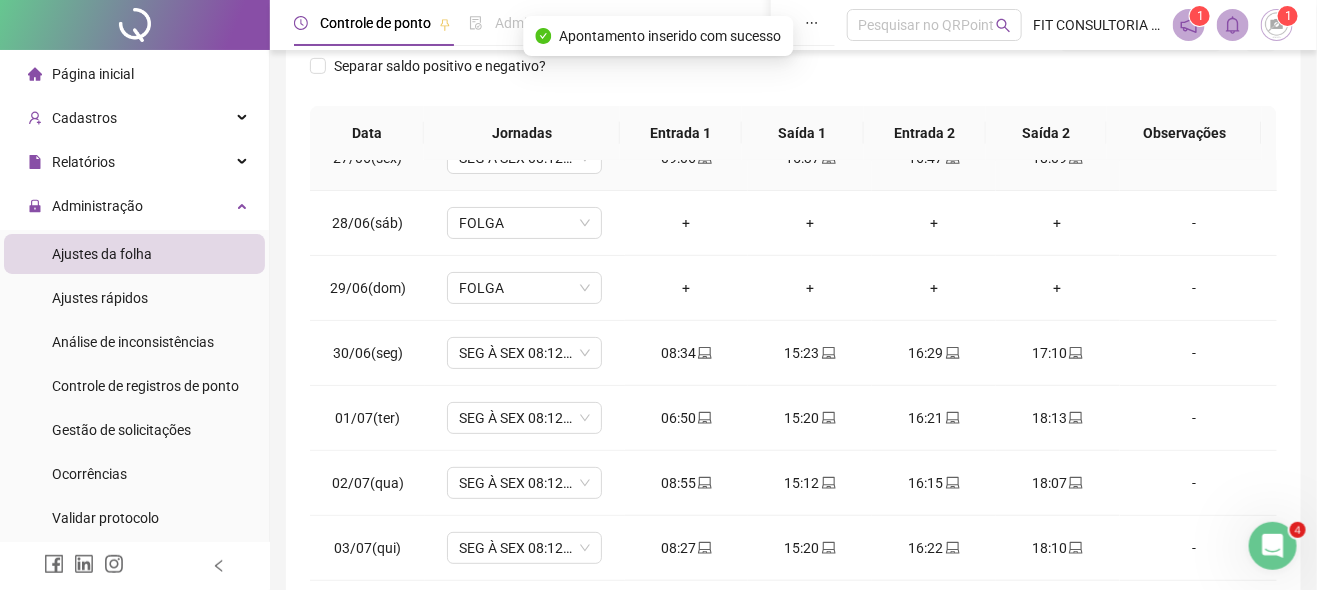 scroll, scrollTop: 0, scrollLeft: 0, axis: both 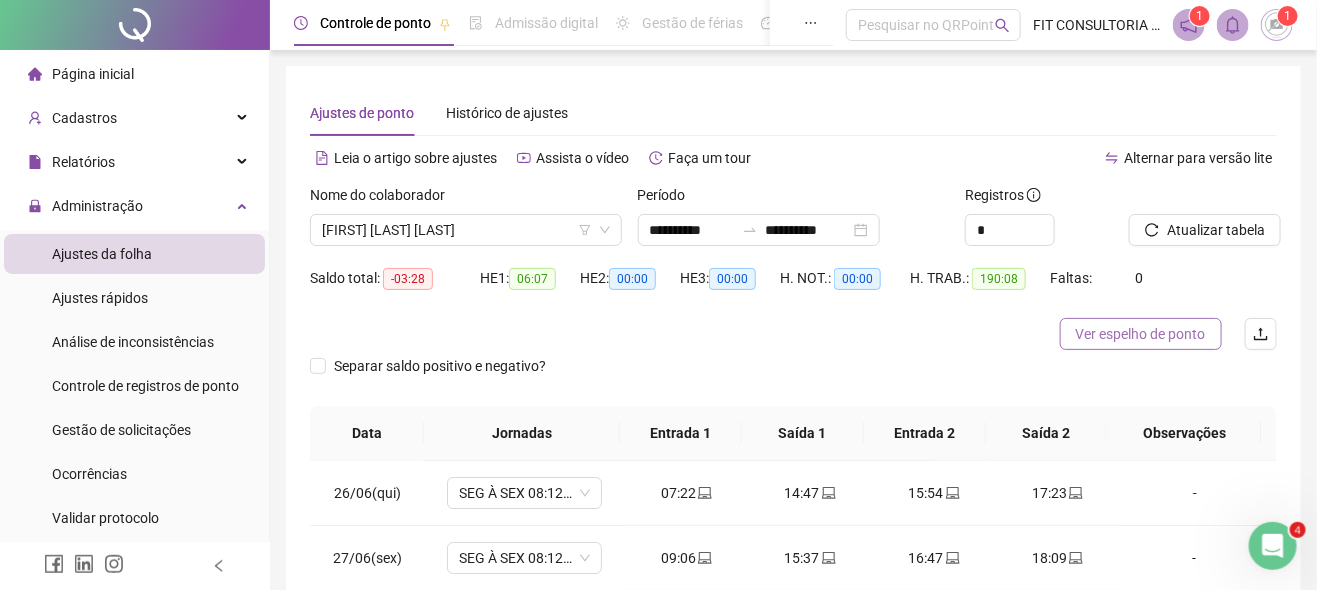 click on "Ver espelho de ponto" at bounding box center (1141, 334) 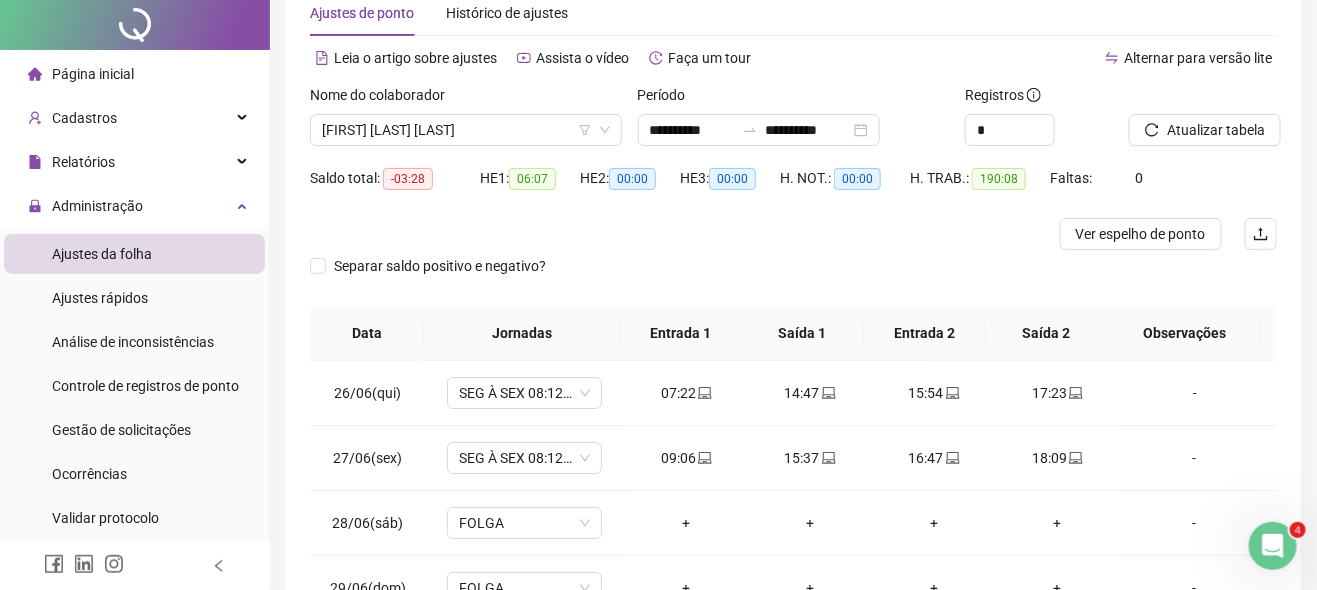 scroll, scrollTop: 200, scrollLeft: 0, axis: vertical 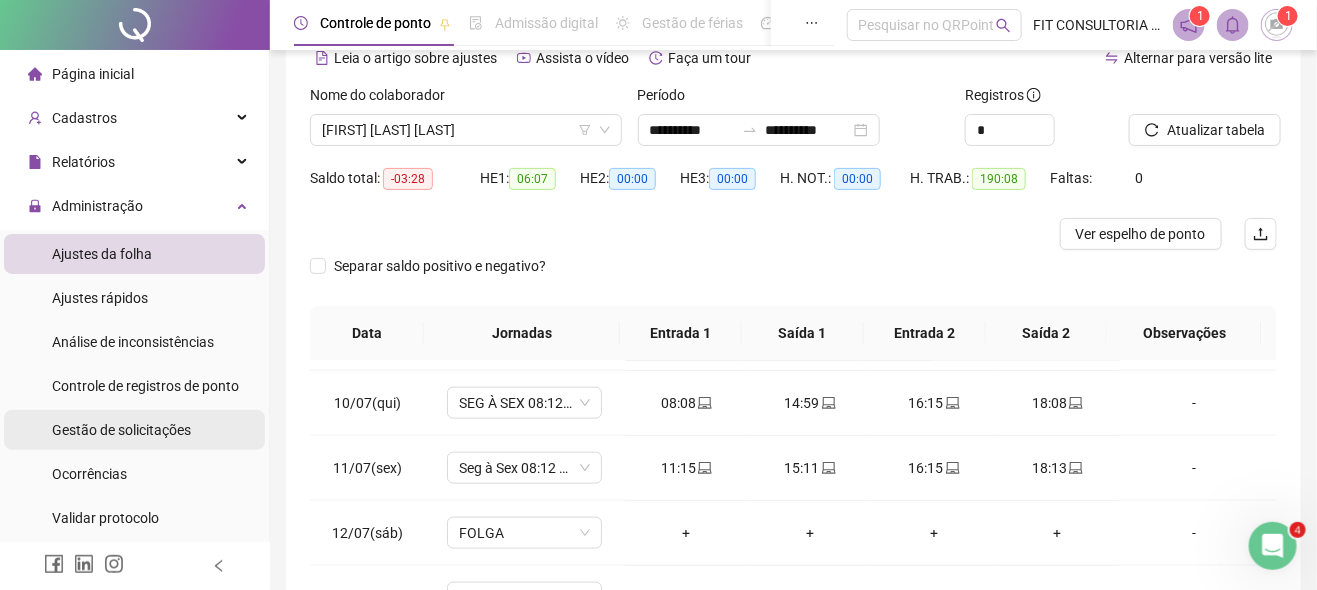 click on "Gestão de solicitações" at bounding box center [121, 430] 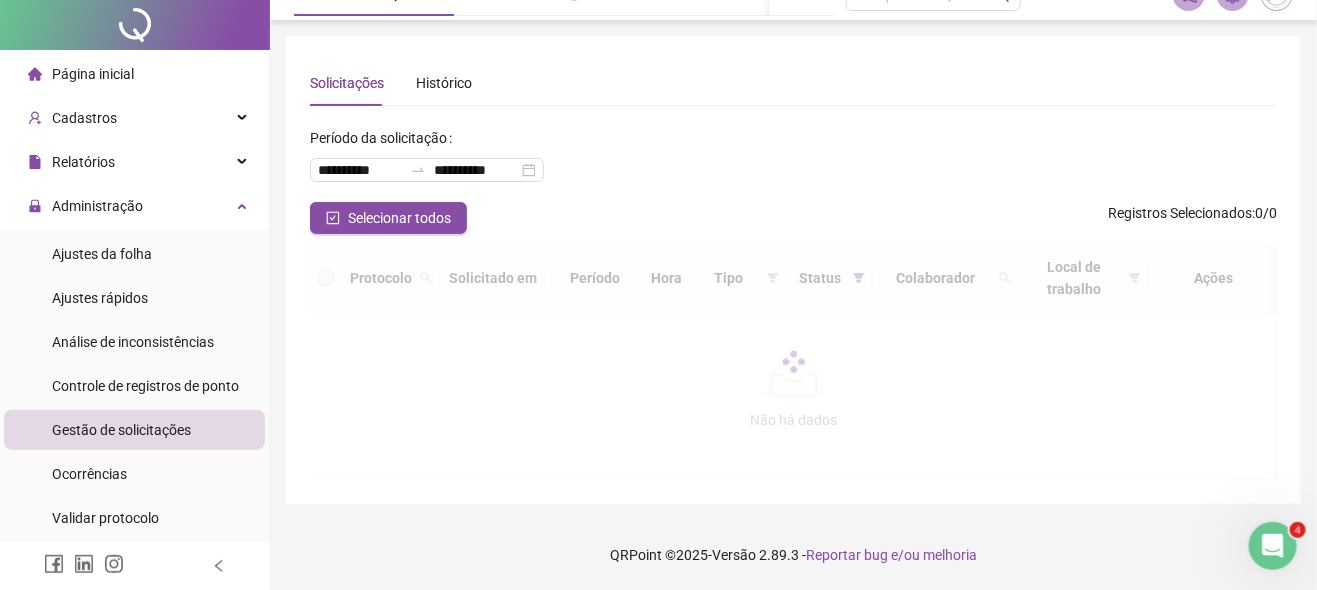 scroll, scrollTop: 0, scrollLeft: 0, axis: both 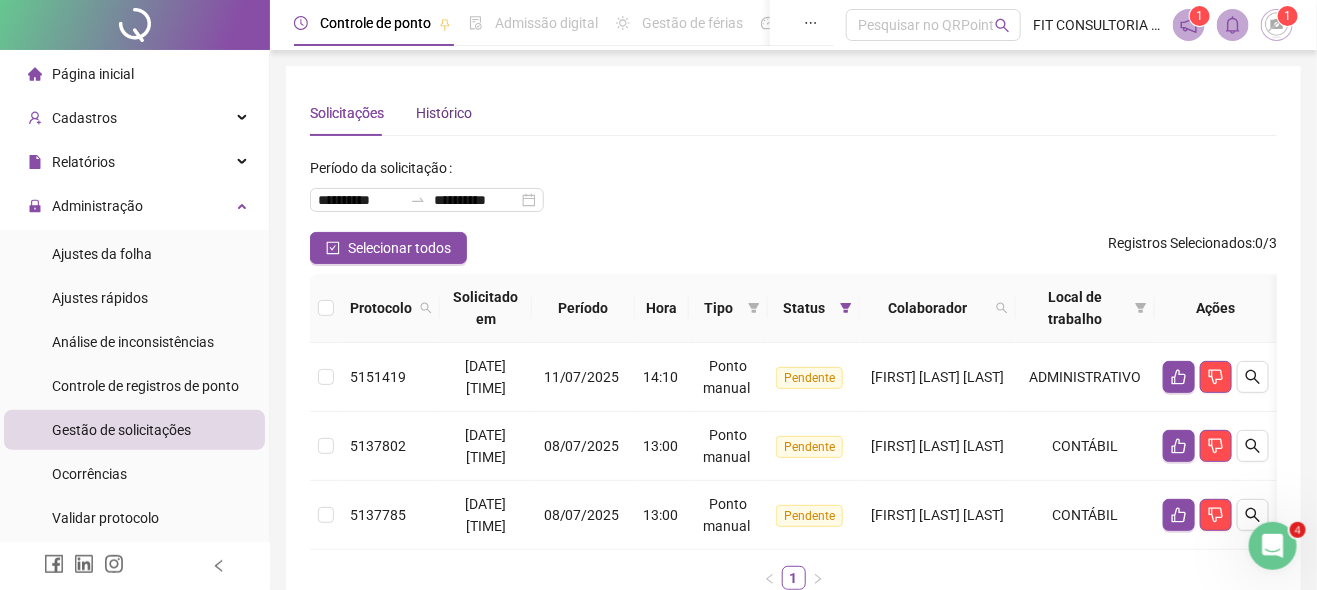 click on "Histórico" at bounding box center (444, 113) 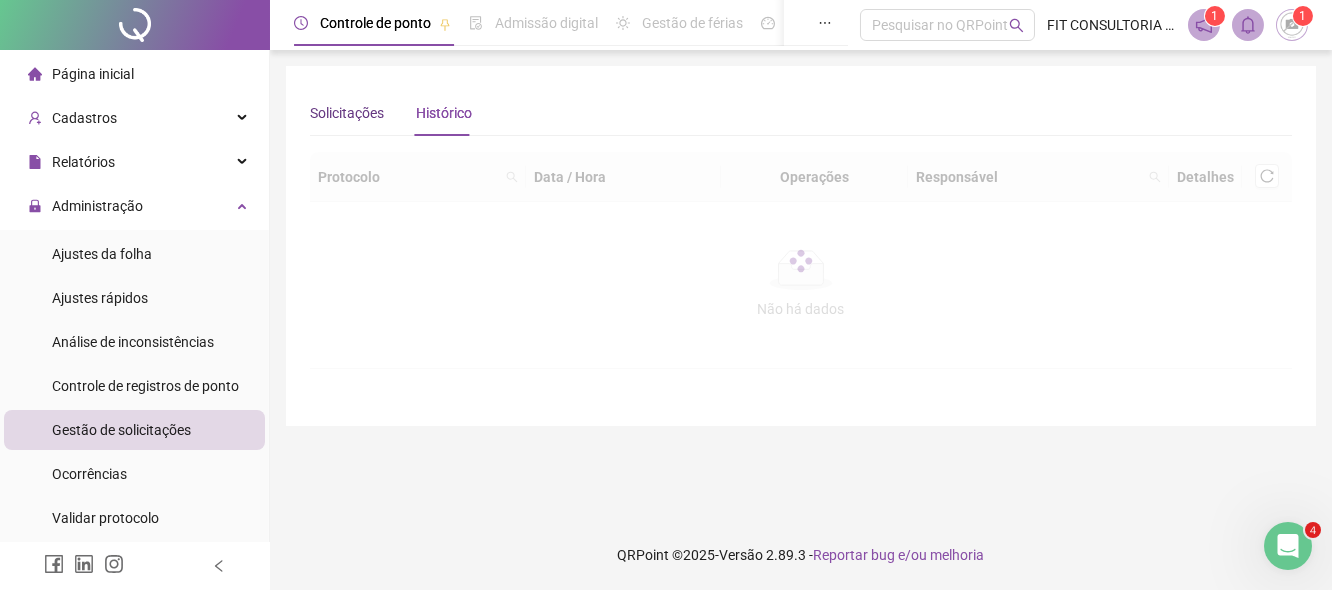 click on "Solicitações" at bounding box center [347, 113] 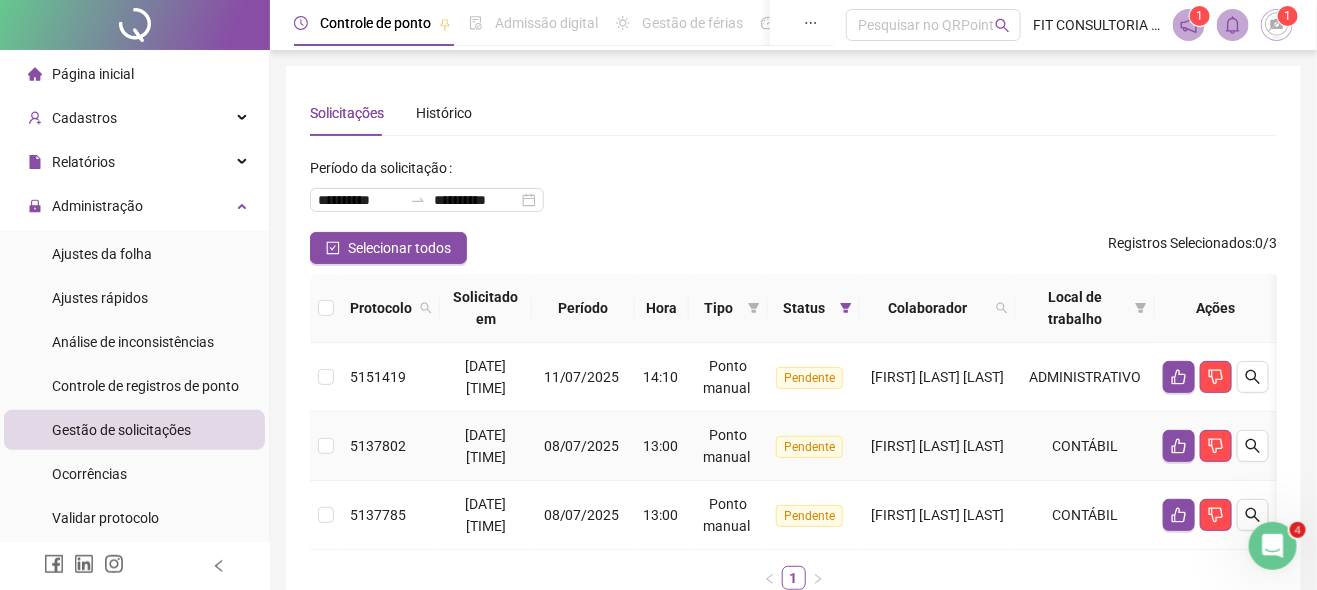 scroll, scrollTop: 139, scrollLeft: 0, axis: vertical 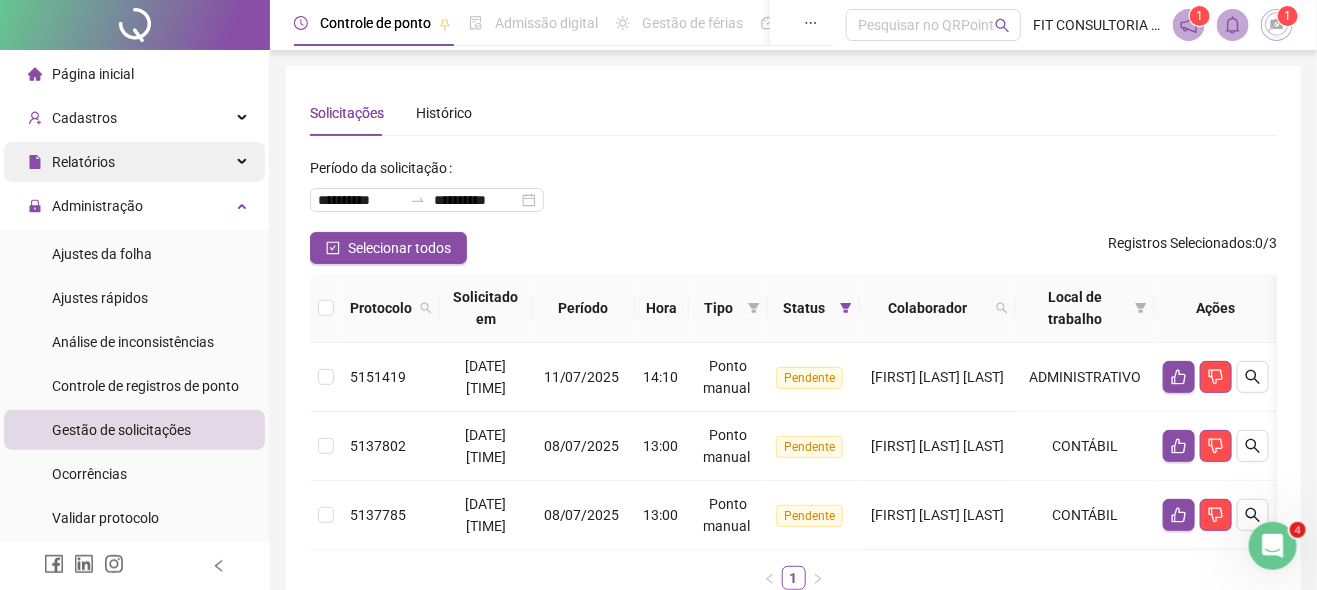 click on "Relatórios" at bounding box center [83, 162] 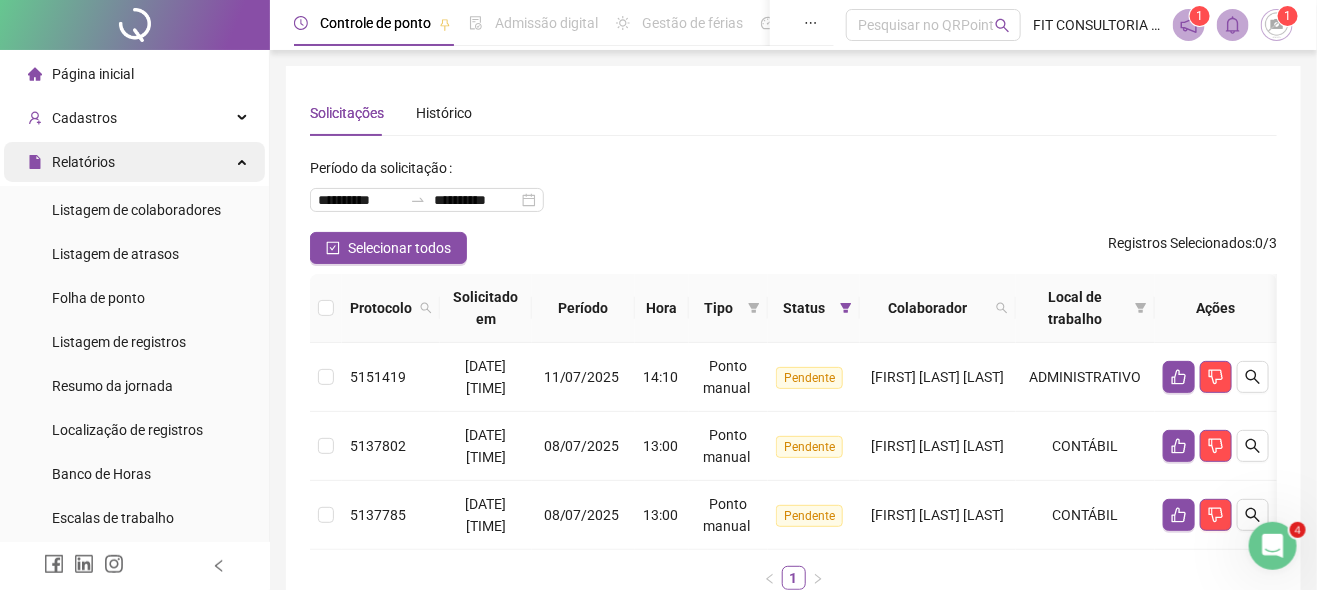 click on "Relatórios" at bounding box center (83, 162) 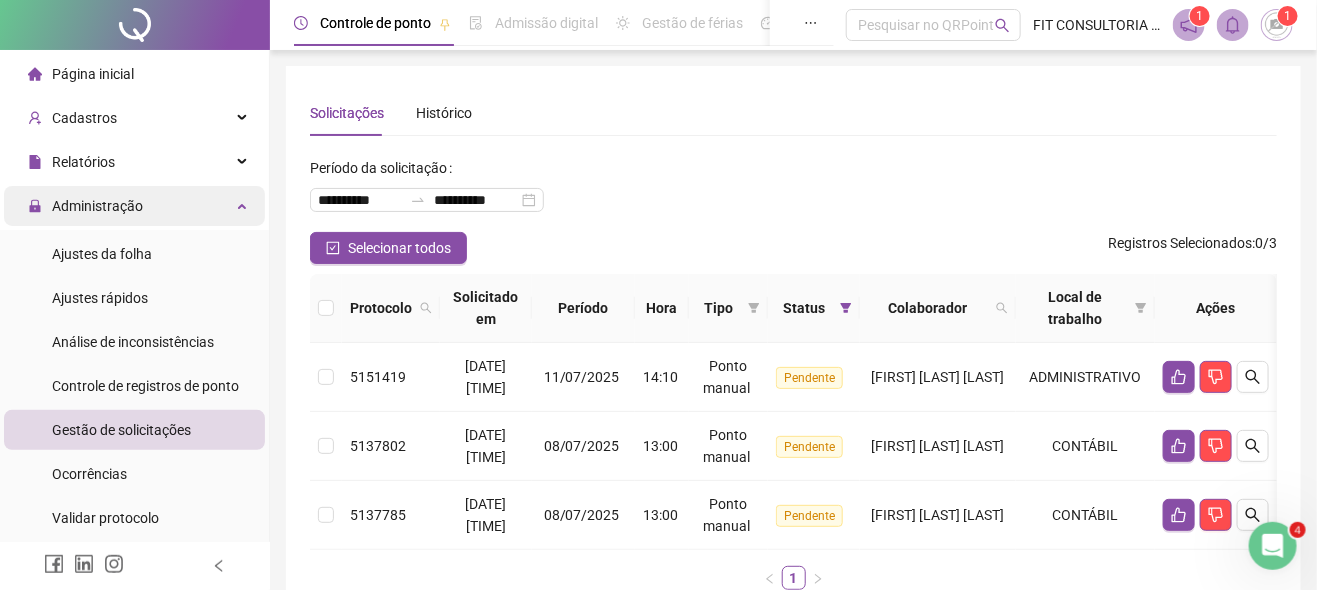 click on "Administração" at bounding box center (97, 206) 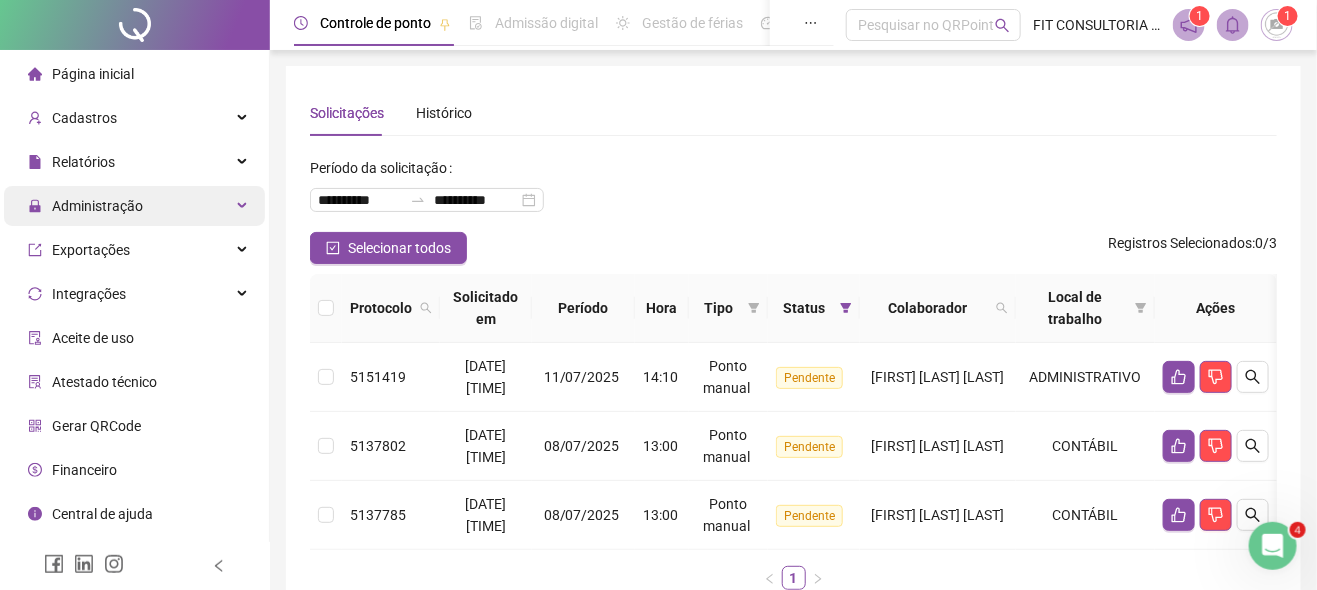 click on "Administração" at bounding box center (134, 206) 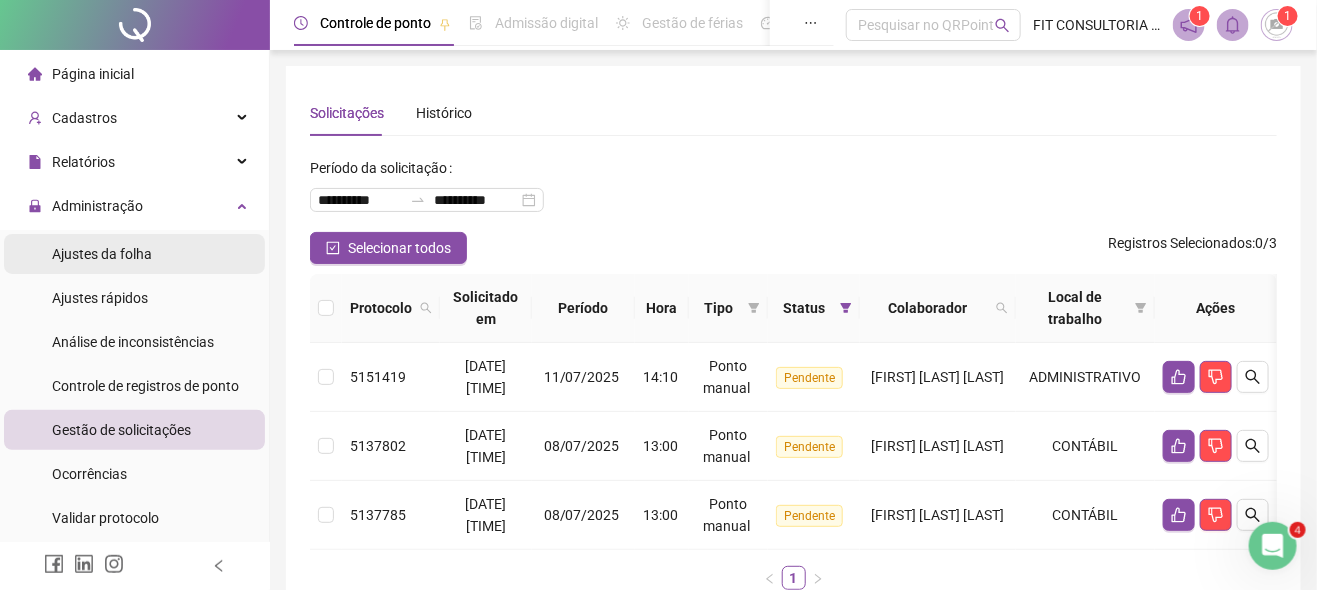 click on "Ajustes da folha" at bounding box center (102, 254) 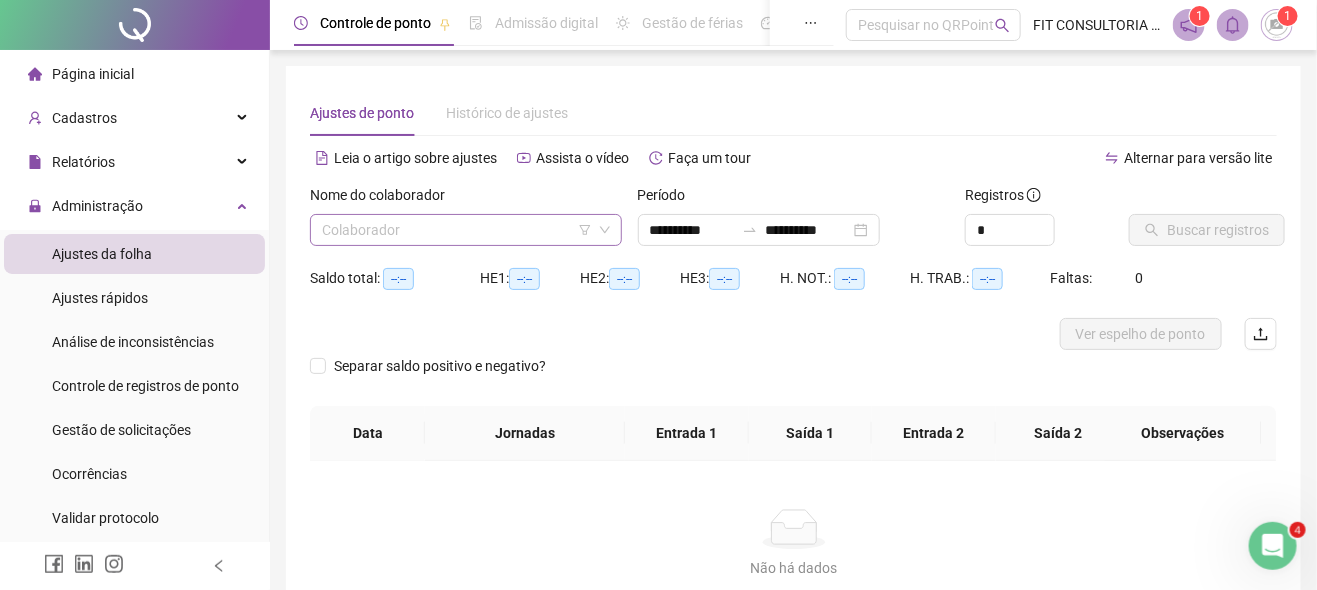 click at bounding box center [457, 230] 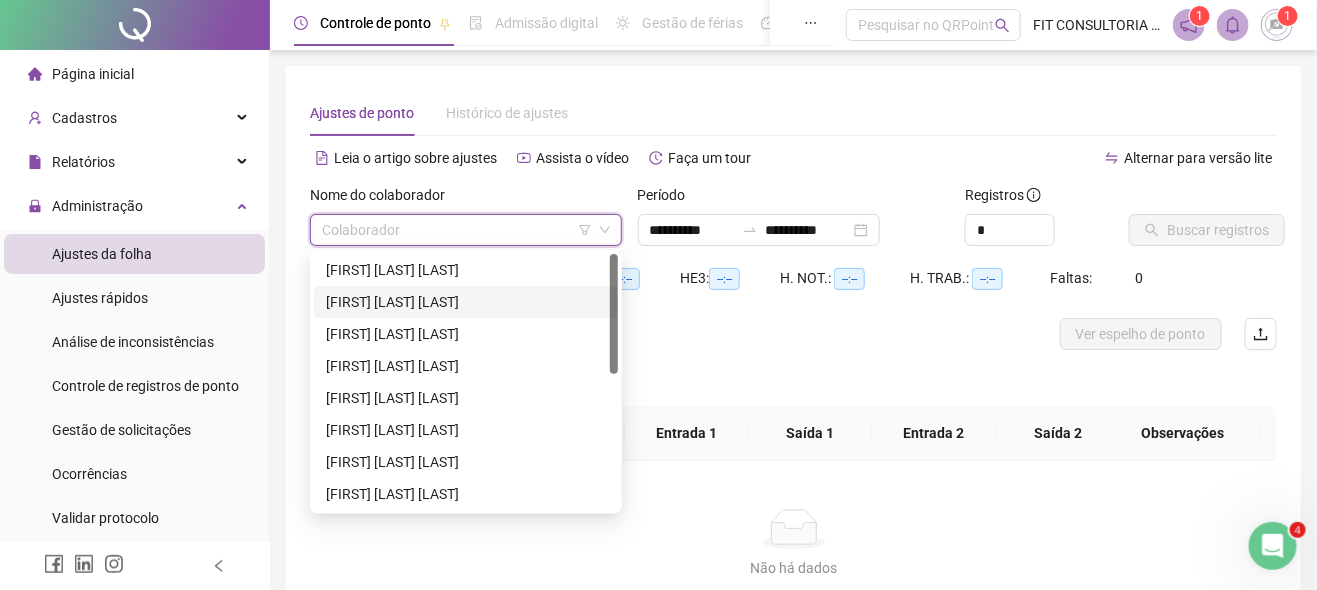 click on "[FIRST] [LAST] [LAST]" at bounding box center [466, 302] 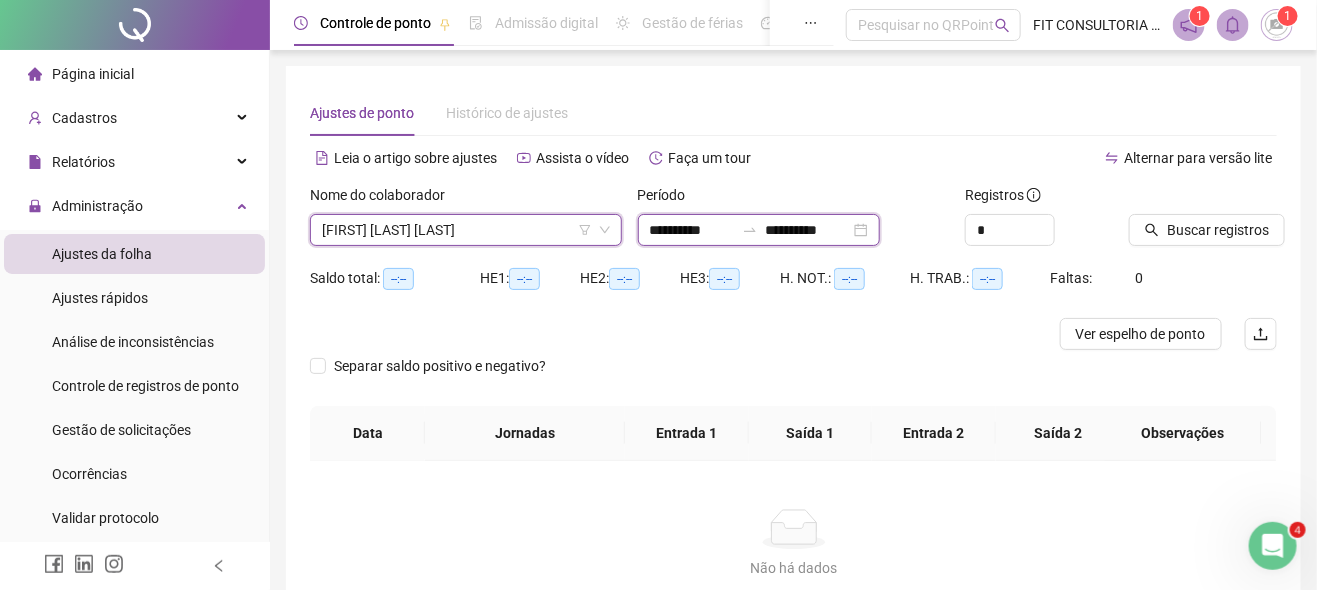 click on "**********" at bounding box center [692, 230] 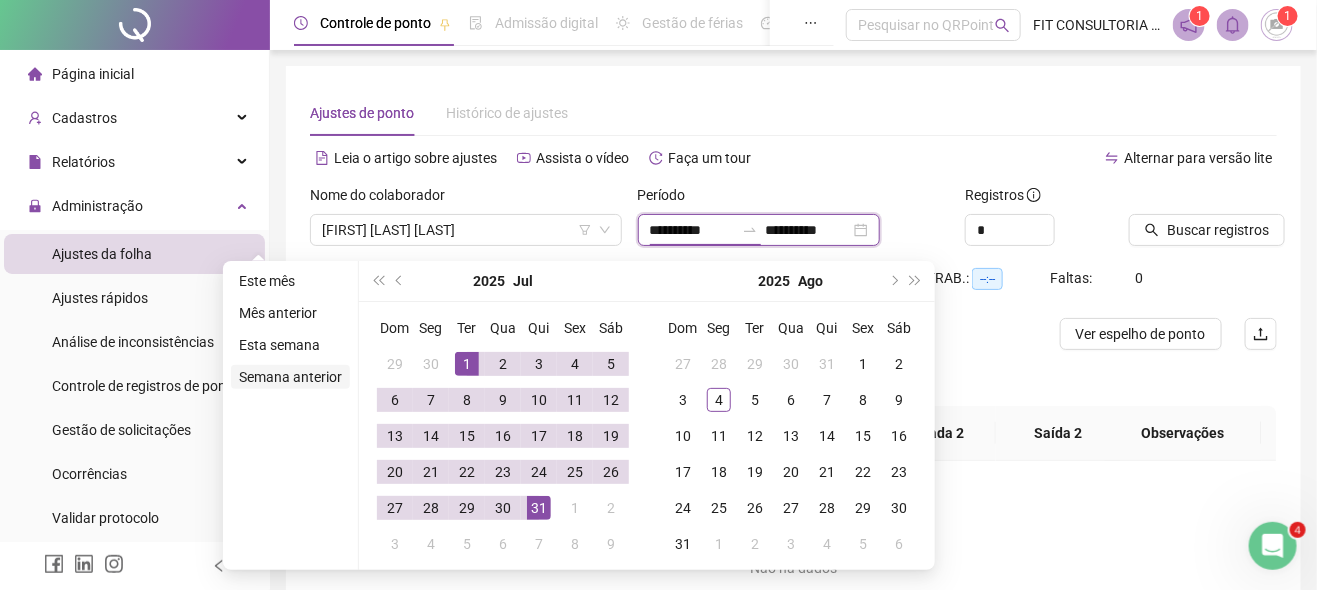 type on "**********" 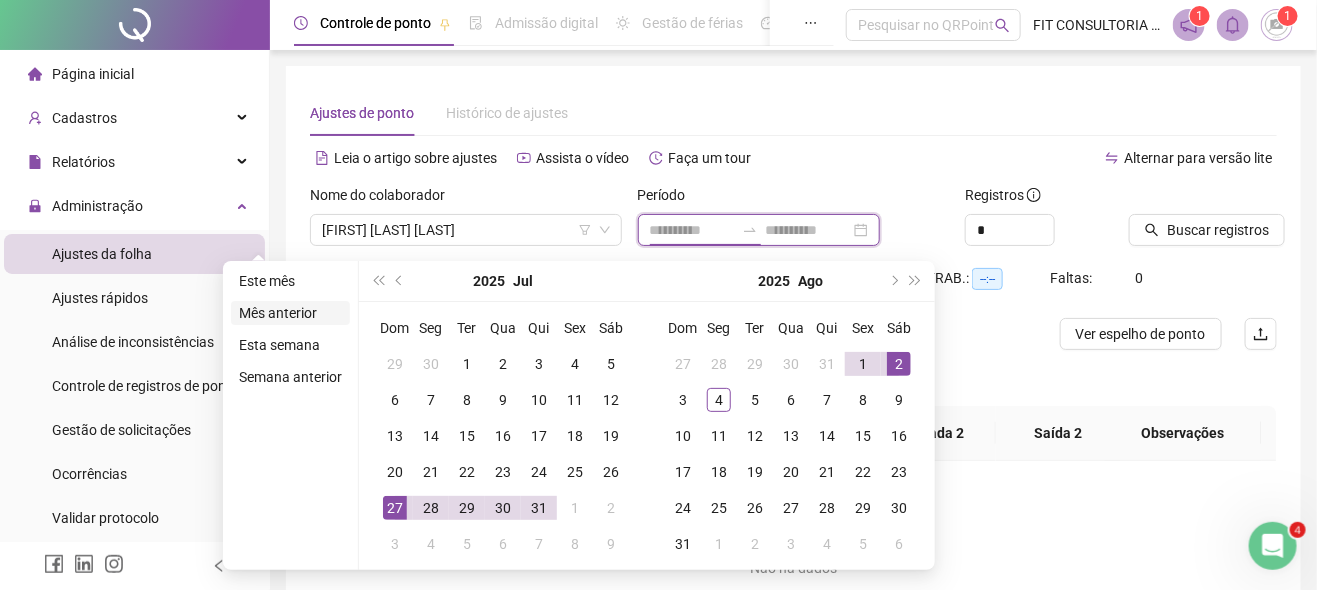 type on "**********" 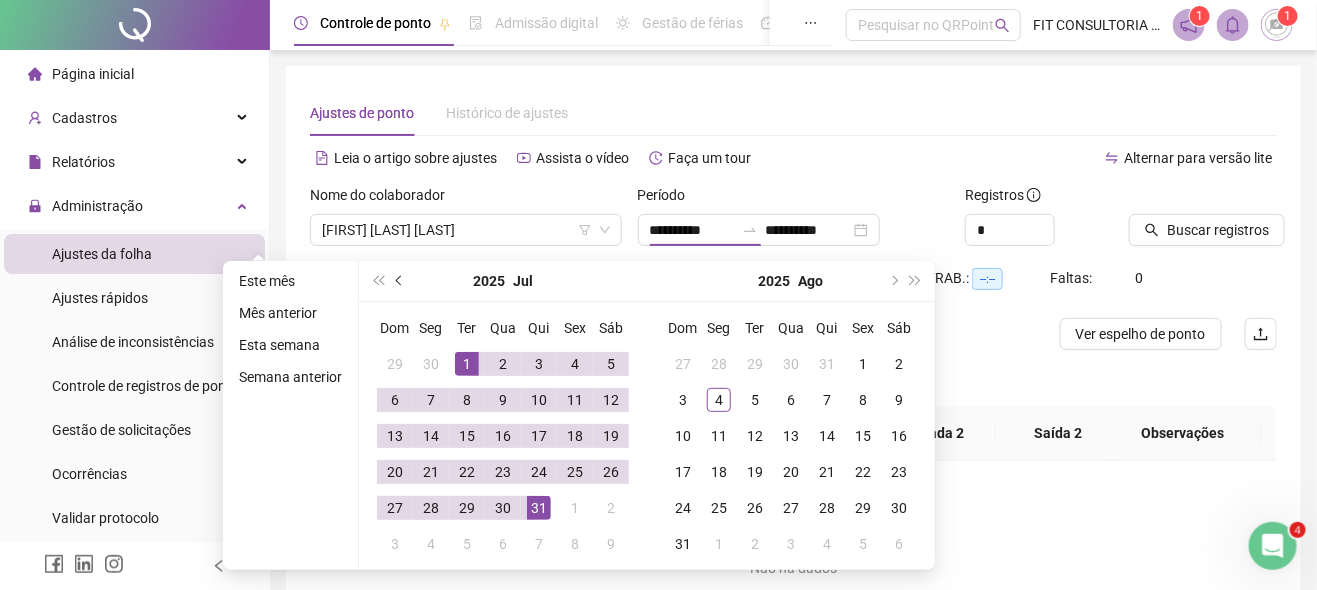 click at bounding box center (400, 281) 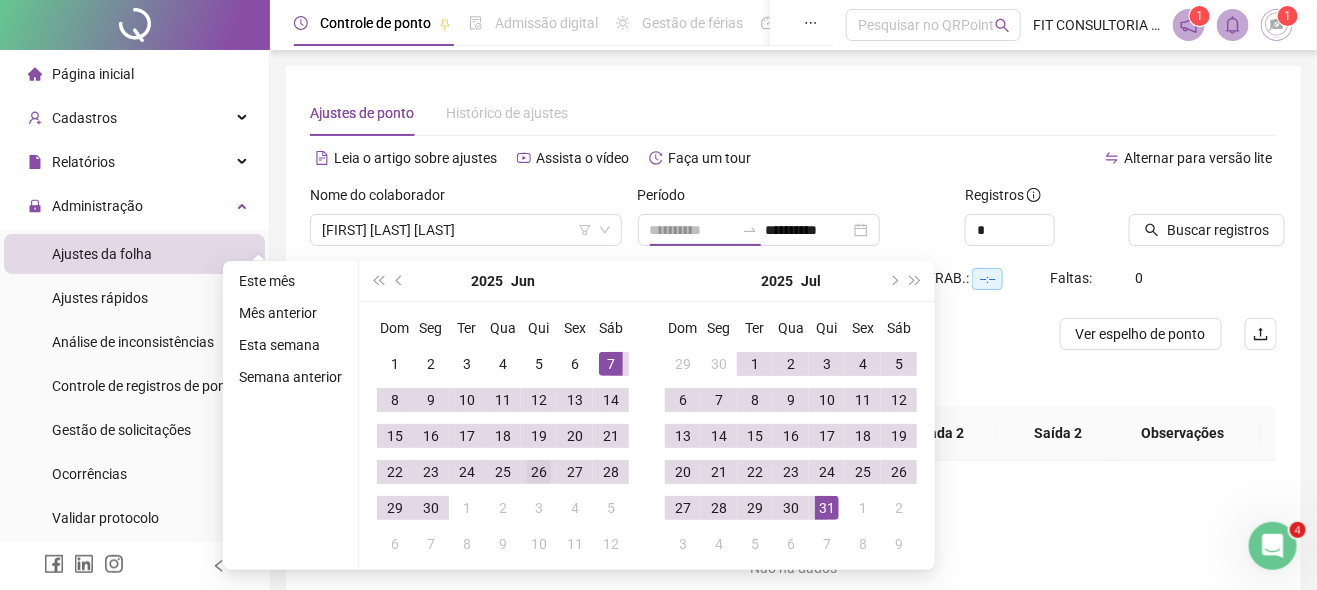 type on "**********" 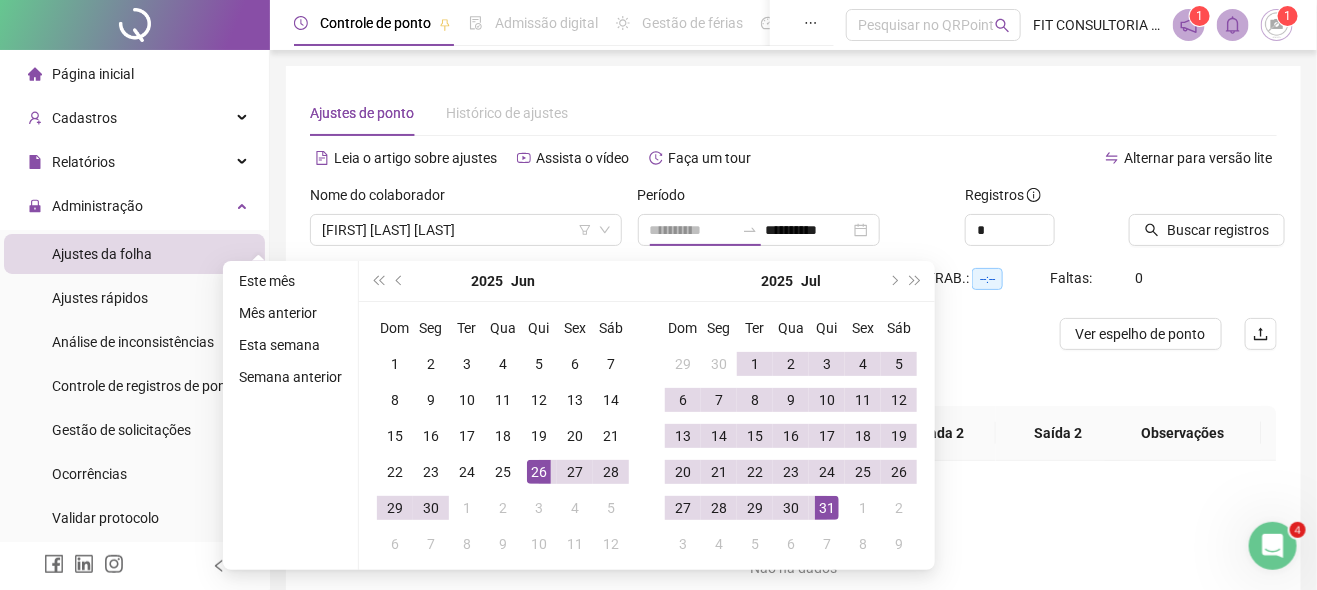 click on "26" at bounding box center [539, 472] 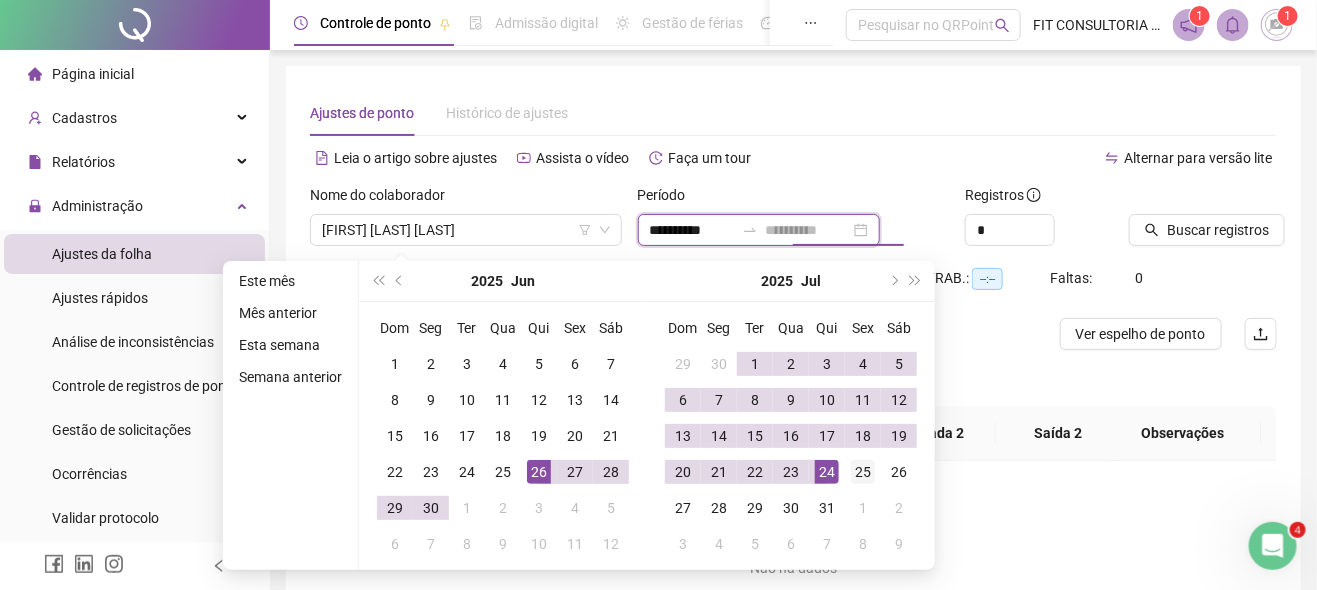 type on "**********" 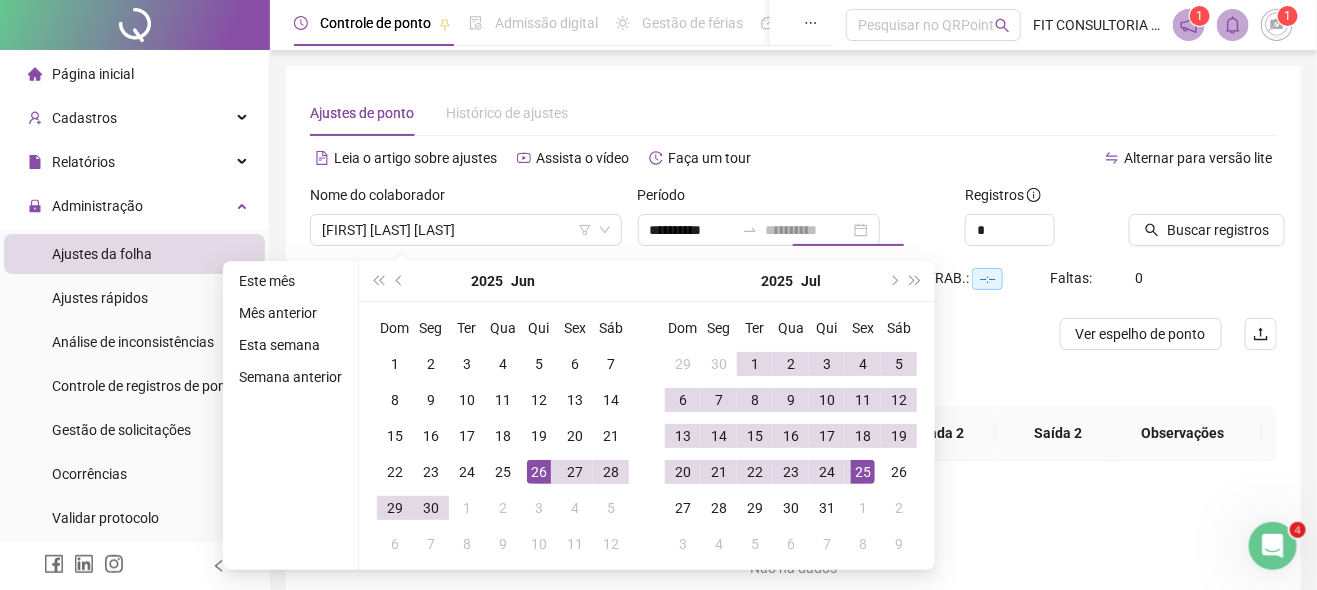 click on "25" at bounding box center [863, 472] 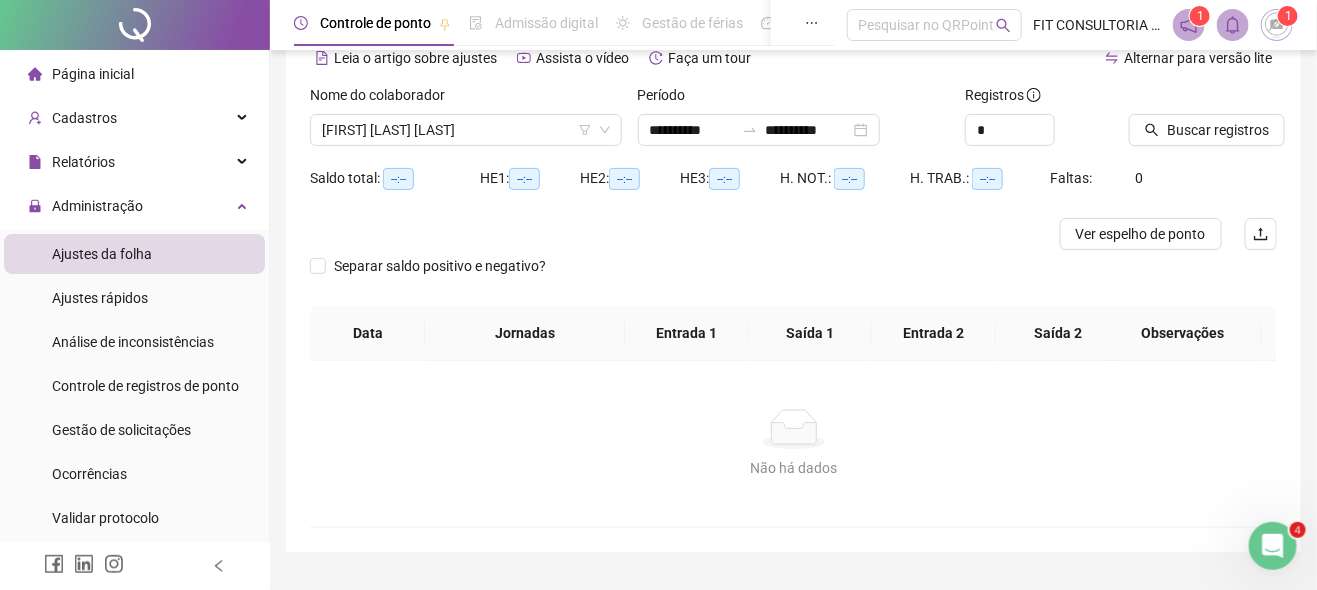 scroll, scrollTop: 0, scrollLeft: 0, axis: both 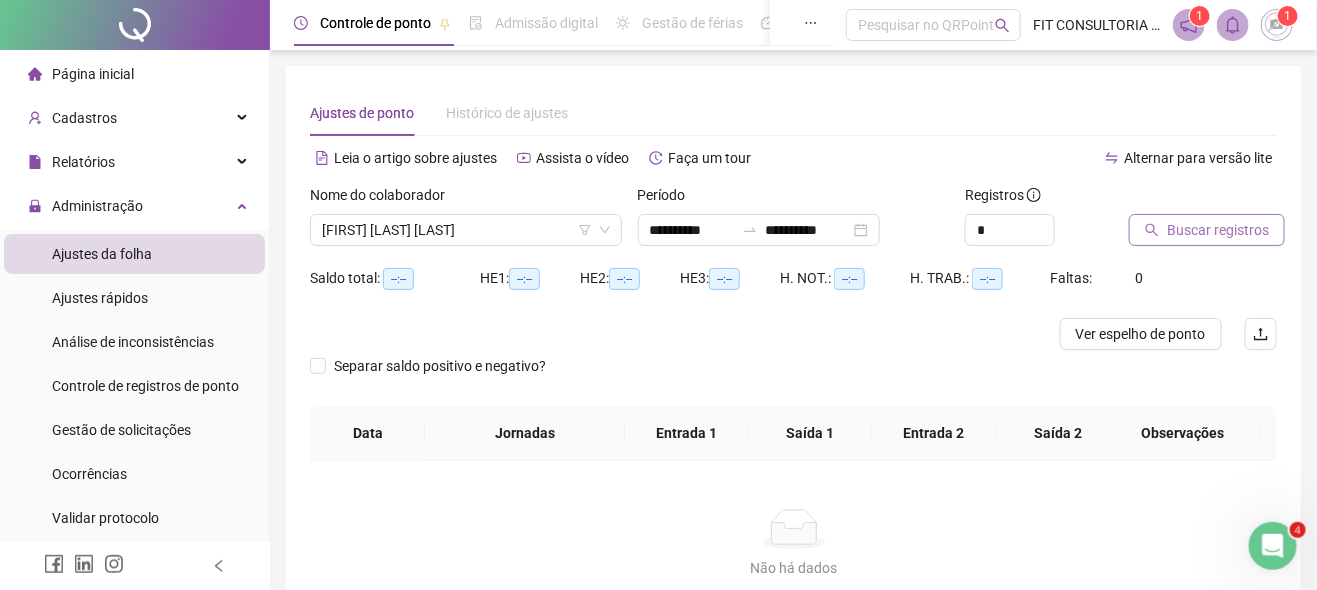 click on "Buscar registros" at bounding box center (1218, 230) 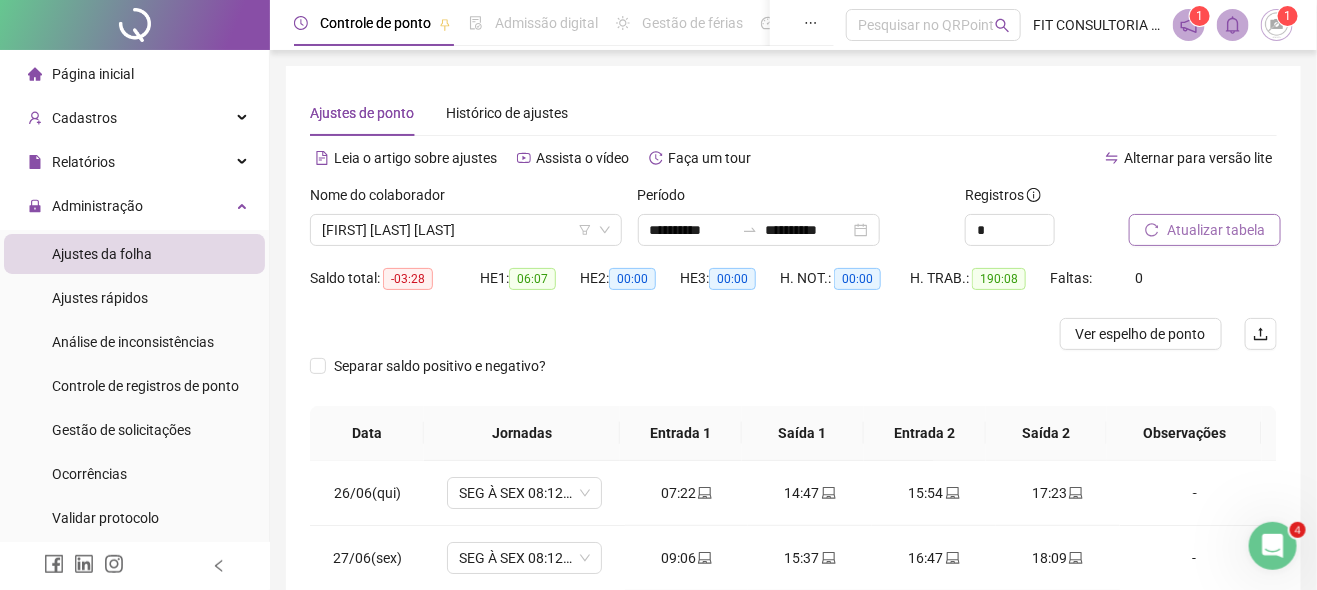 scroll, scrollTop: 300, scrollLeft: 0, axis: vertical 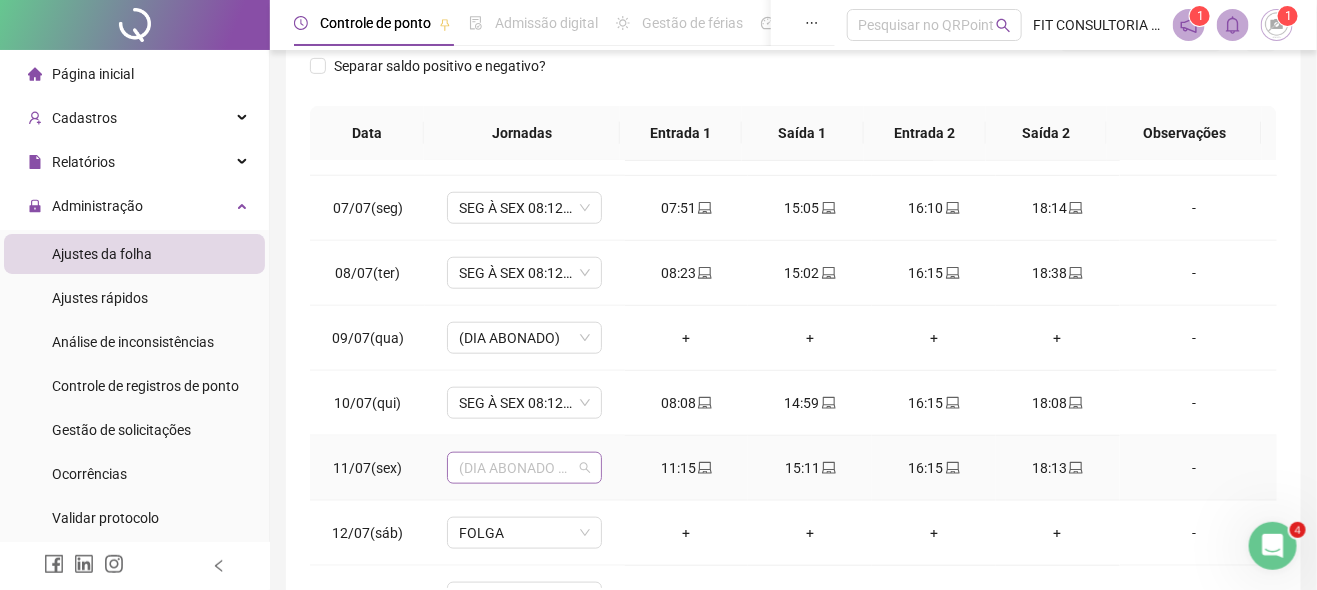 click on "(DIA ABONADO PARCIALMENTE)" at bounding box center [524, 468] 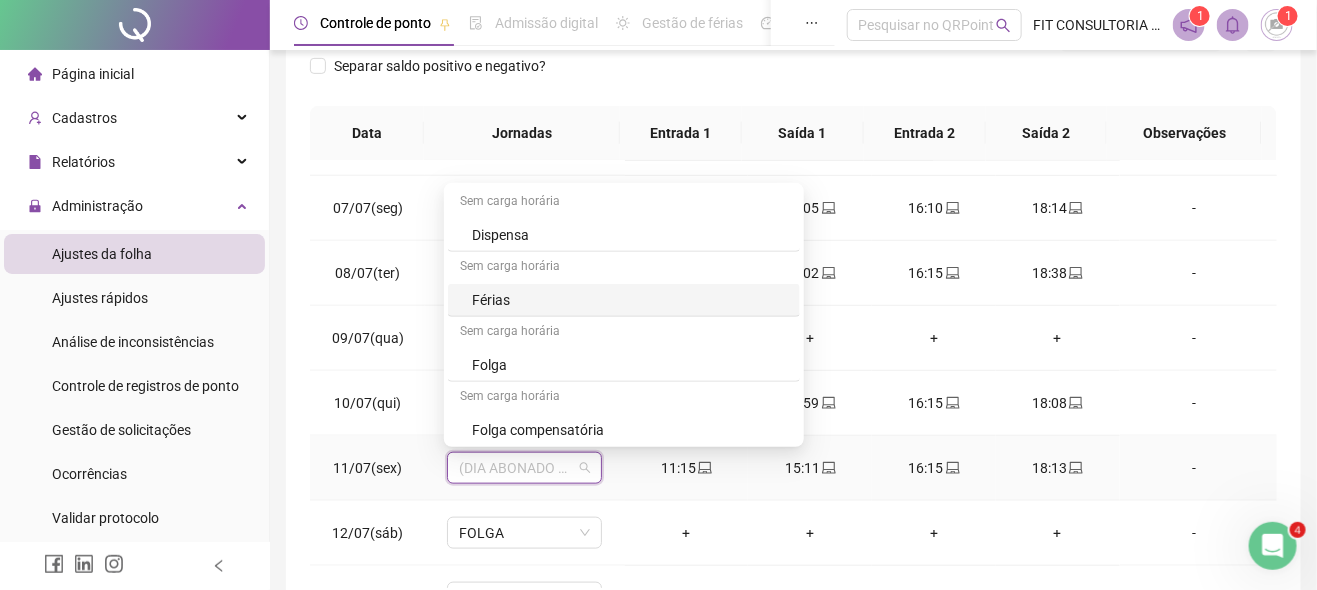 scroll, scrollTop: 200, scrollLeft: 0, axis: vertical 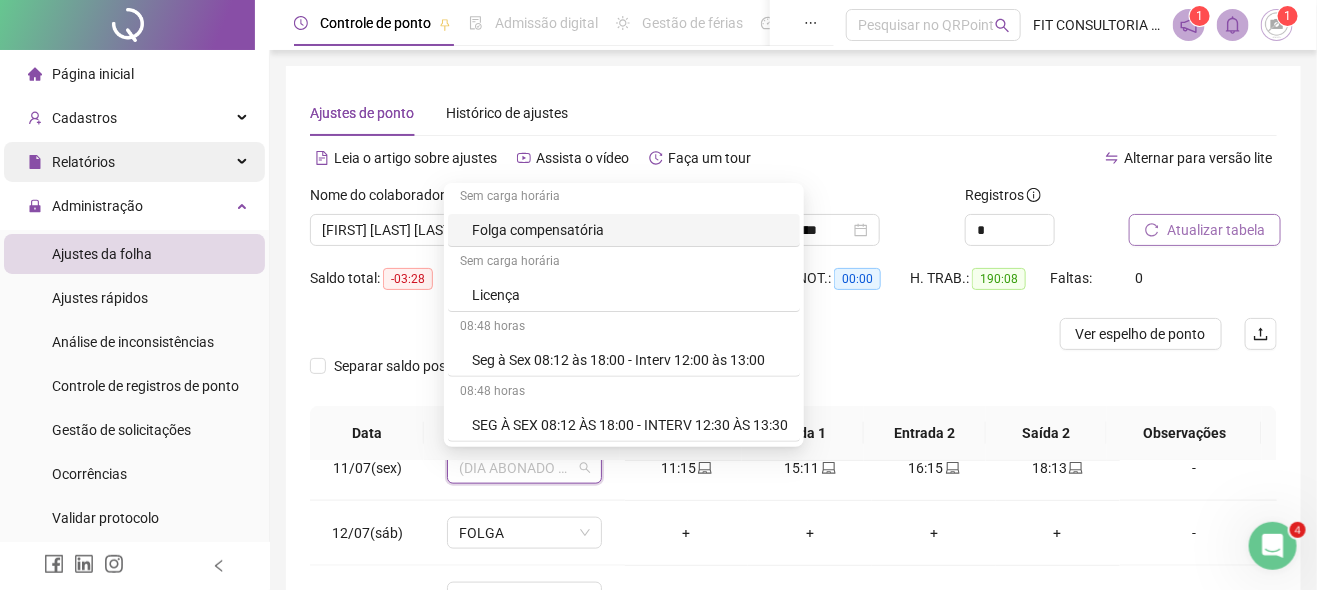 click on "Relatórios" at bounding box center (134, 162) 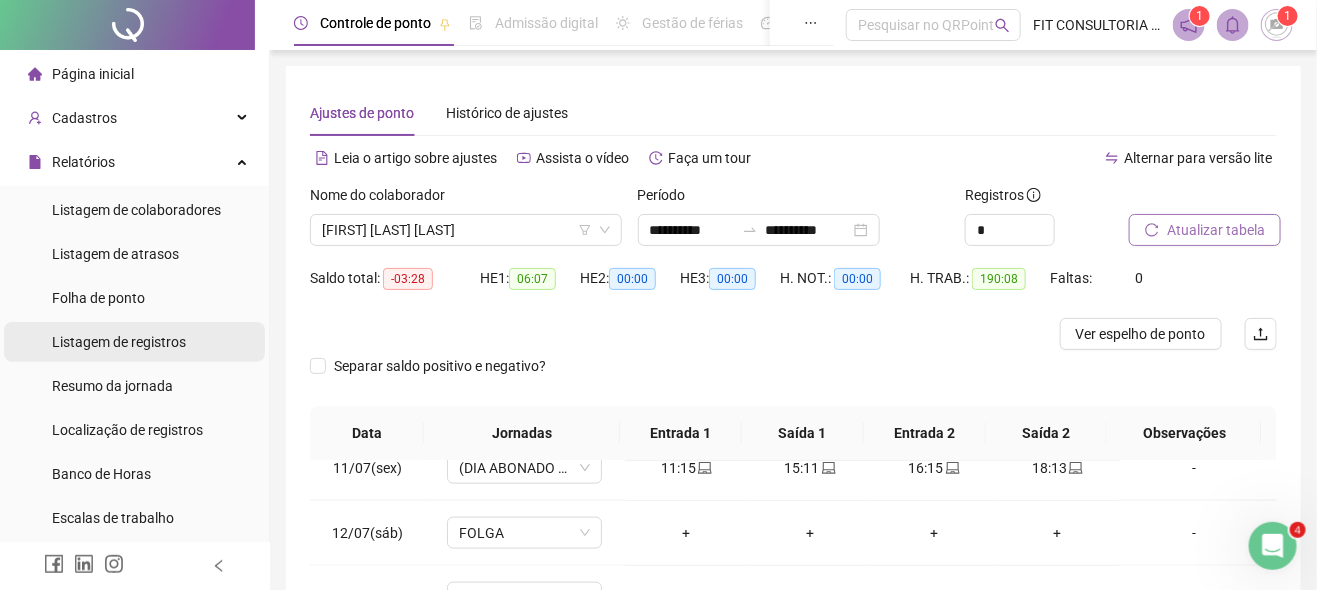 click on "Listagem de registros" at bounding box center (119, 342) 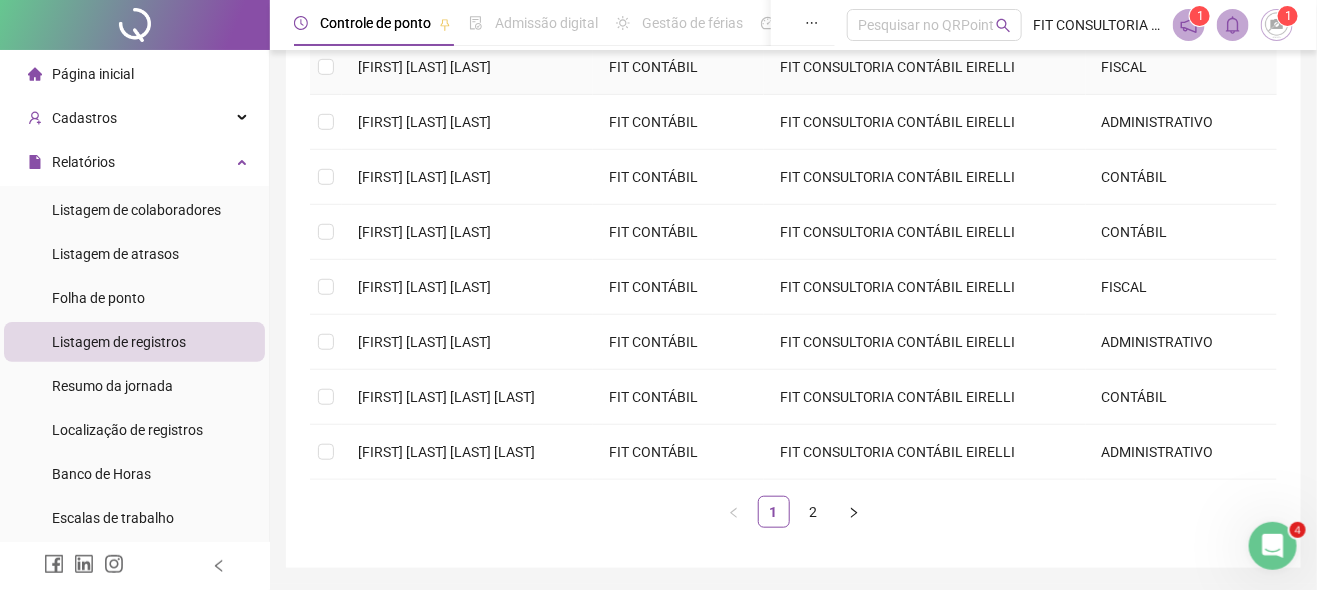 scroll, scrollTop: 463, scrollLeft: 0, axis: vertical 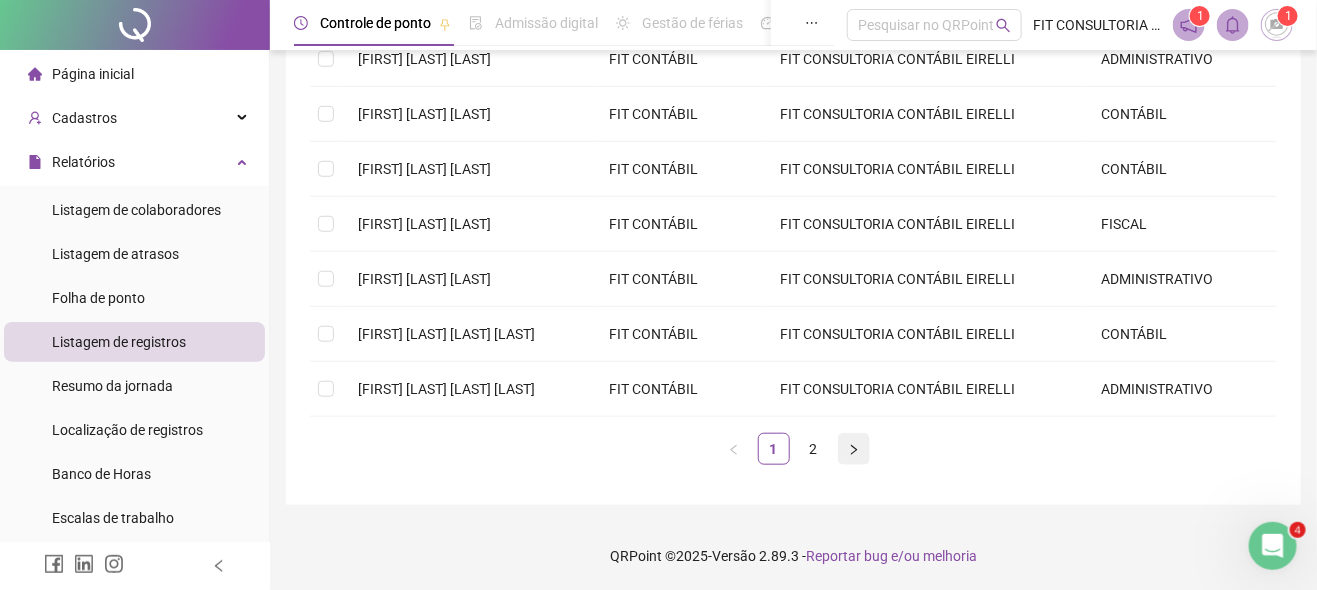 click 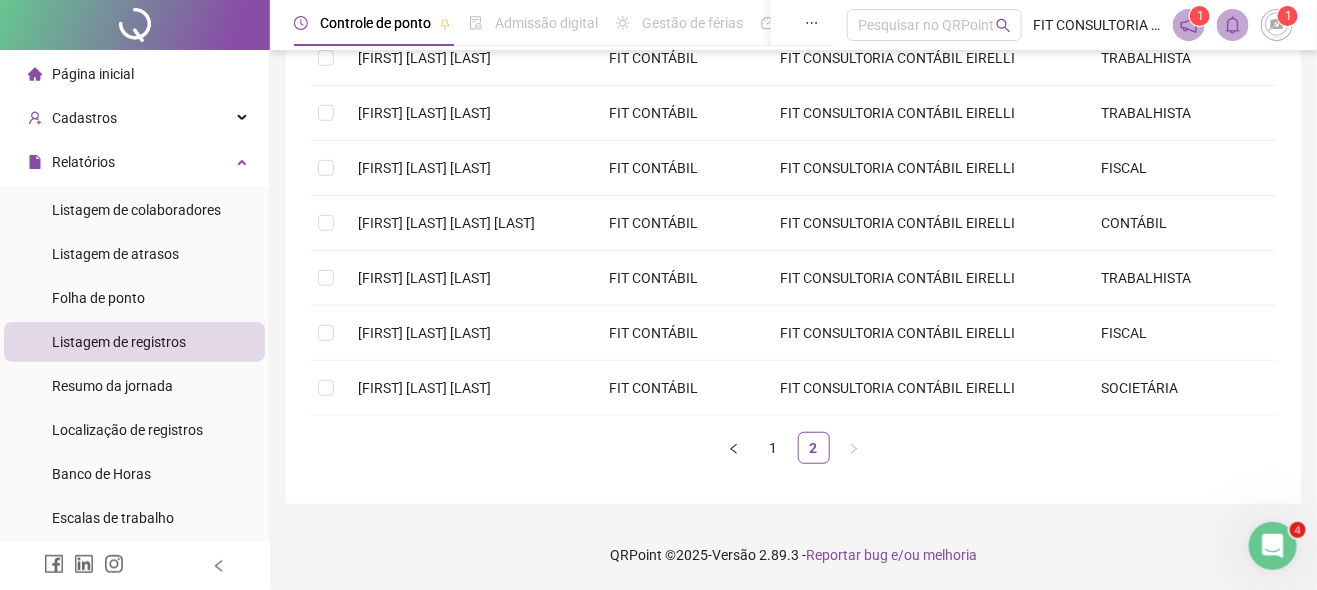 scroll, scrollTop: 298, scrollLeft: 0, axis: vertical 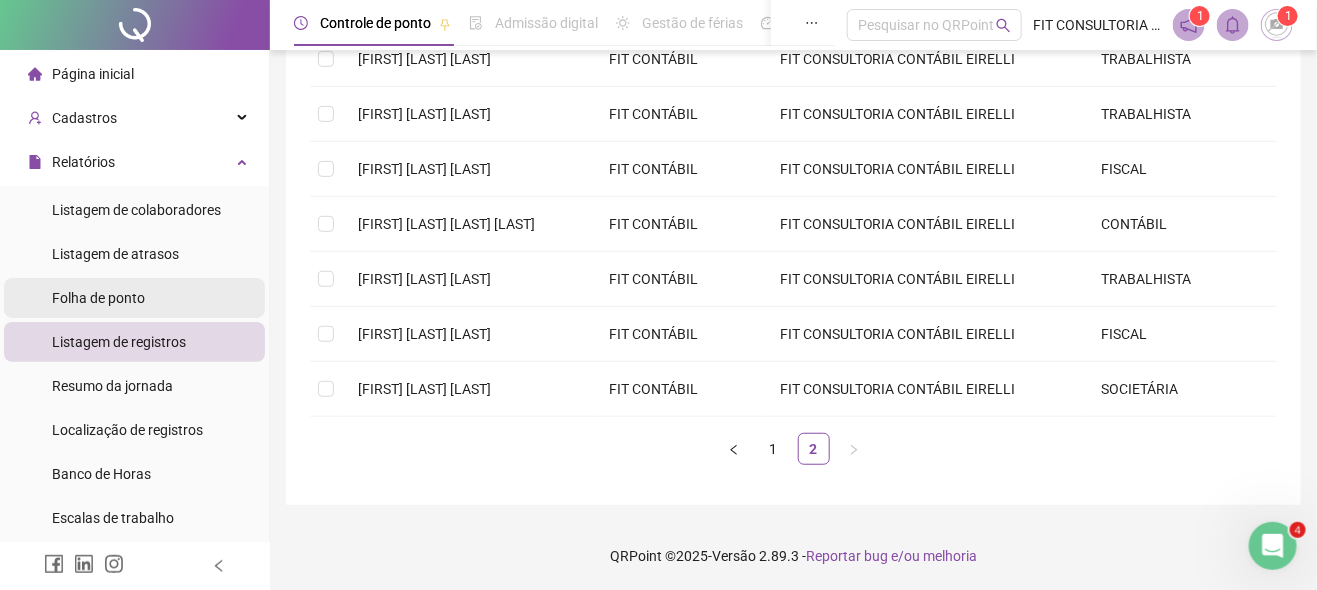 click on "Folha de ponto" at bounding box center (98, 298) 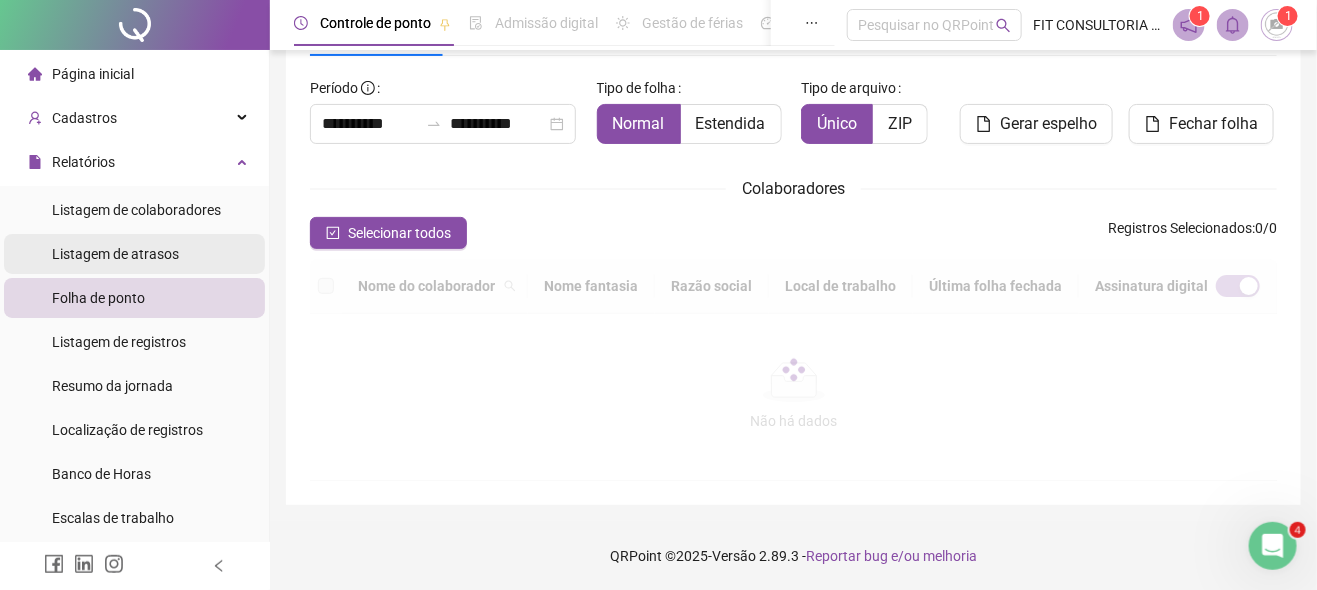 click on "Listagem de atrasos" at bounding box center [115, 254] 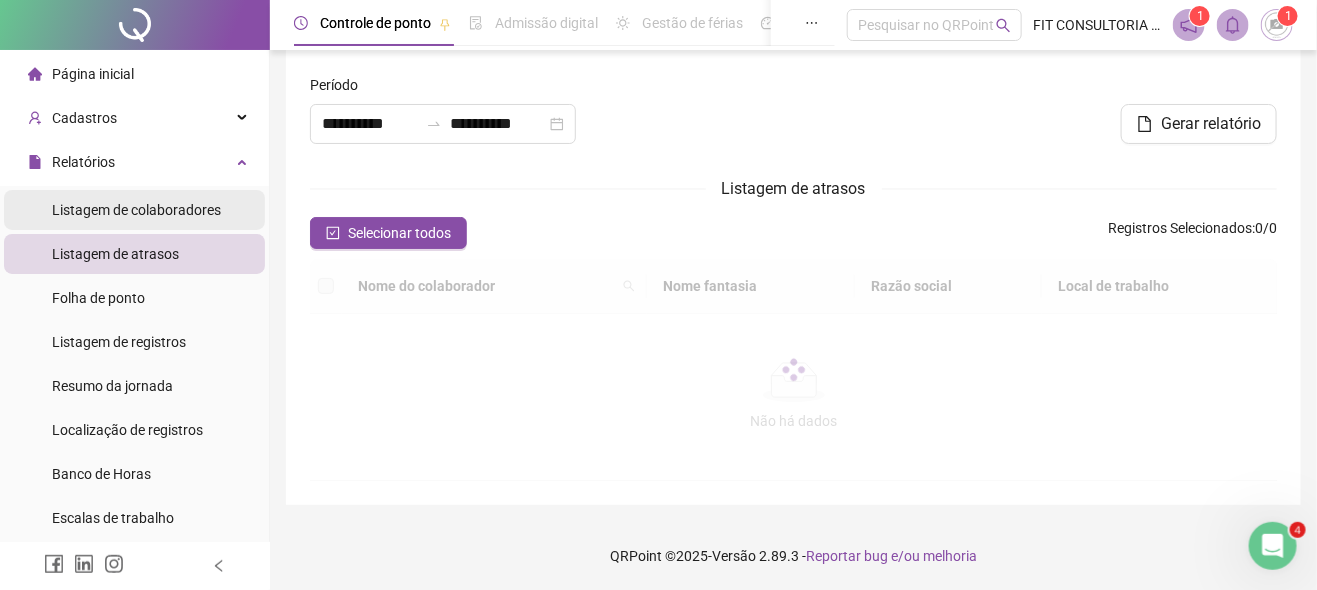 scroll, scrollTop: 112, scrollLeft: 0, axis: vertical 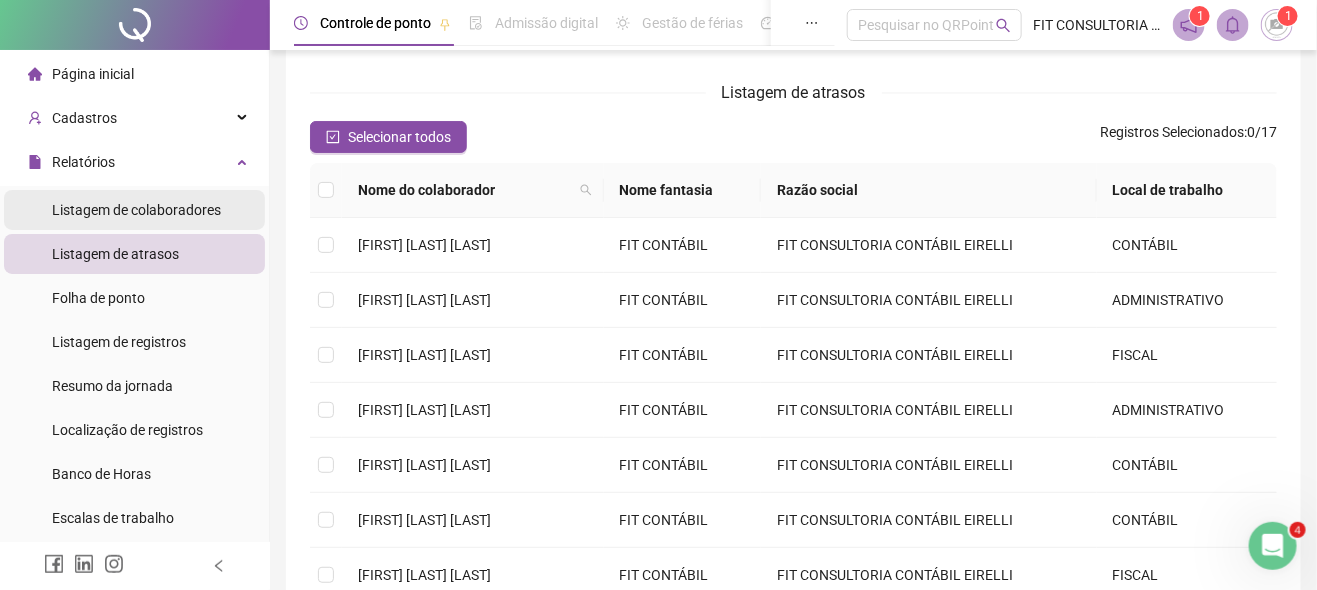 click on "Listagem de colaboradores" at bounding box center [136, 210] 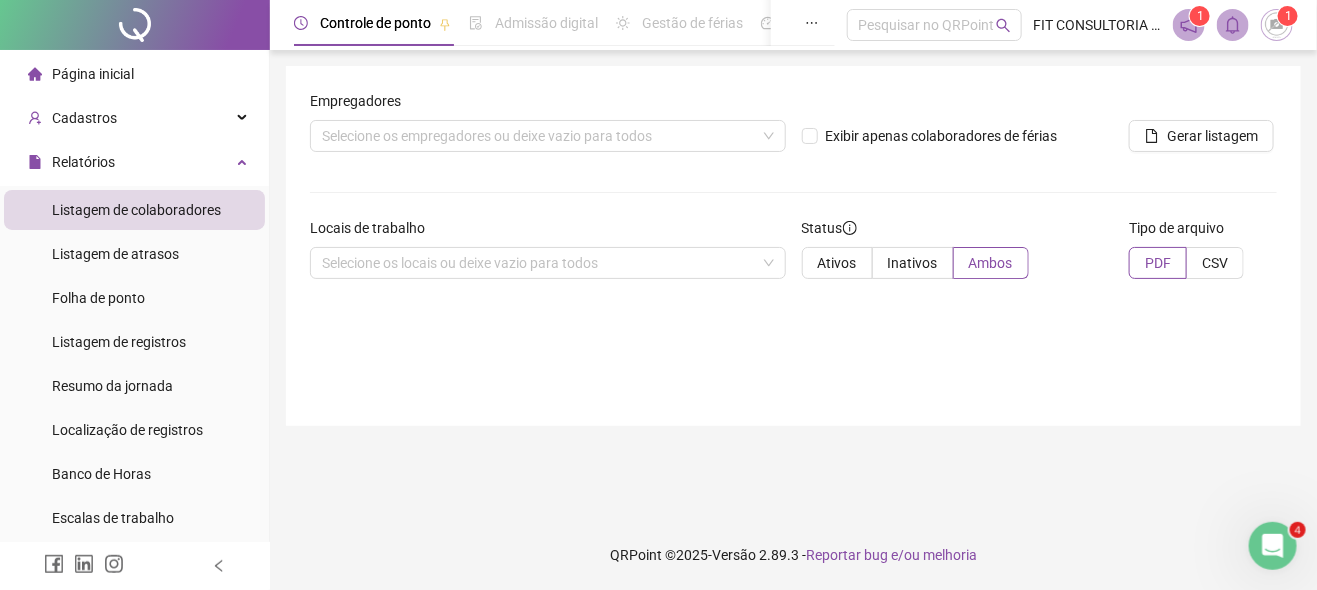 scroll, scrollTop: 0, scrollLeft: 0, axis: both 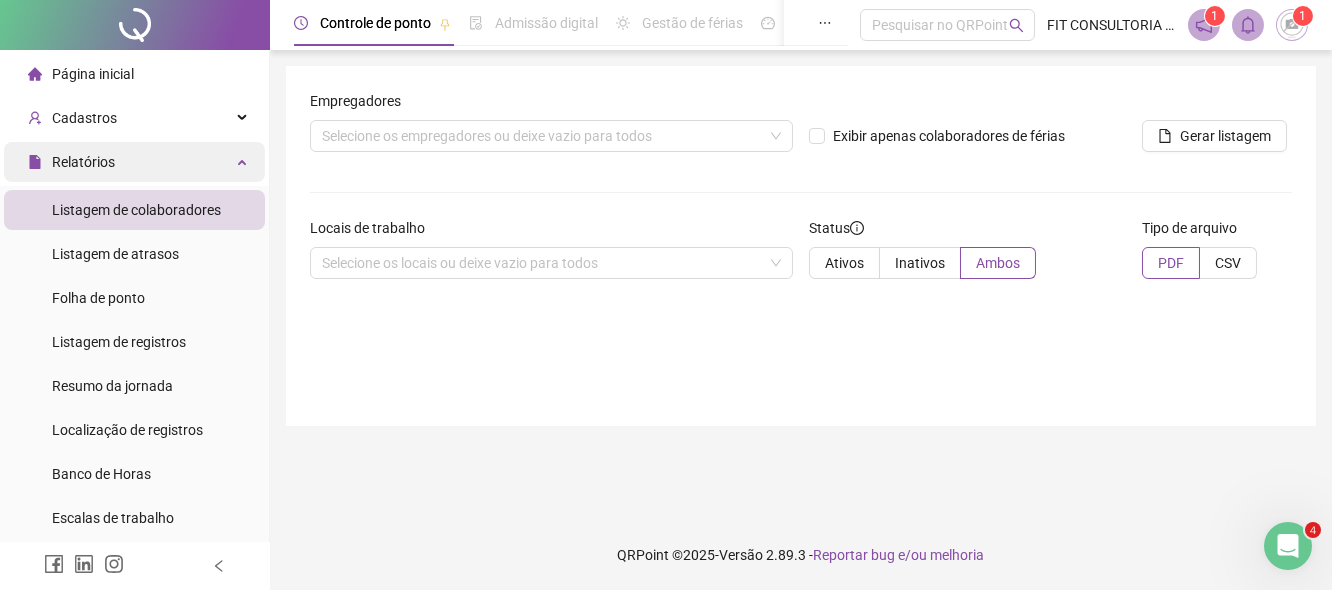 click on "Relatórios" at bounding box center (83, 162) 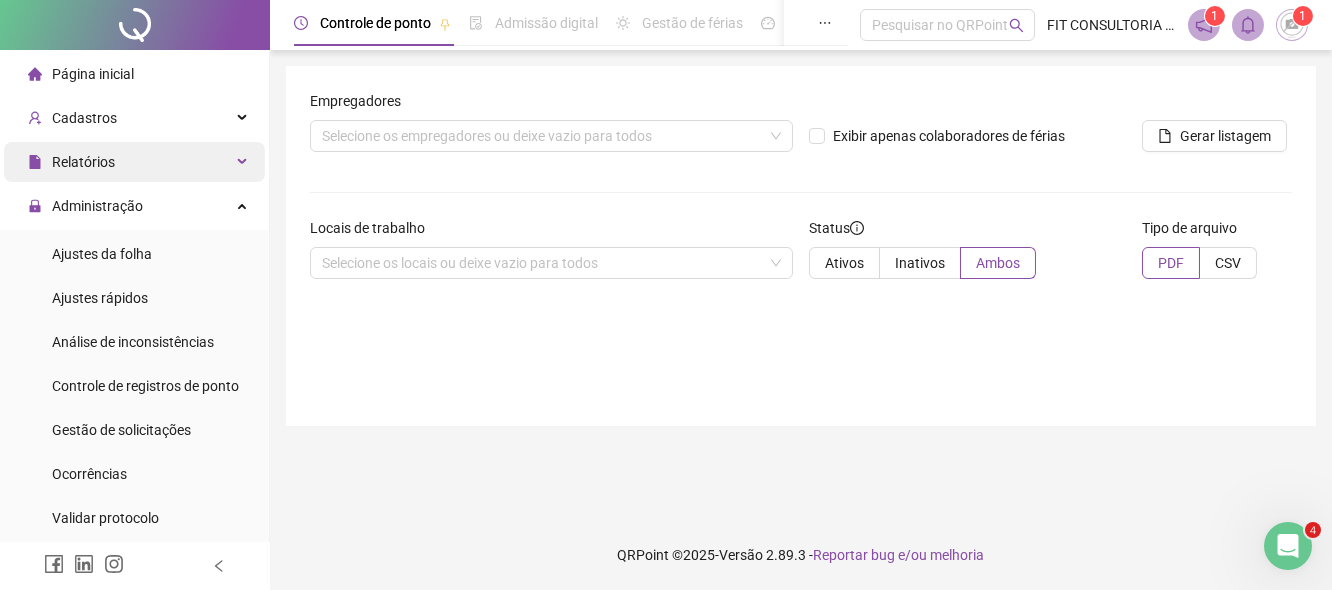click on "Relatórios" at bounding box center (134, 162) 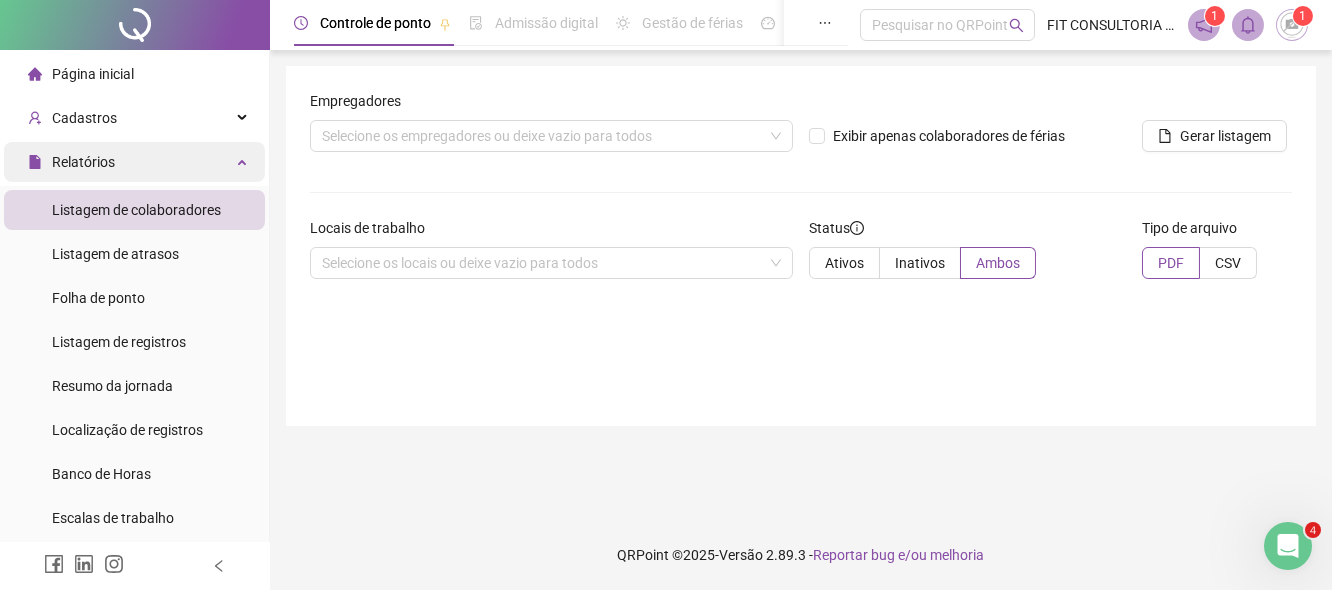 click on "Relatórios" at bounding box center (83, 162) 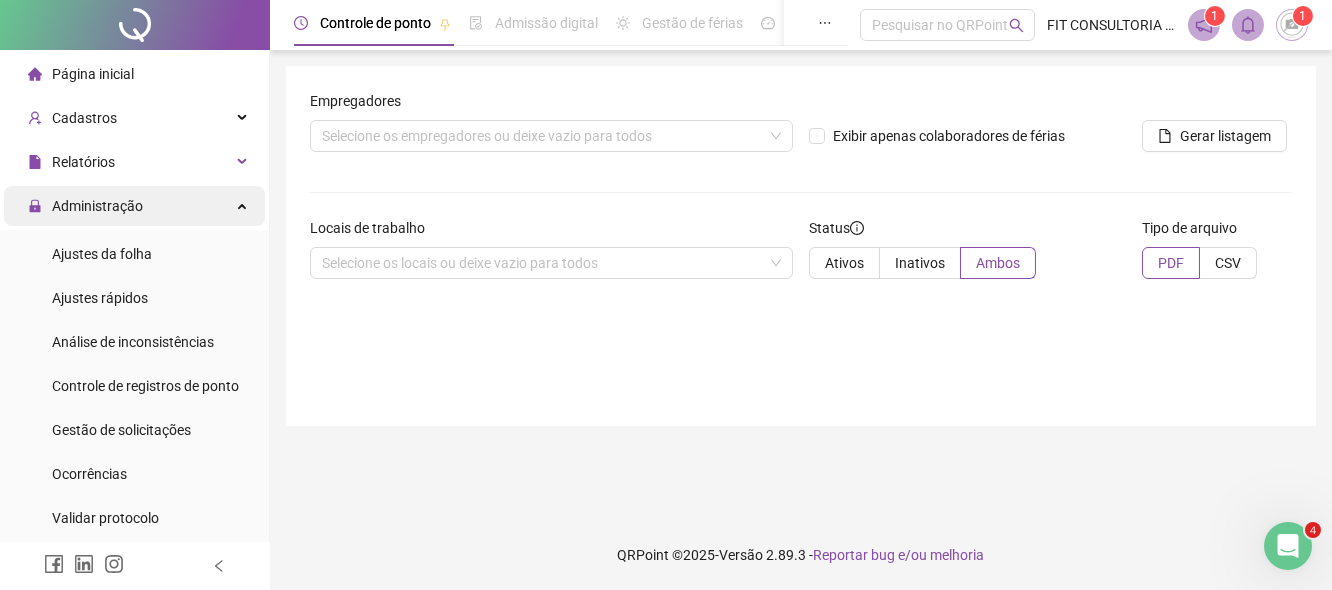 click on "Administração" at bounding box center (97, 206) 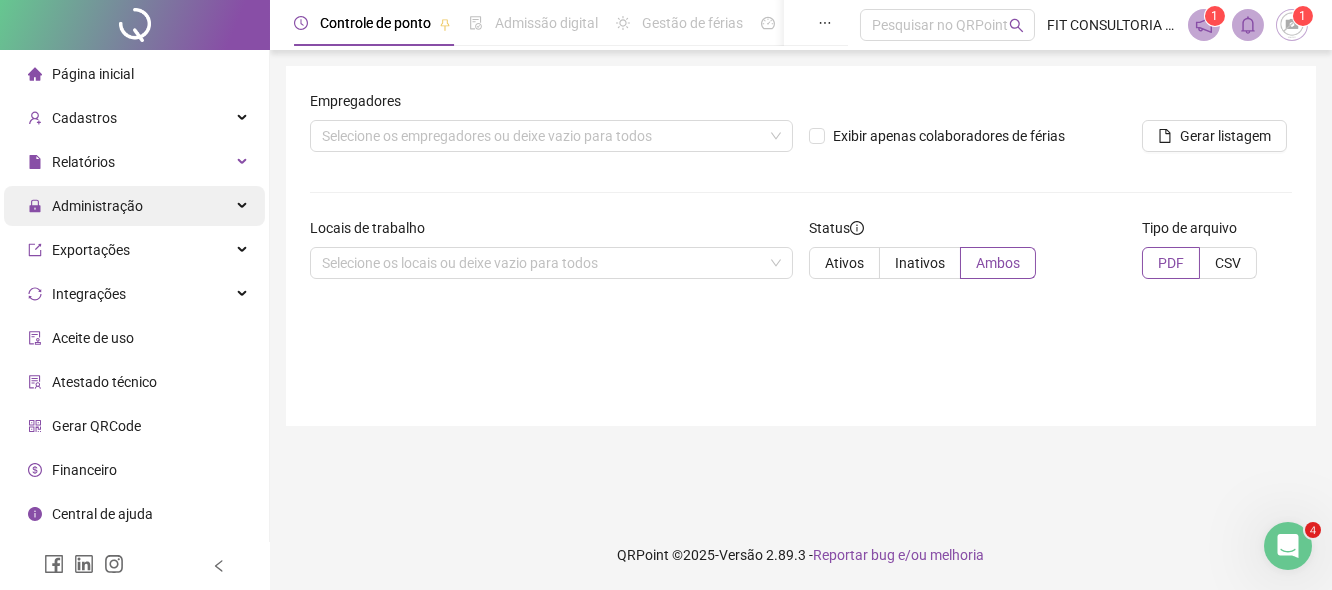 click on "Administração" at bounding box center (97, 206) 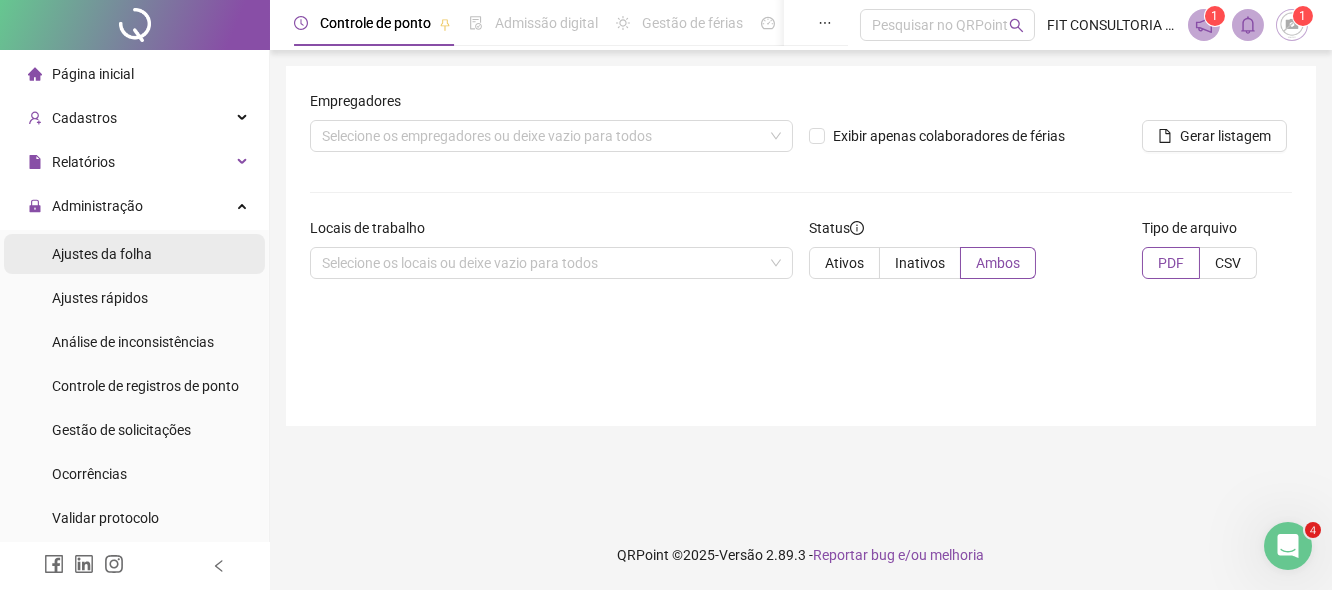 click on "Ajustes da folha" at bounding box center [102, 254] 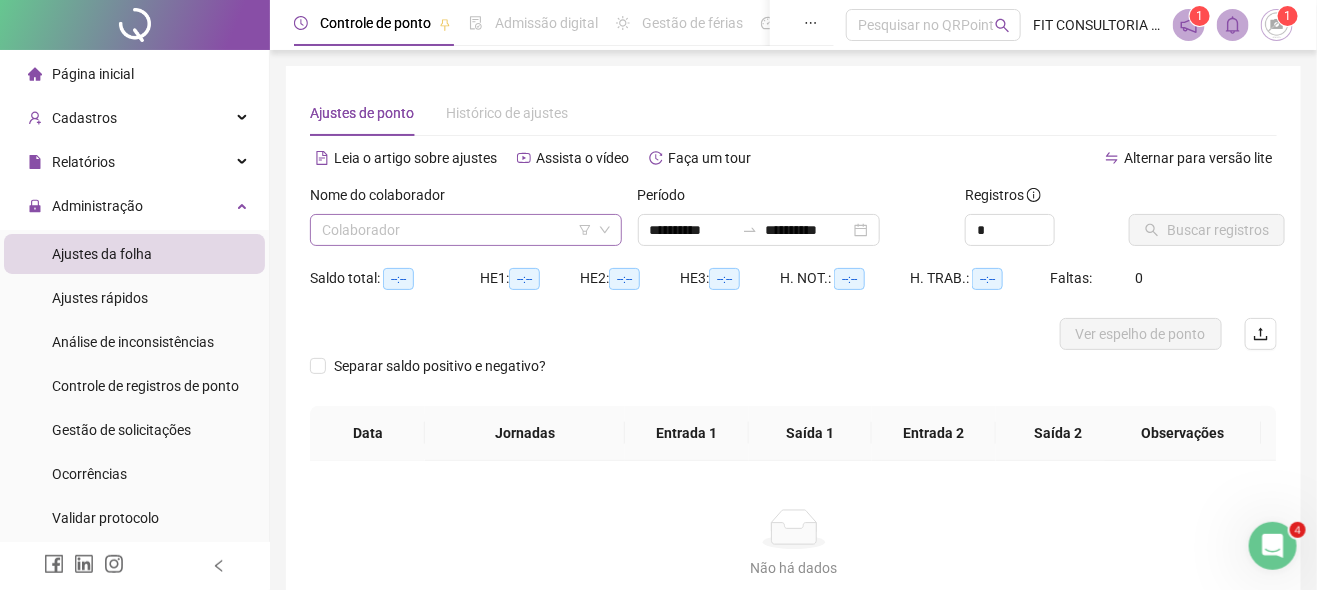 click at bounding box center [457, 230] 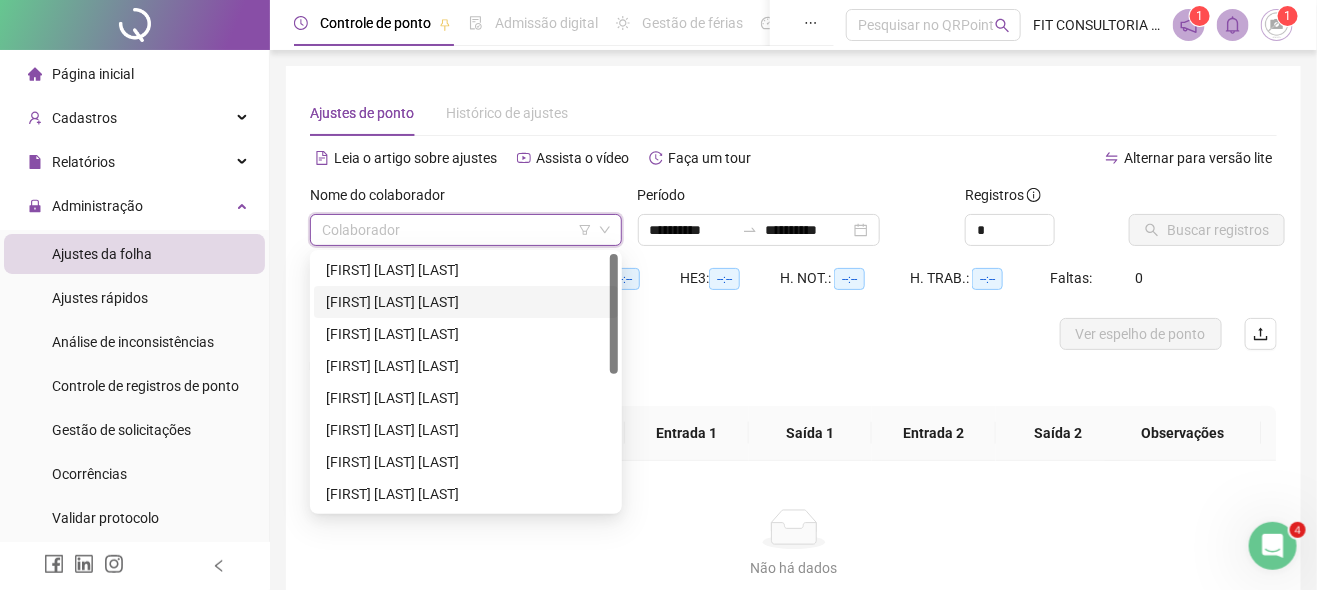 click on "[FIRST] [LAST] [LAST]" at bounding box center (466, 302) 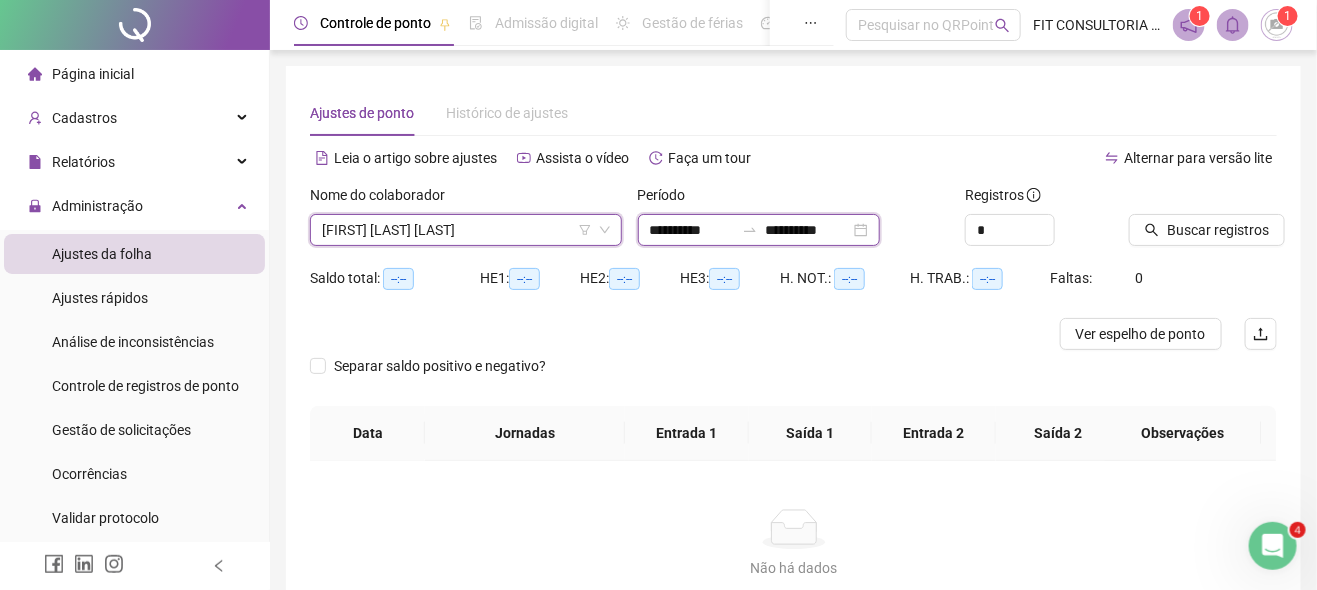 click on "**********" at bounding box center (692, 230) 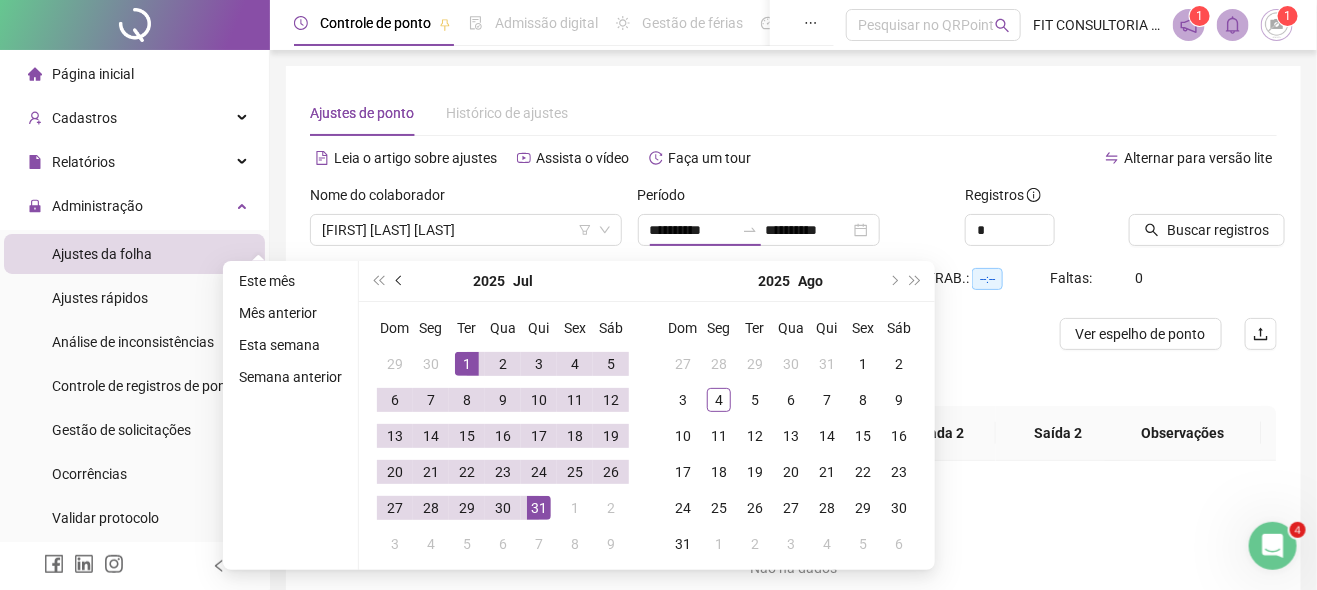 click at bounding box center (401, 281) 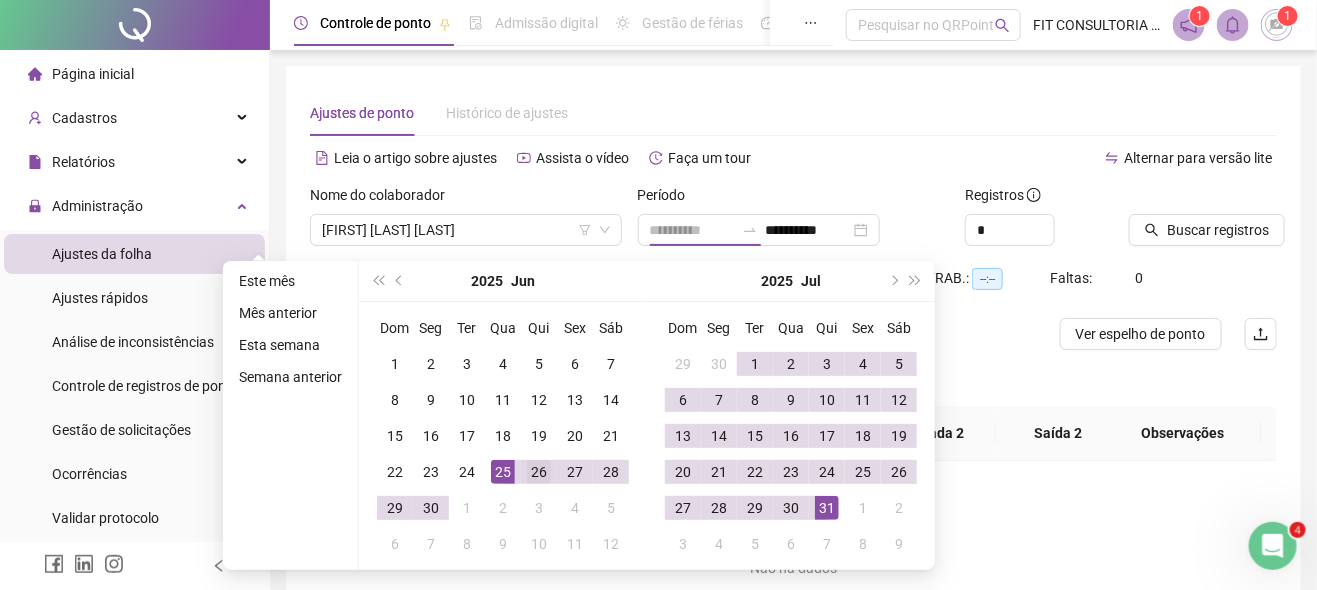 type on "**********" 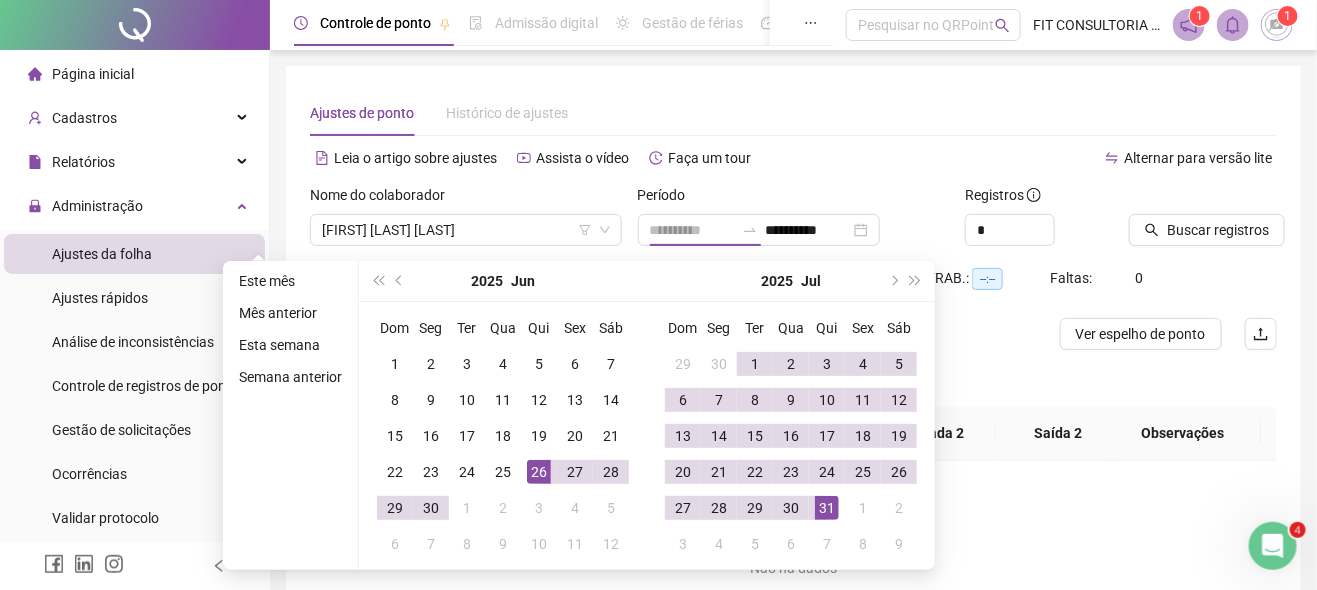 click on "26" at bounding box center (539, 472) 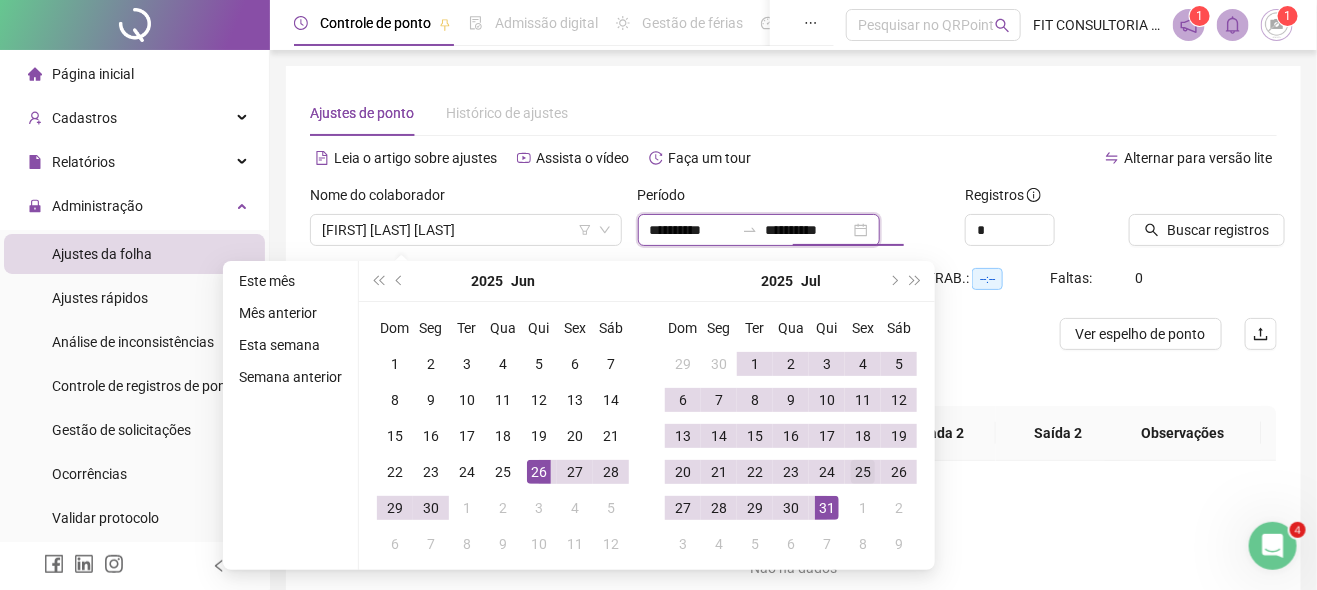 type on "**********" 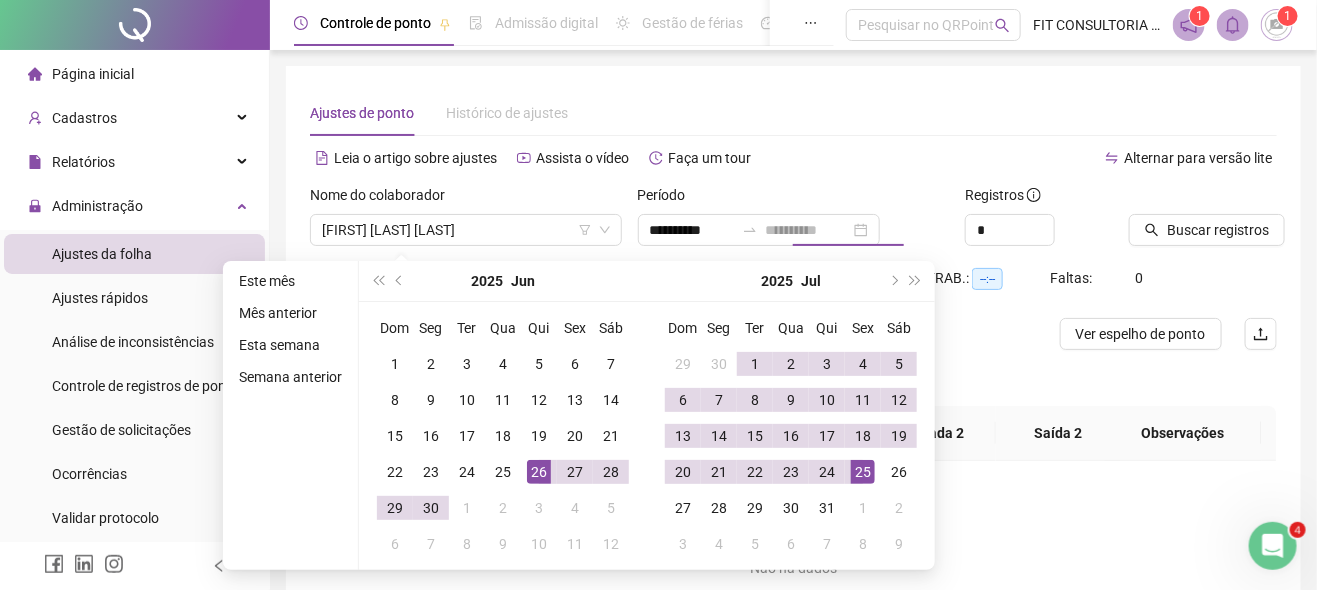 click on "25" at bounding box center (863, 472) 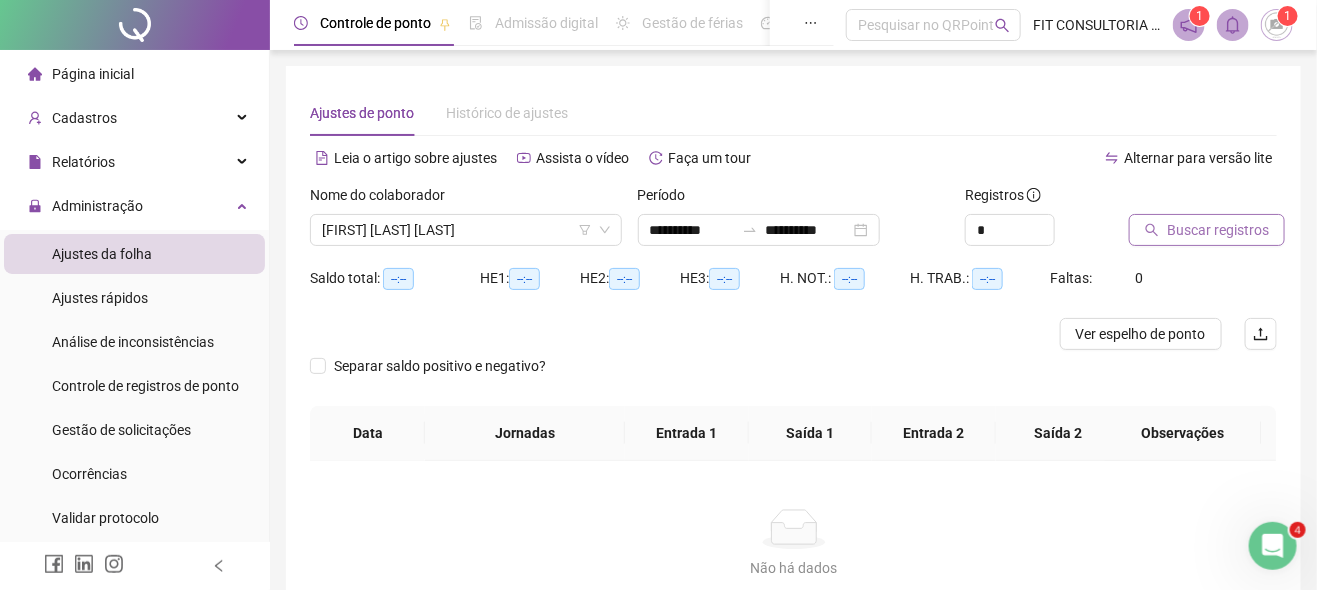 click on "Buscar registros" at bounding box center (1218, 230) 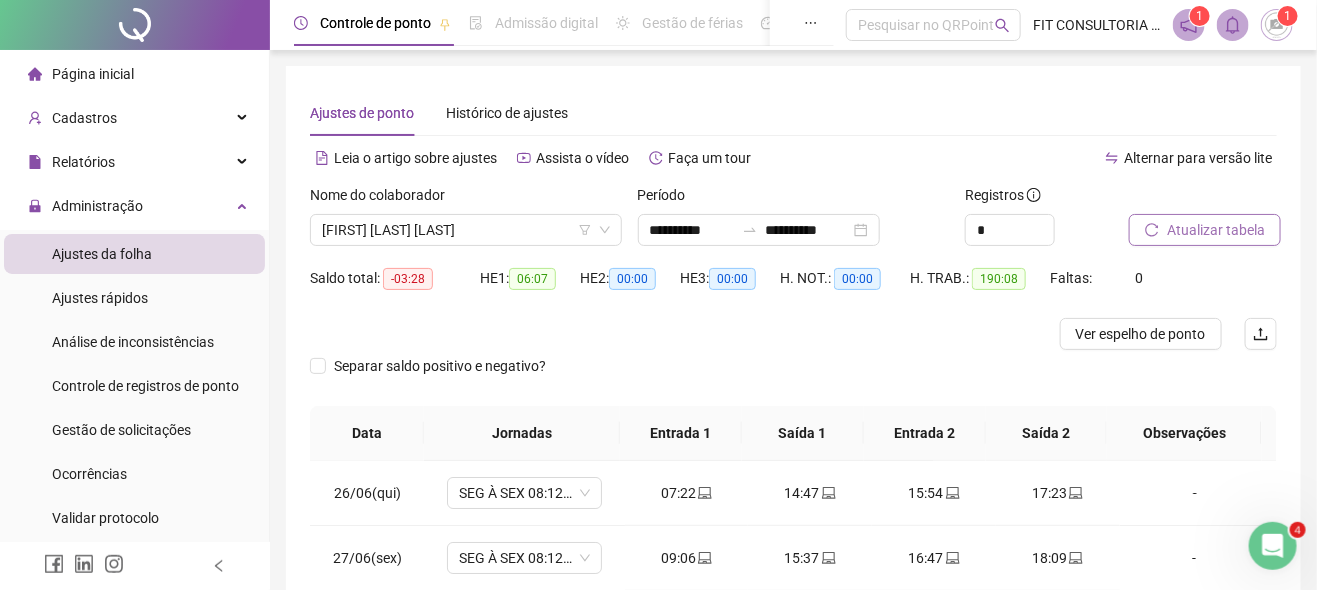 scroll, scrollTop: 100, scrollLeft: 0, axis: vertical 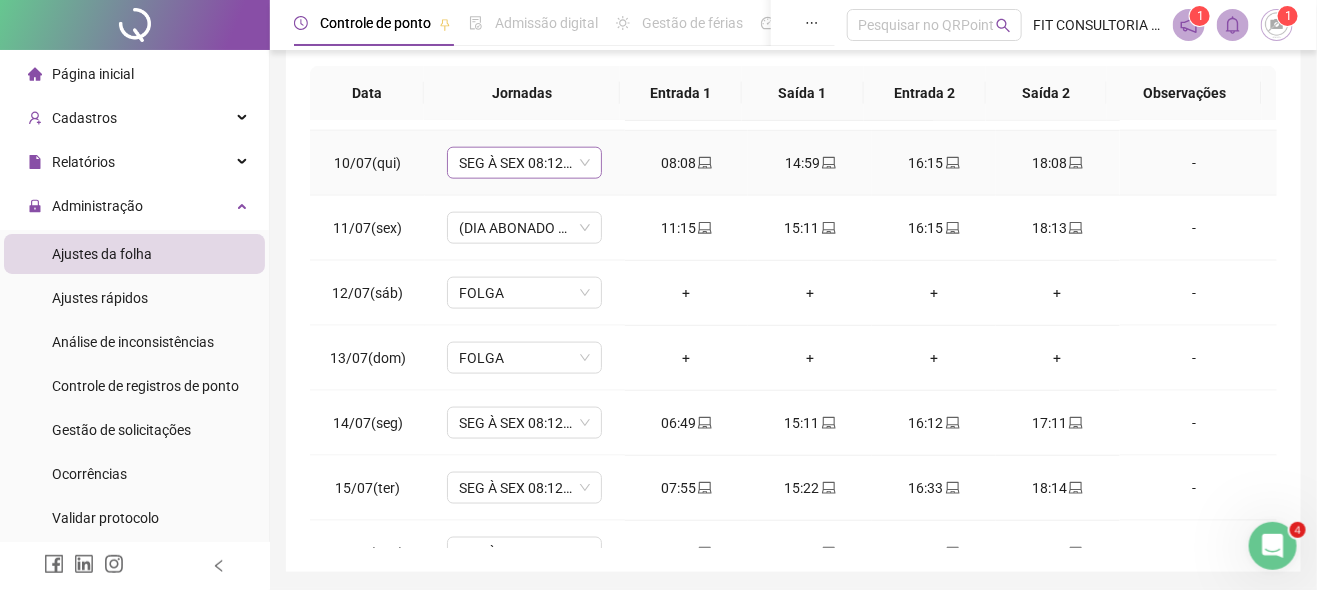 click on "SEG À SEX 08:12 ÀS 18:00 - INTERV 12:00 ÀS 13:00" at bounding box center [524, 163] 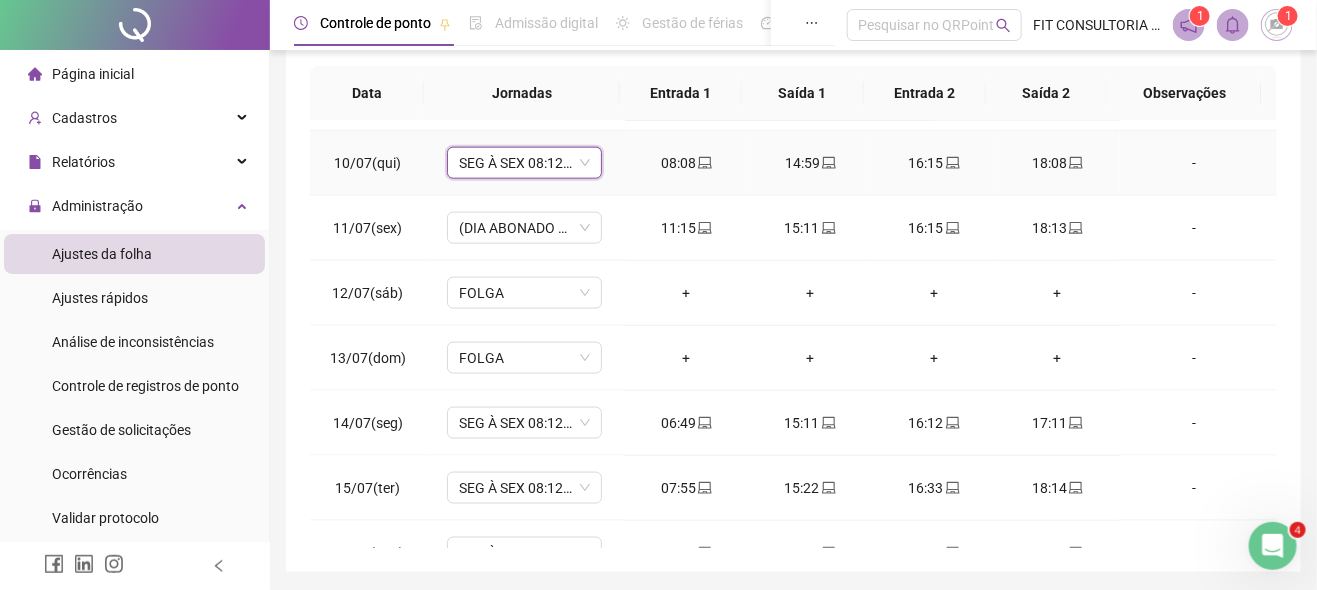 click on "SEG À SEX 08:12 ÀS 18:00 - INTERV 12:00 ÀS 13:00" at bounding box center [524, 163] 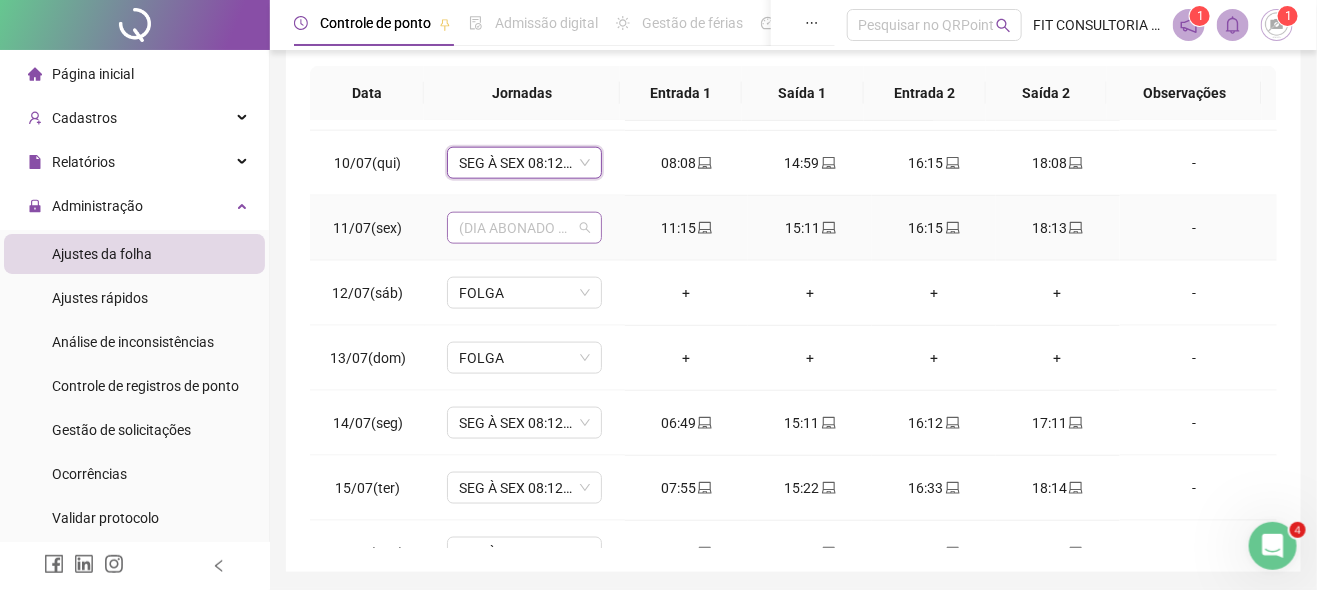 click on "(DIA ABONADO PARCIALMENTE)" at bounding box center (524, 228) 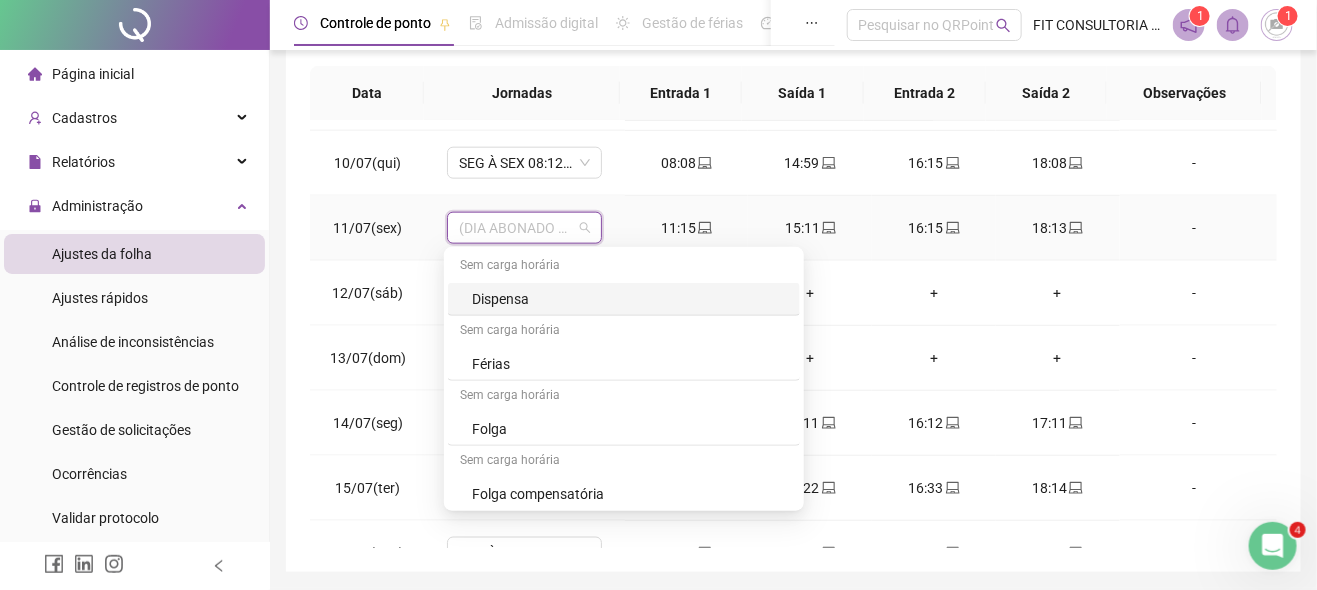 drag, startPoint x: 571, startPoint y: 221, endPoint x: 579, endPoint y: 214, distance: 10.630146 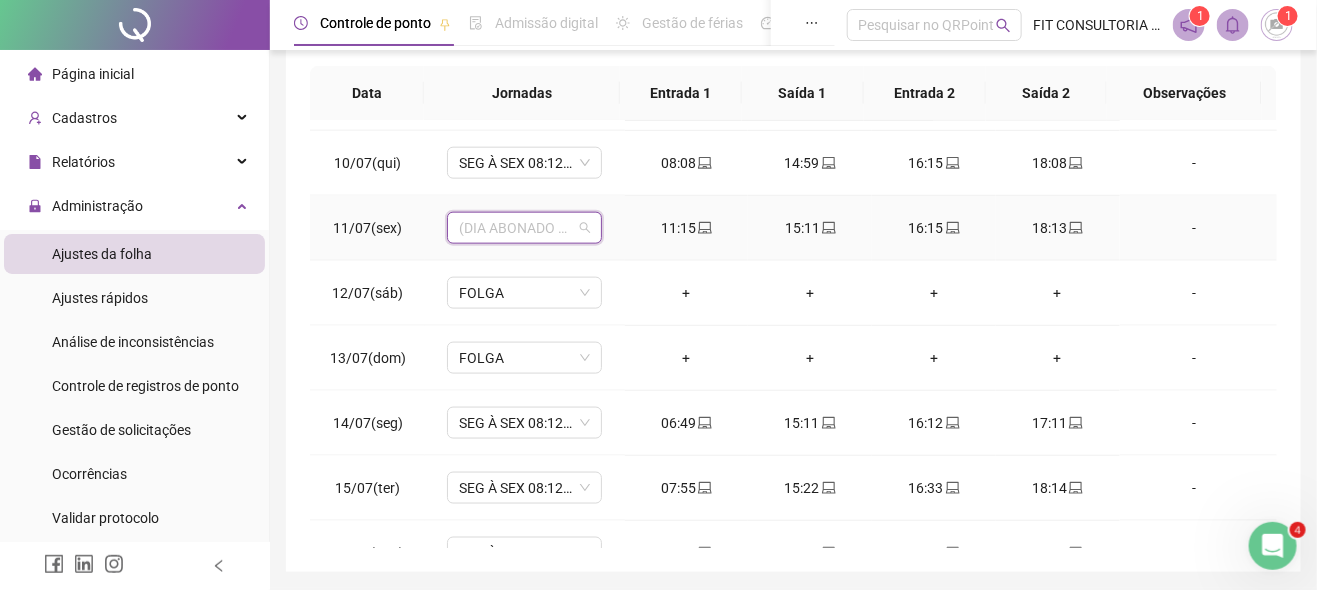 click on "(DIA ABONADO PARCIALMENTE)" at bounding box center [524, 228] 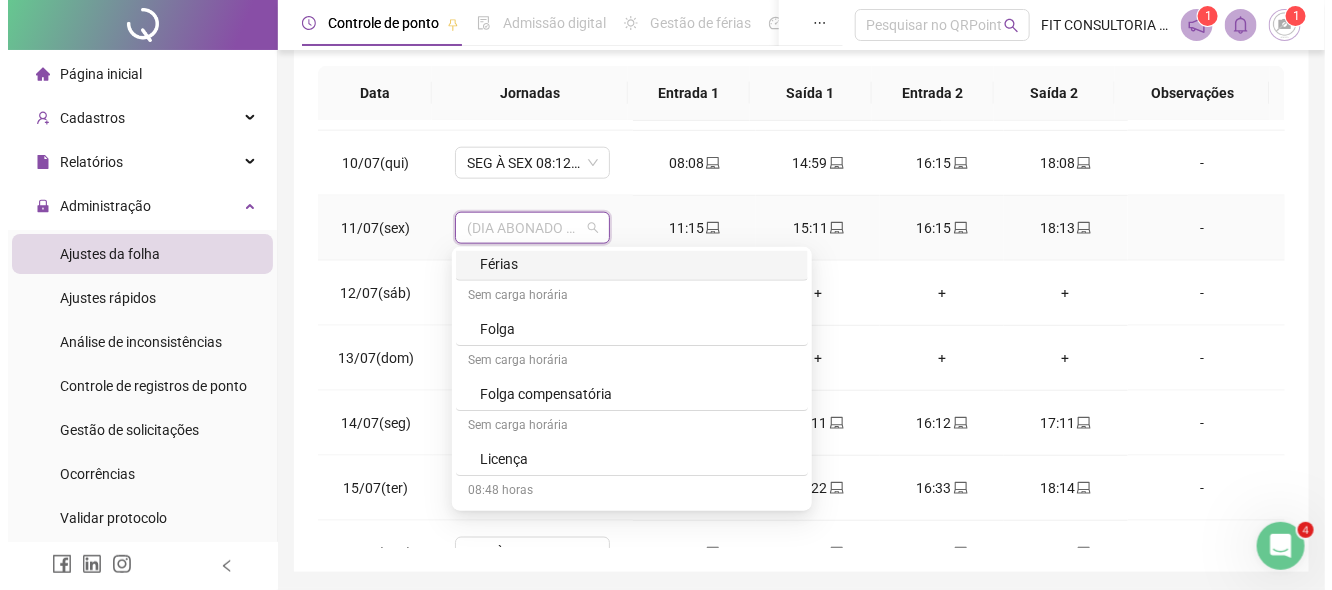 scroll, scrollTop: 300, scrollLeft: 0, axis: vertical 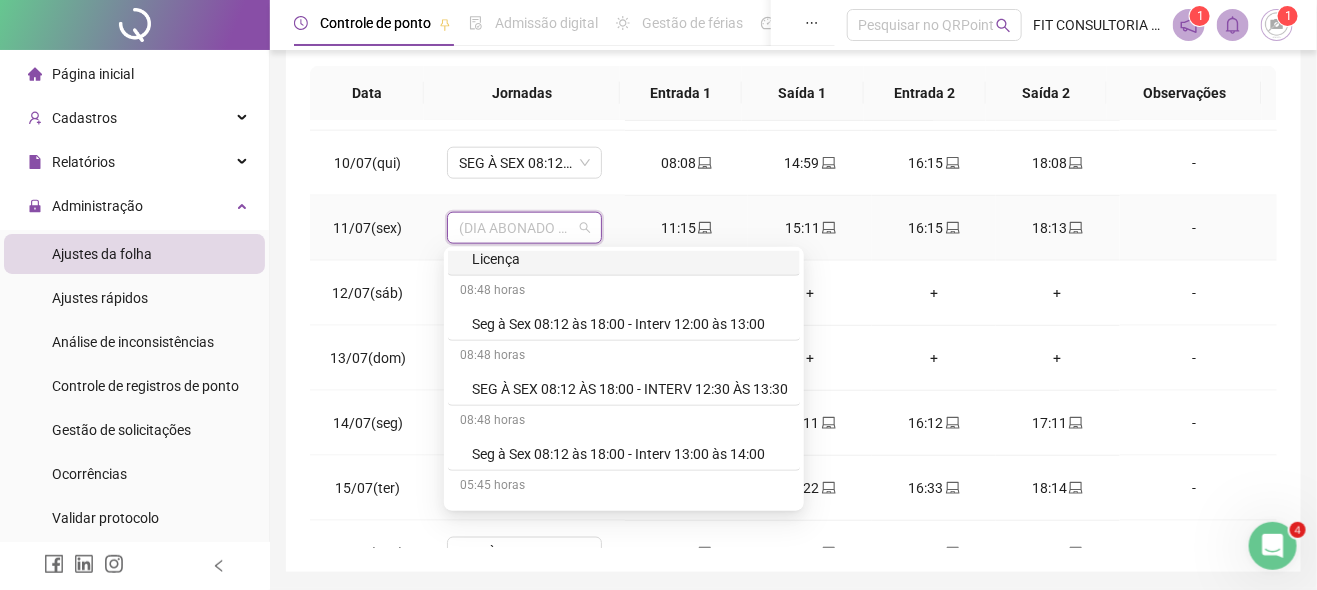 click on "-" at bounding box center [1195, 228] 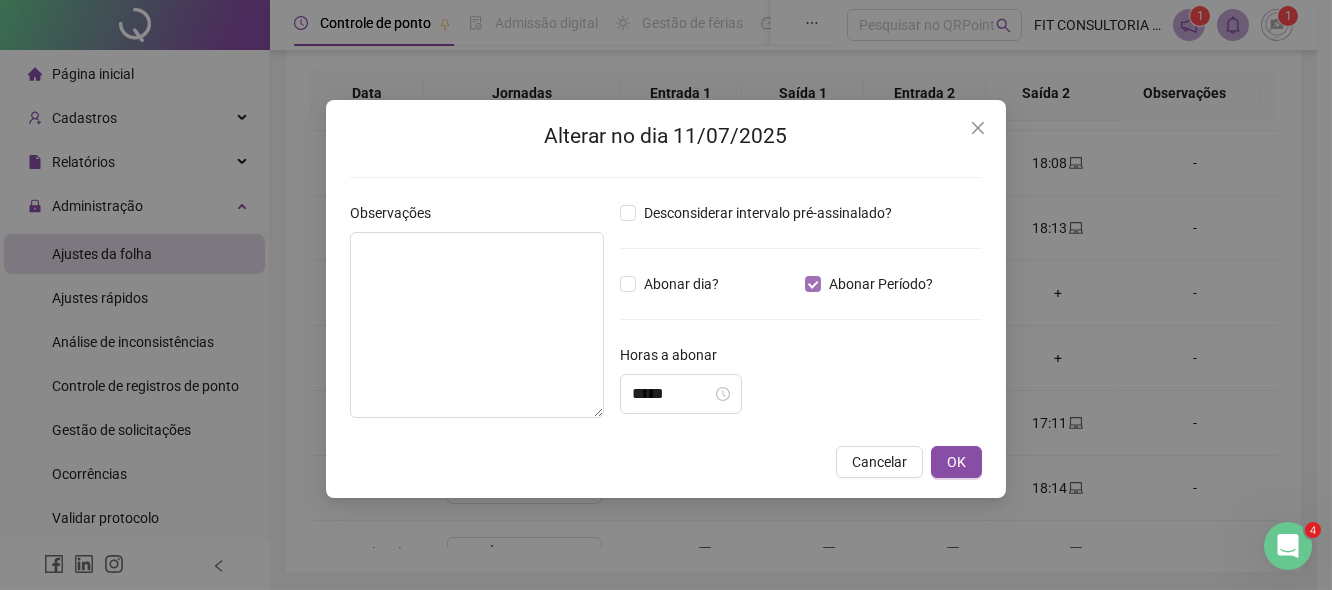 click on "Abonar Período?" at bounding box center (881, 284) 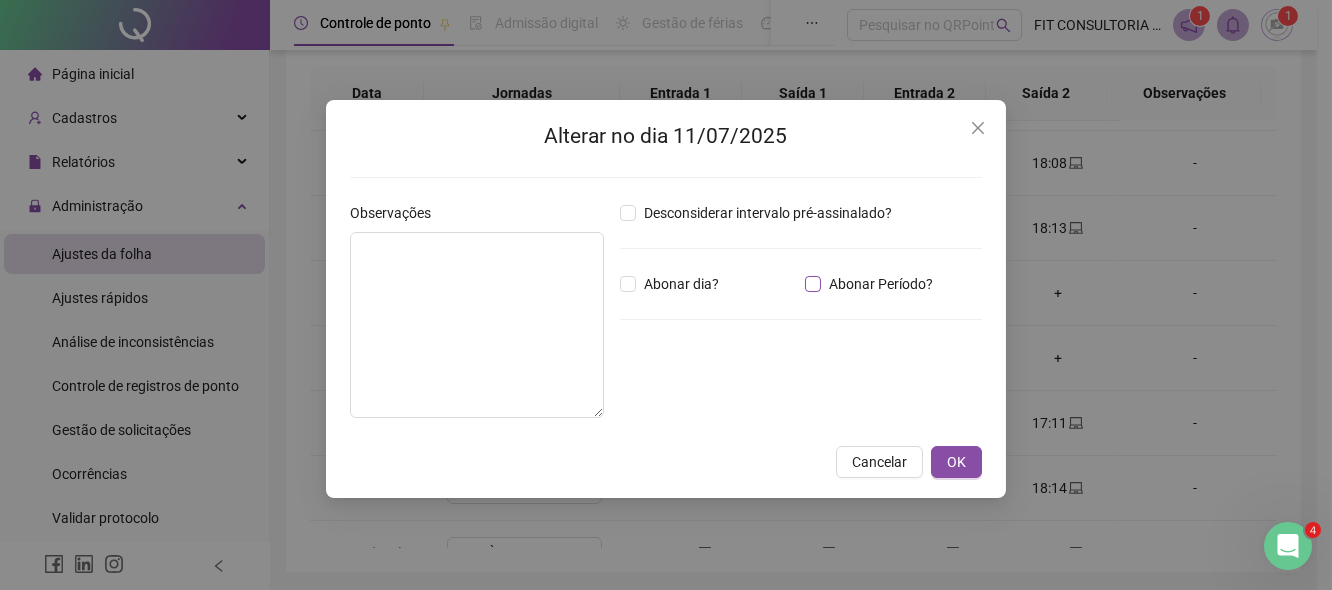click on "Abonar Período?" at bounding box center [881, 284] 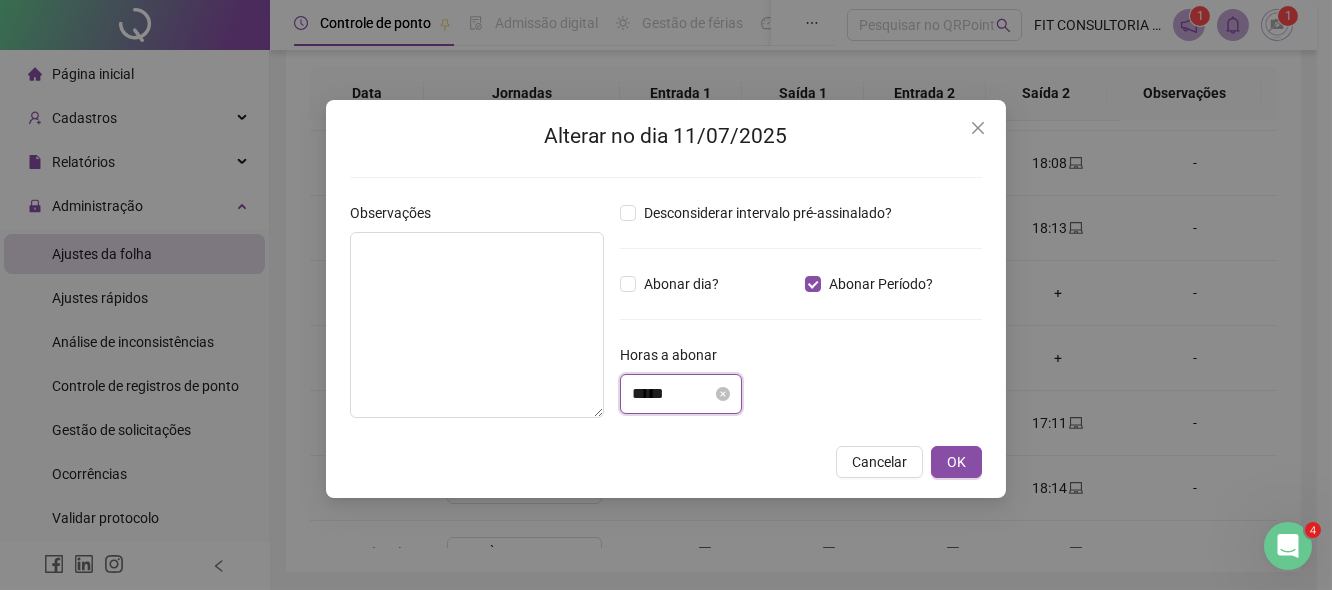 click on "*****" at bounding box center (672, 394) 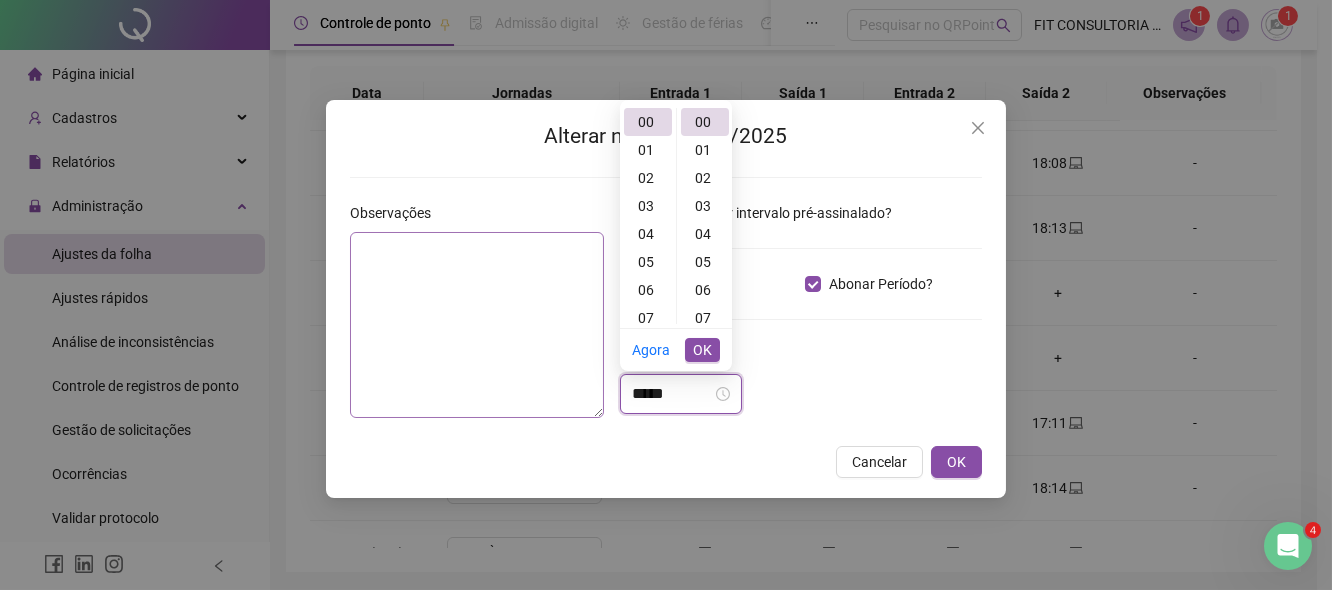 drag, startPoint x: 691, startPoint y: 403, endPoint x: 599, endPoint y: 384, distance: 93.941475 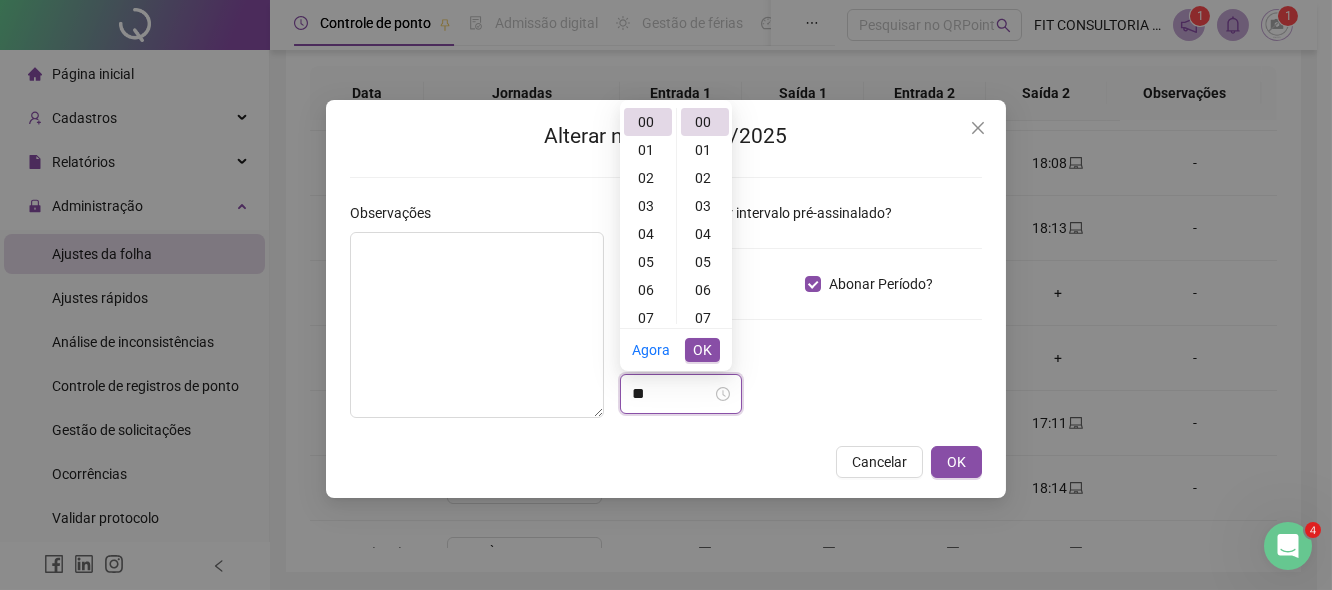 type on "*" 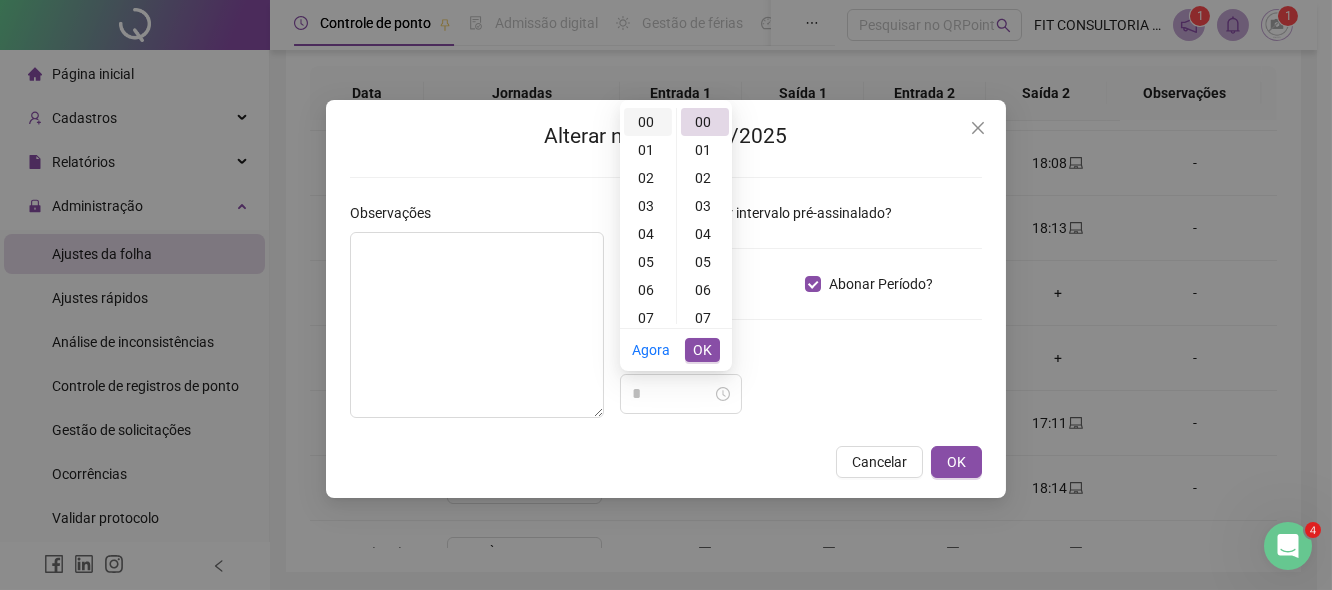 click on "00" at bounding box center (648, 122) 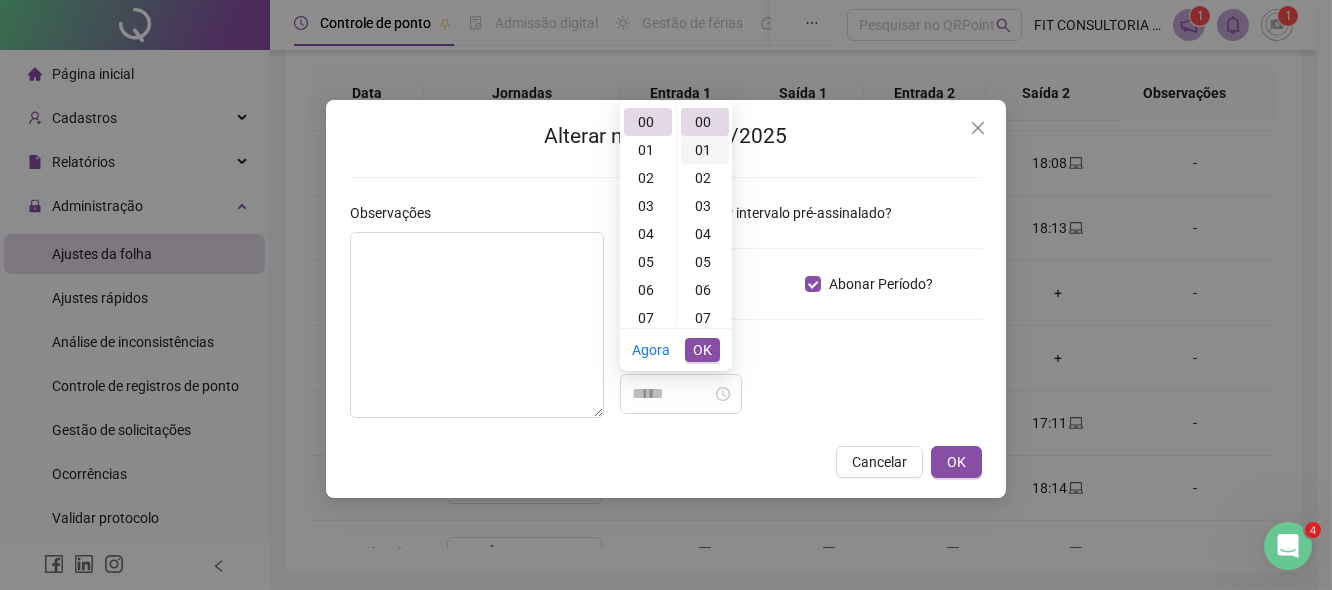 click on "01" at bounding box center (705, 150) 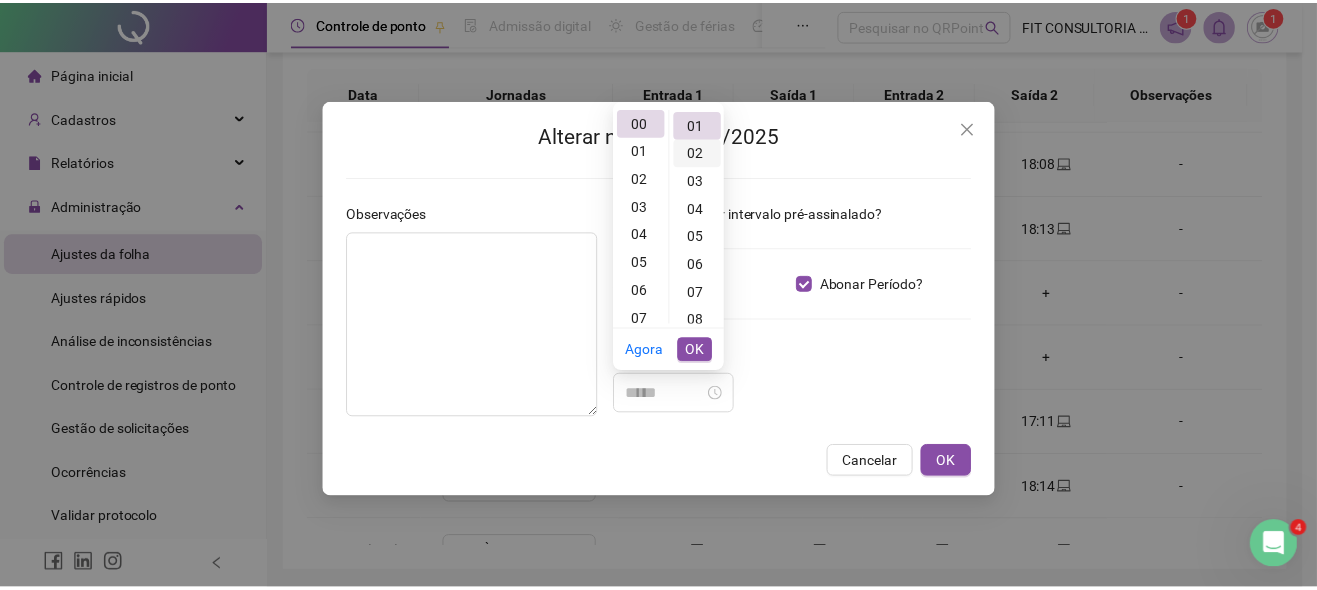 scroll, scrollTop: 28, scrollLeft: 0, axis: vertical 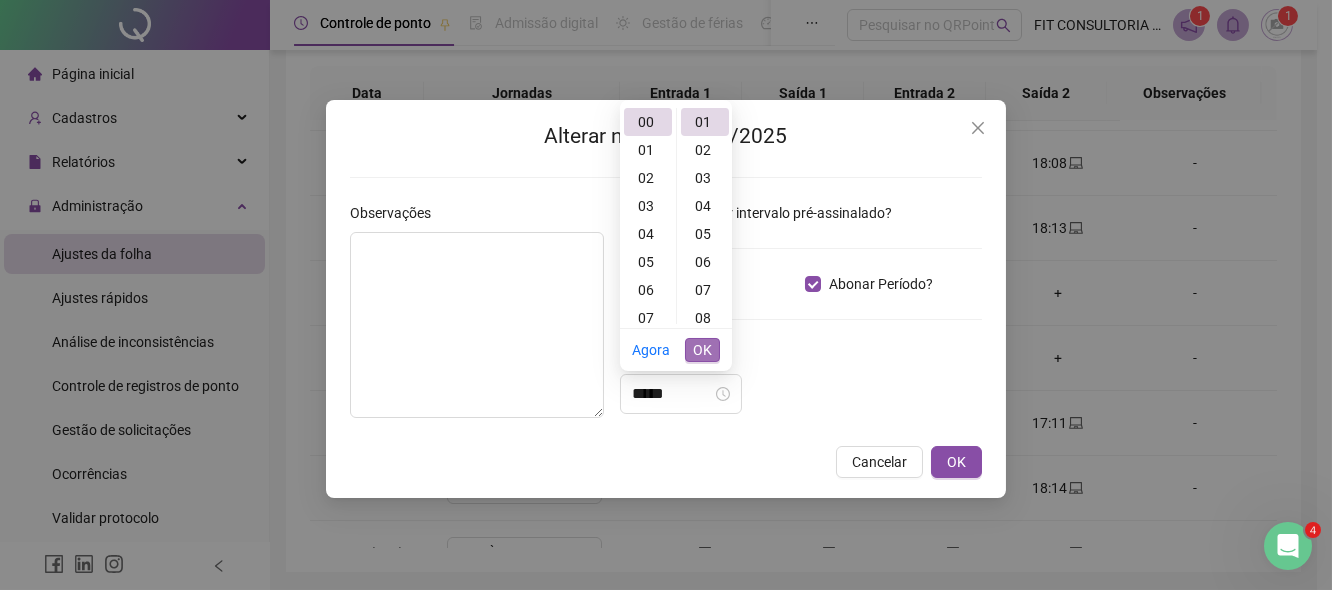 click on "OK" at bounding box center [702, 350] 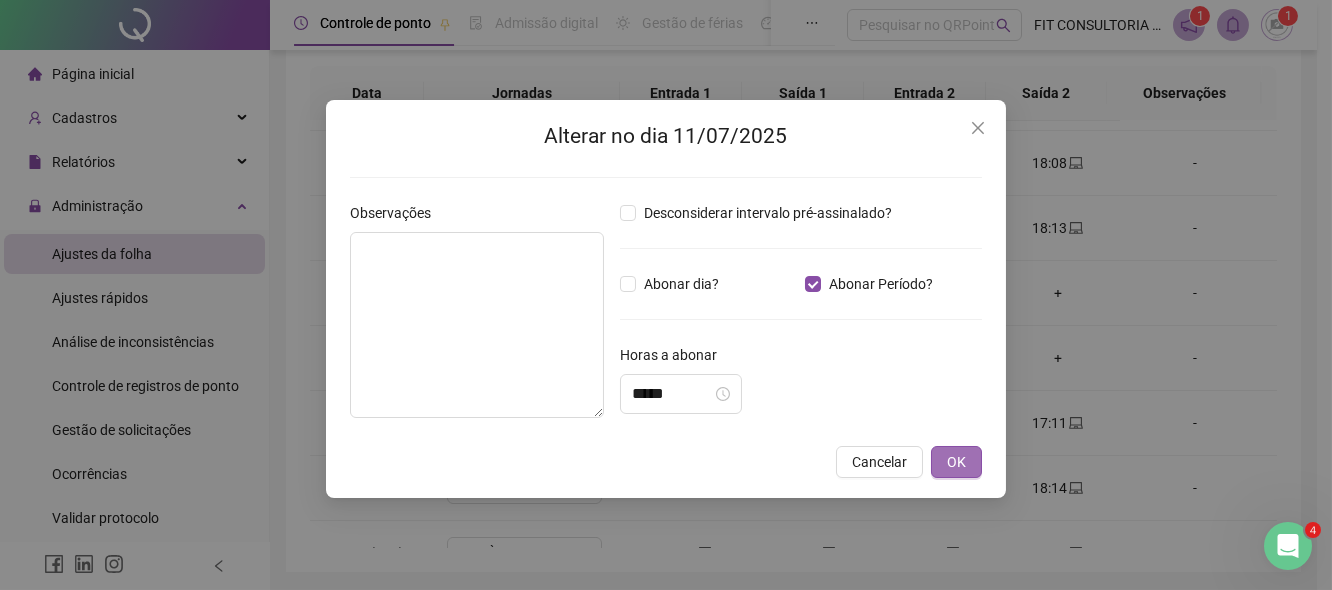 click on "OK" at bounding box center (956, 462) 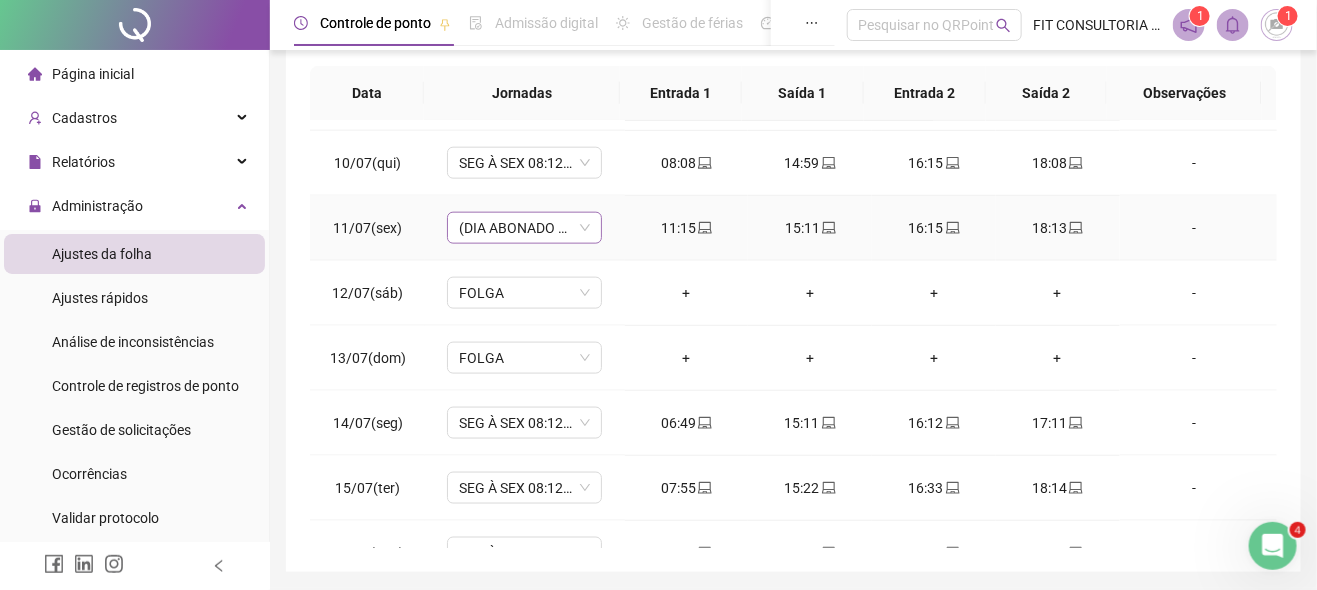 click on "(DIA ABONADO PARCIALMENTE)" at bounding box center (524, 228) 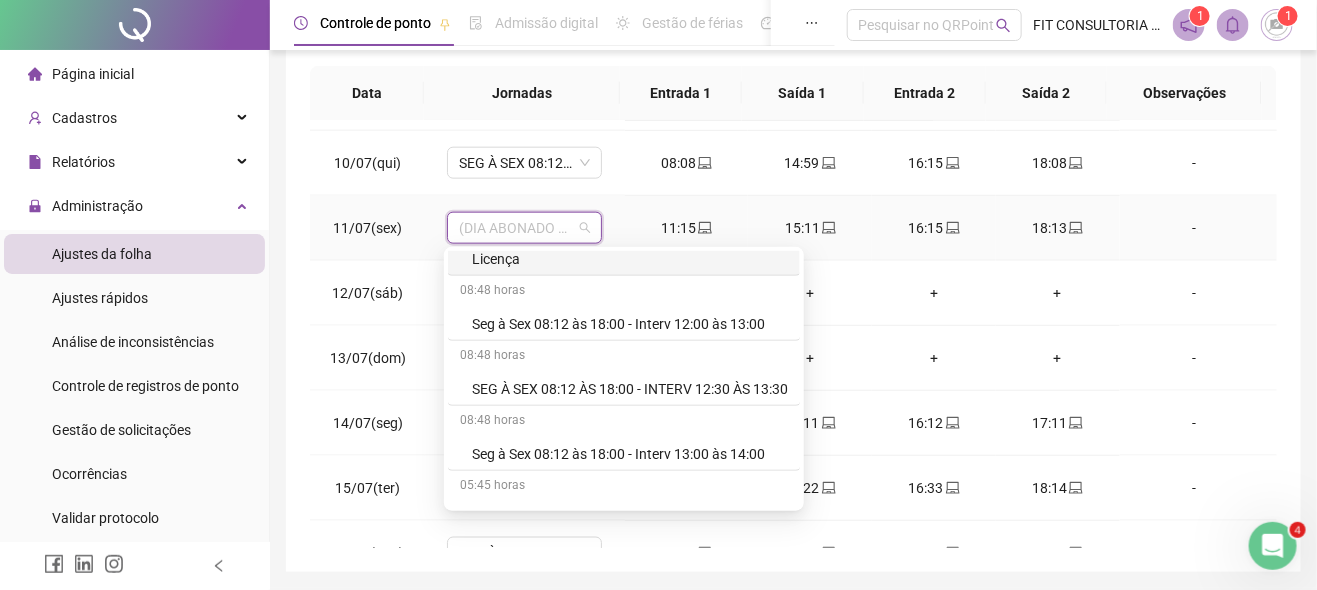 click on "(DIA ABONADO PARCIALMENTE)" at bounding box center (524, 228) 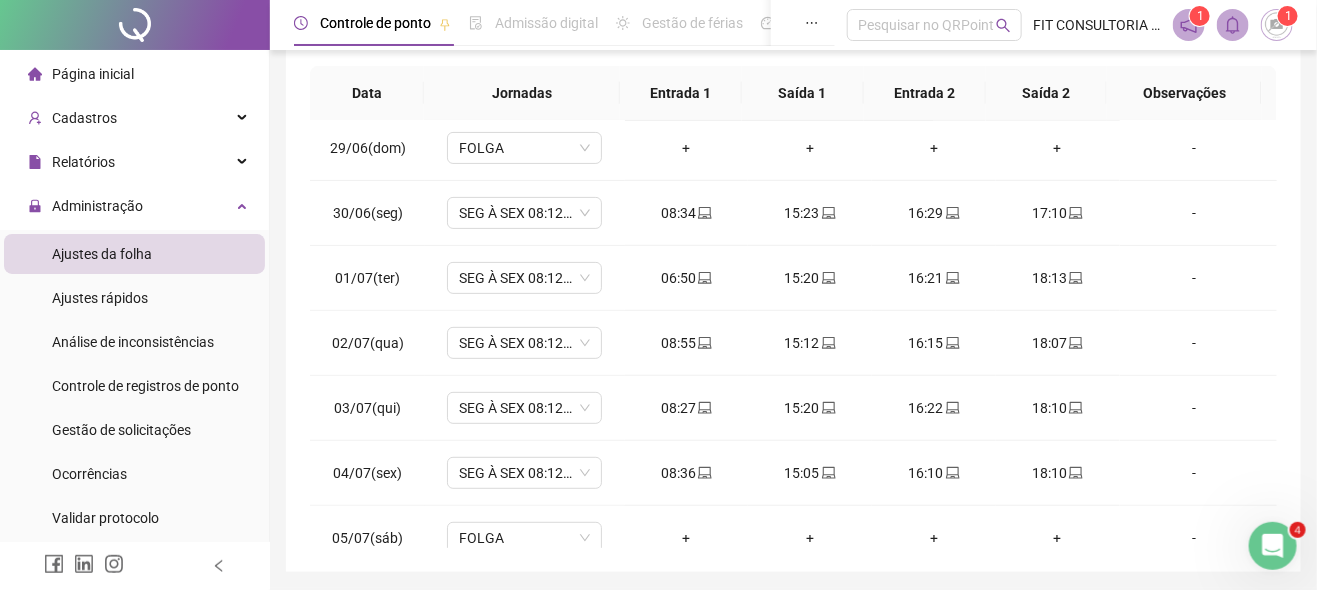 scroll, scrollTop: 0, scrollLeft: 0, axis: both 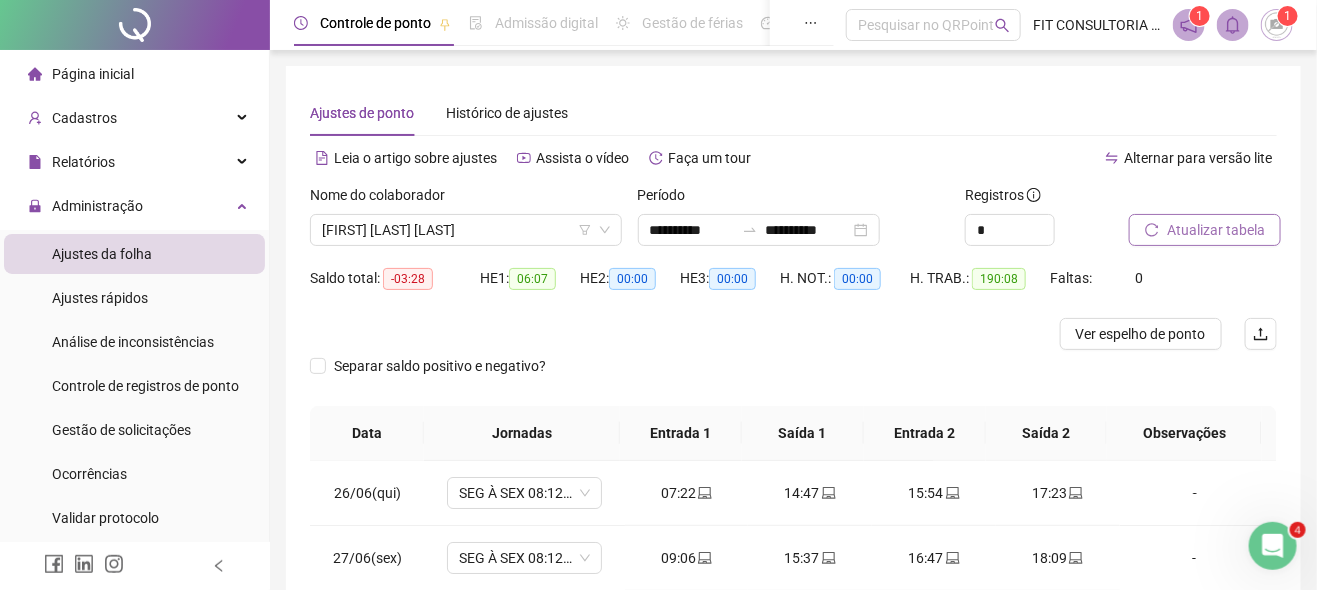 click on "Atualizar tabela" at bounding box center (1216, 230) 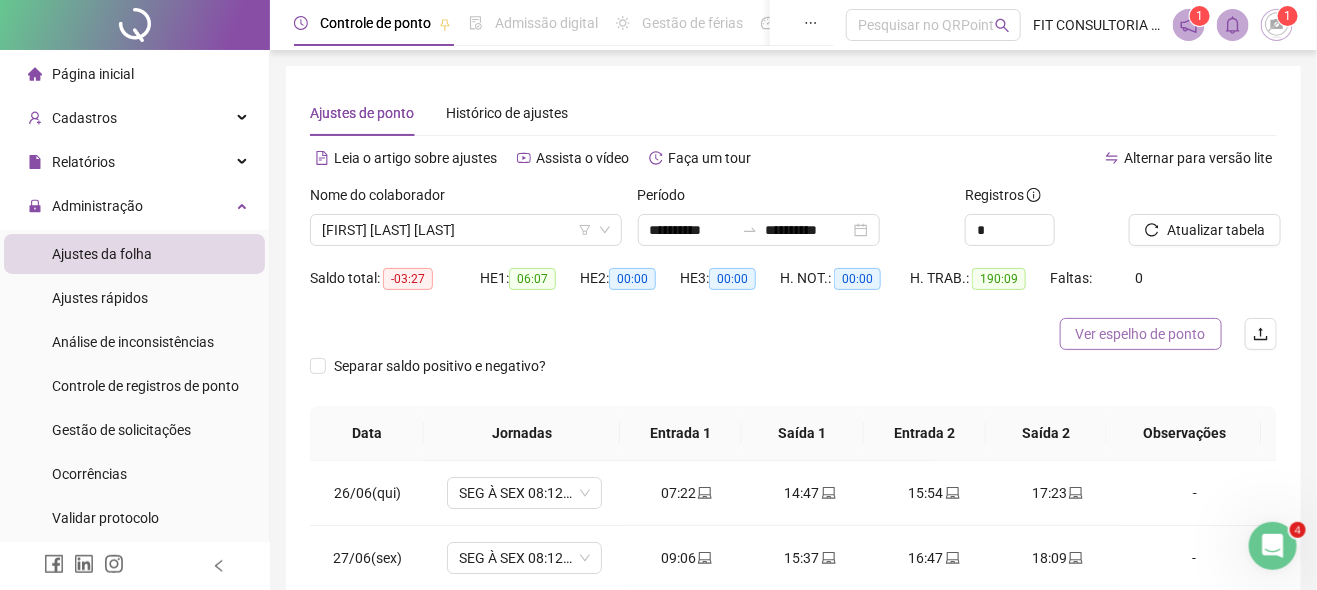 click on "Ver espelho de ponto" at bounding box center (1141, 334) 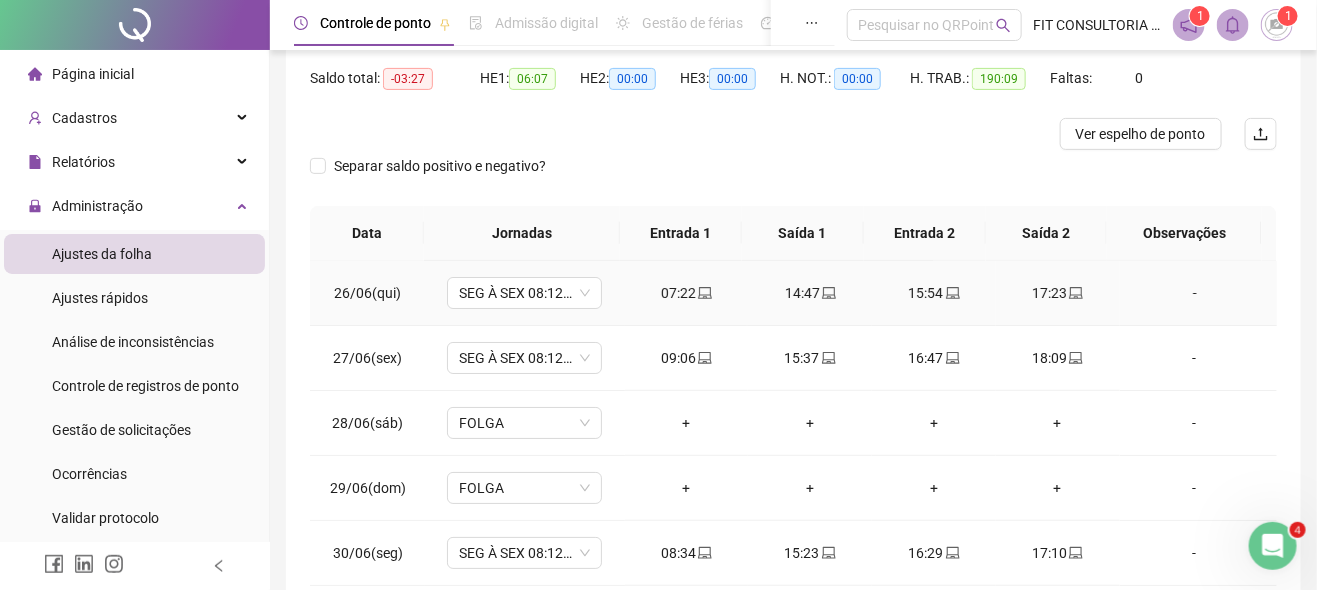 scroll, scrollTop: 400, scrollLeft: 0, axis: vertical 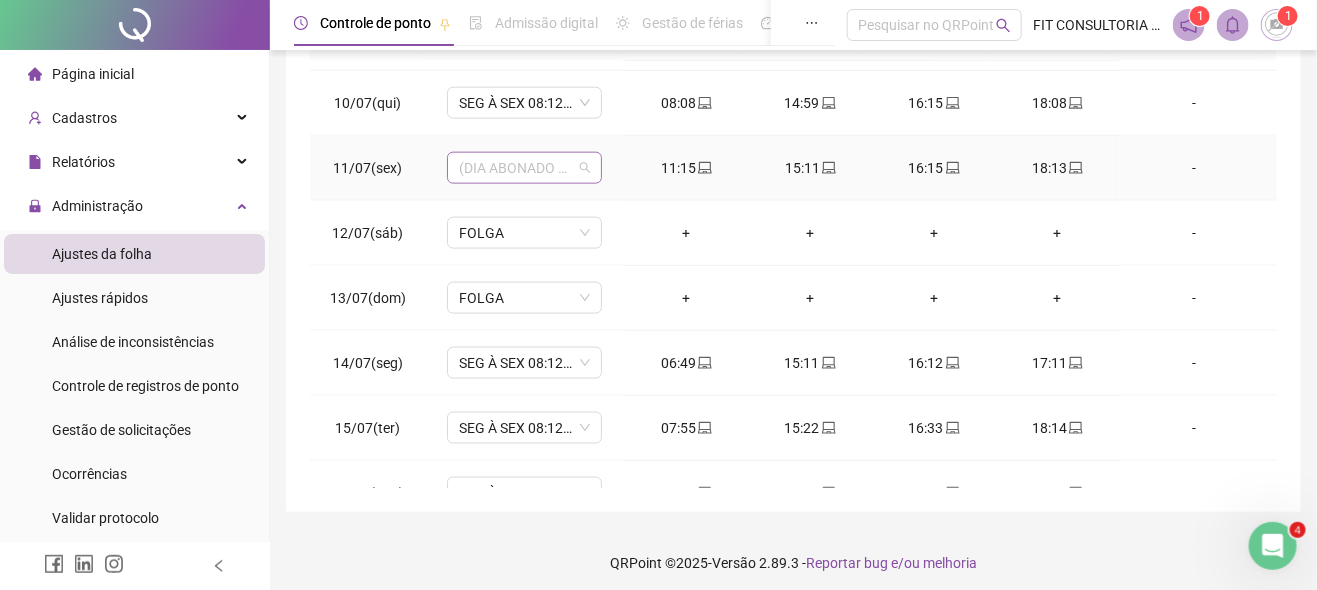 click on "(DIA ABONADO PARCIALMENTE)" at bounding box center [524, 168] 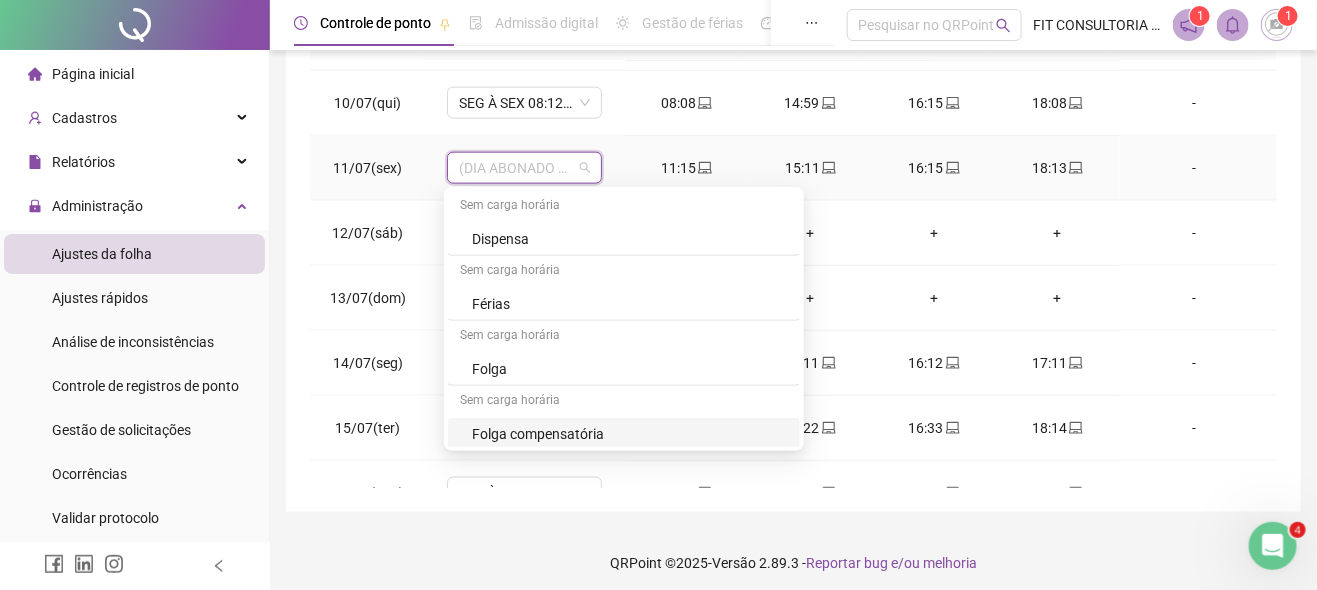 scroll, scrollTop: 393, scrollLeft: 0, axis: vertical 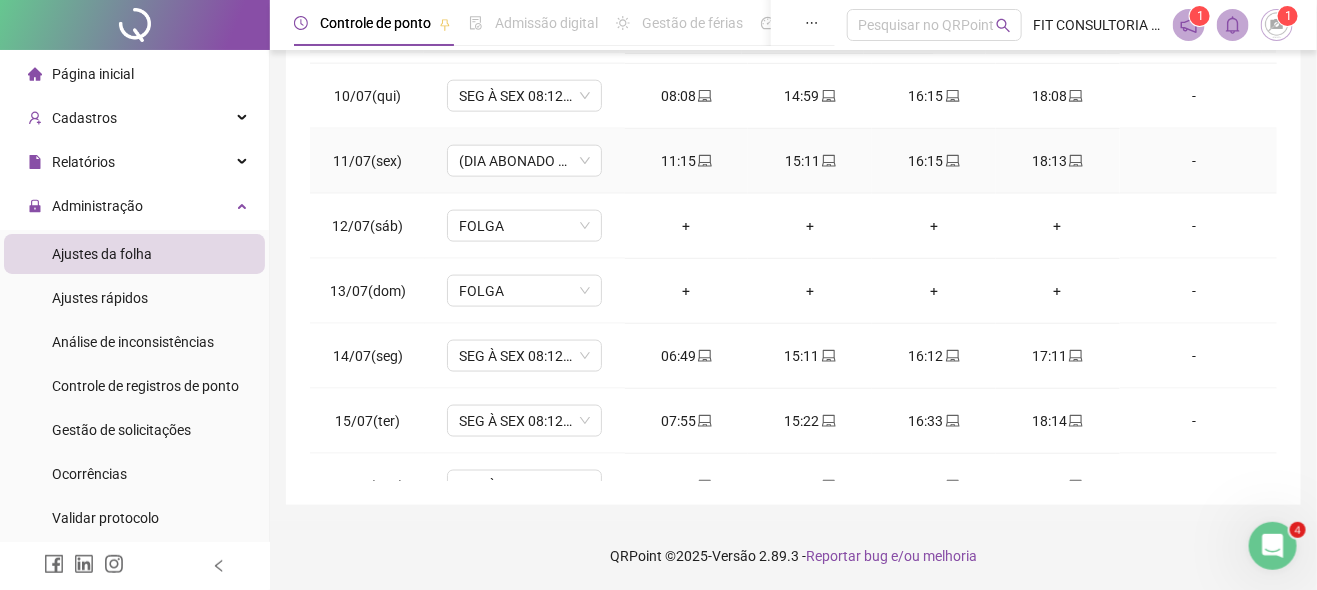 click on "-" at bounding box center (1195, 161) 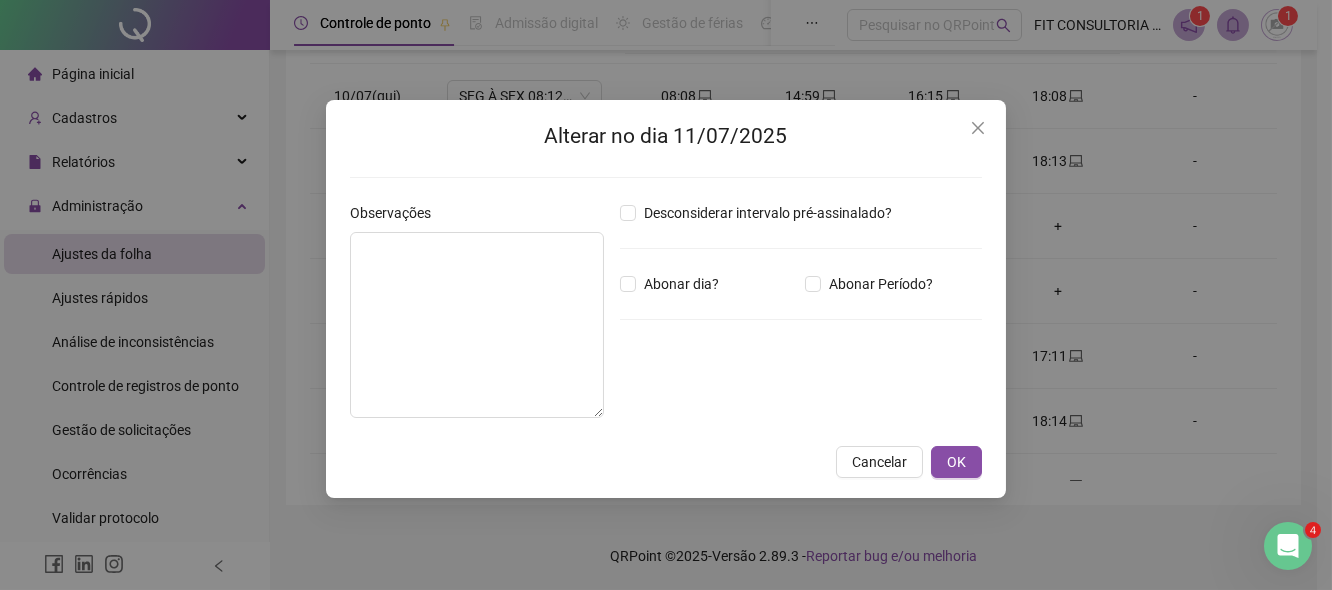 type on "*****" 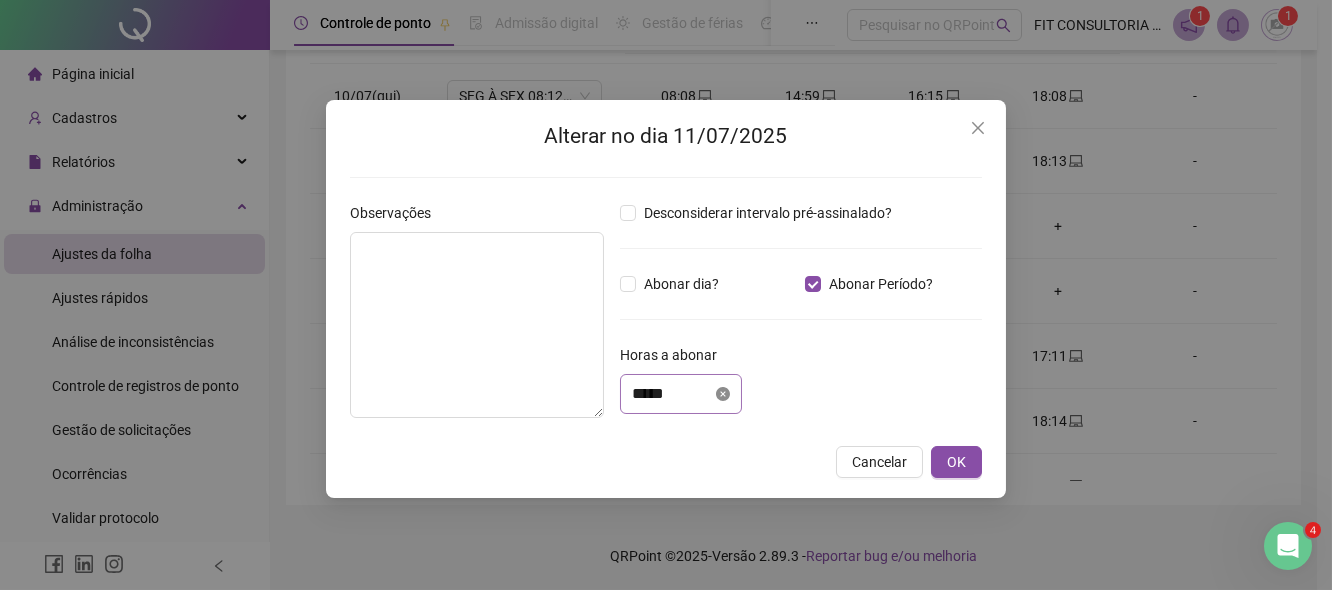 click 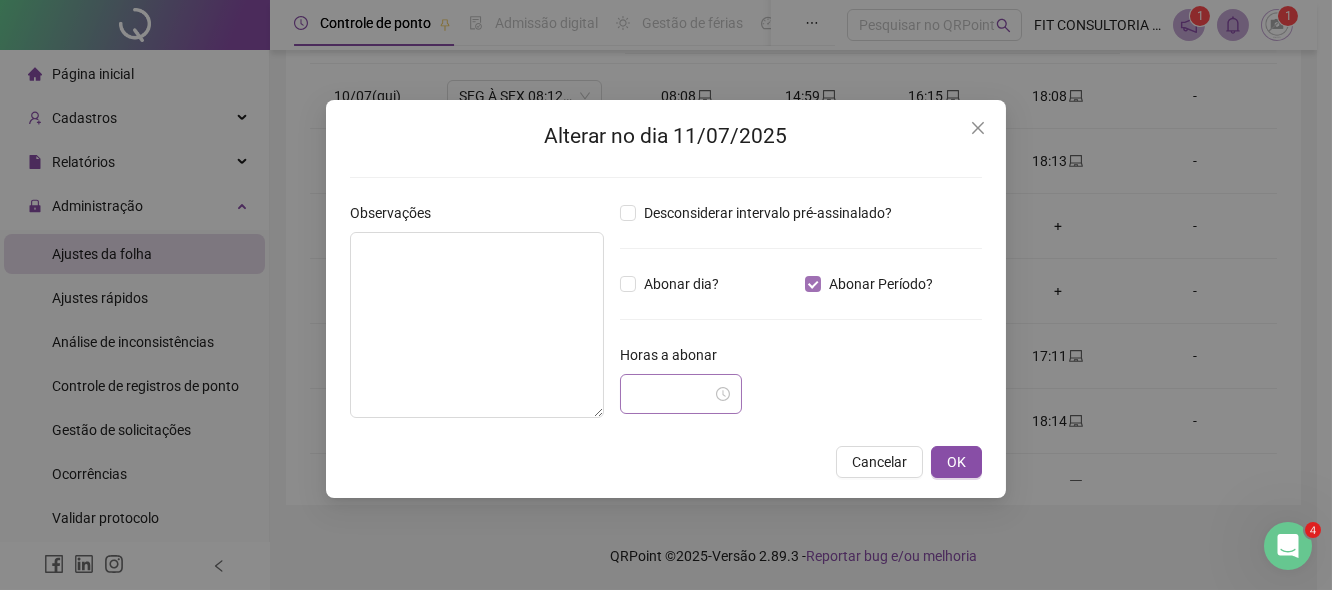 click on "Abonar Período?" at bounding box center (881, 284) 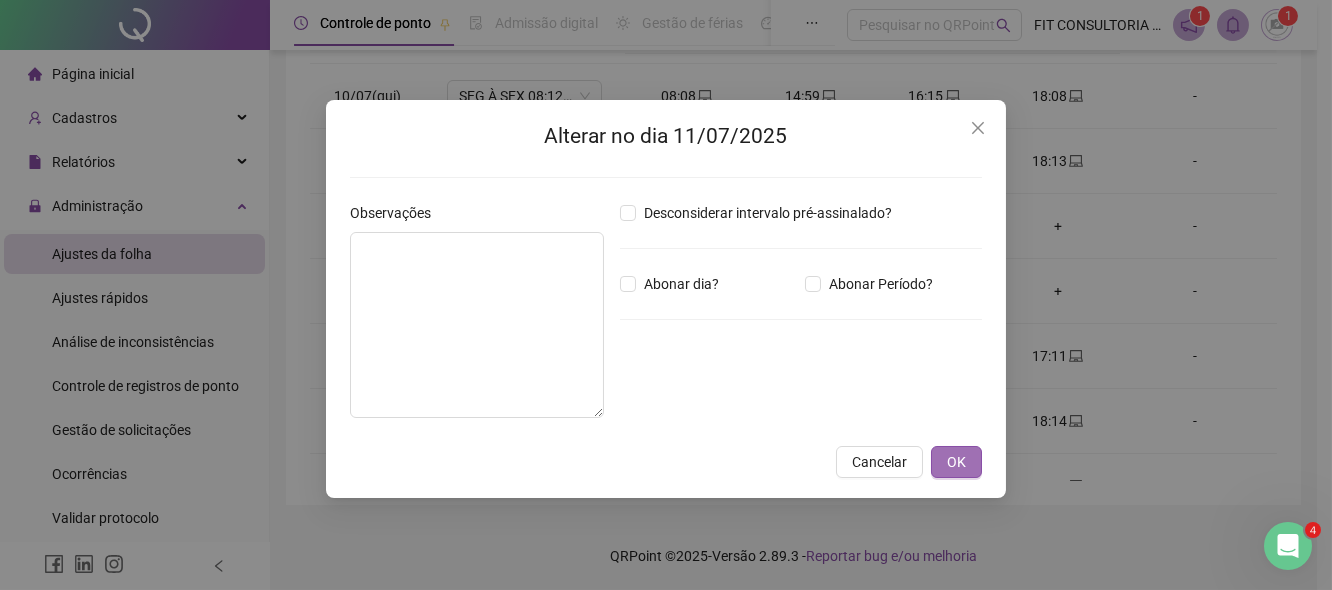 click on "OK" at bounding box center [956, 462] 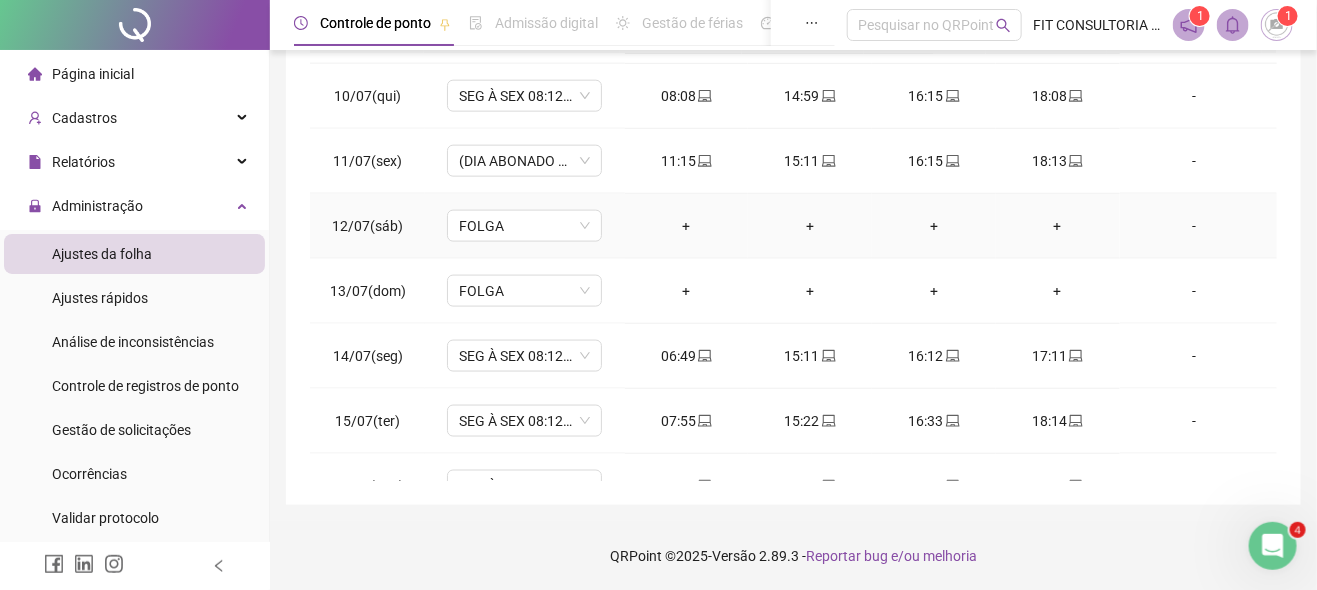 scroll, scrollTop: 300, scrollLeft: 0, axis: vertical 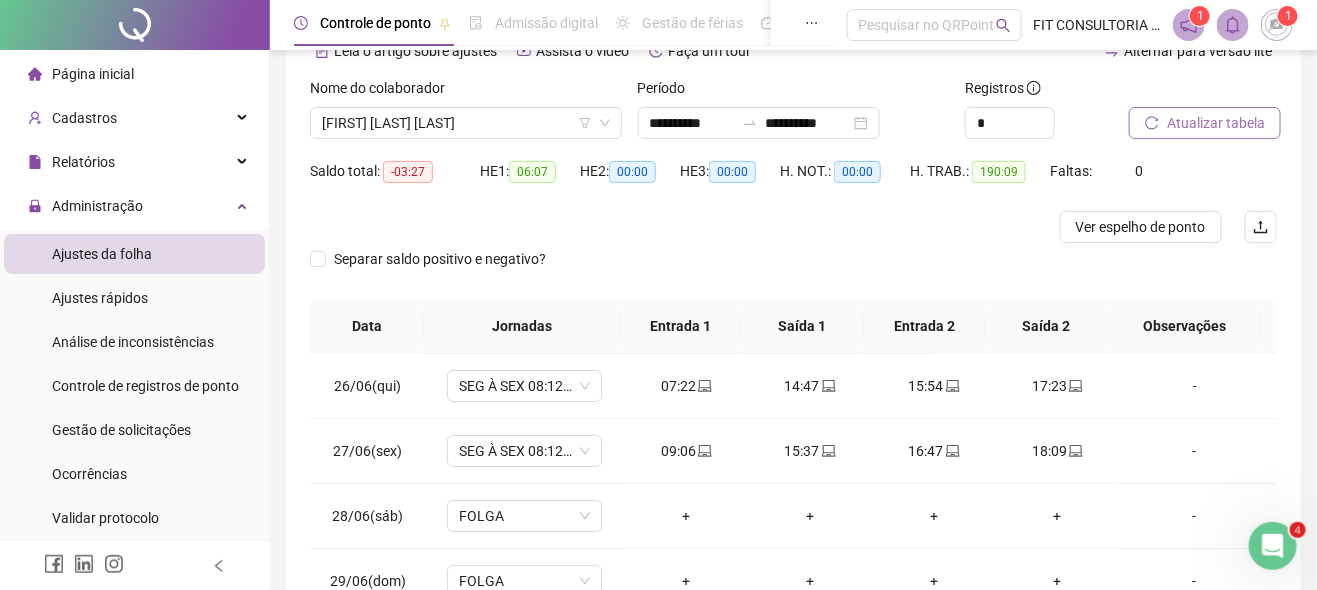 click on "Atualizar tabela" at bounding box center (1216, 123) 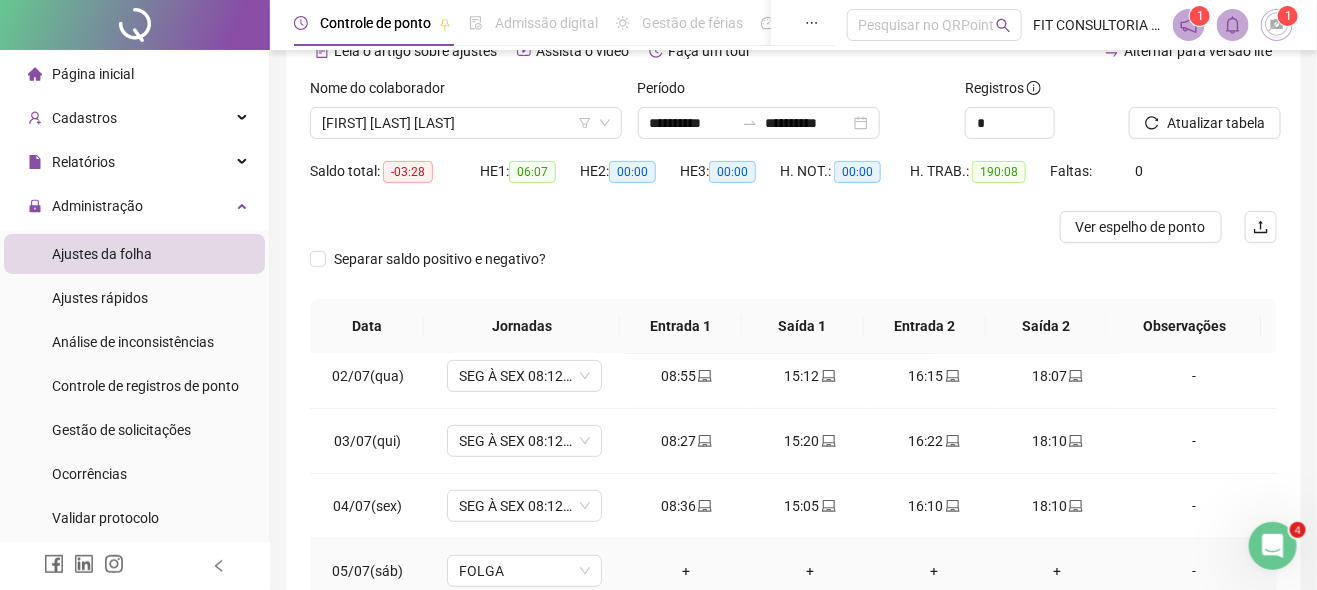 scroll, scrollTop: 600, scrollLeft: 0, axis: vertical 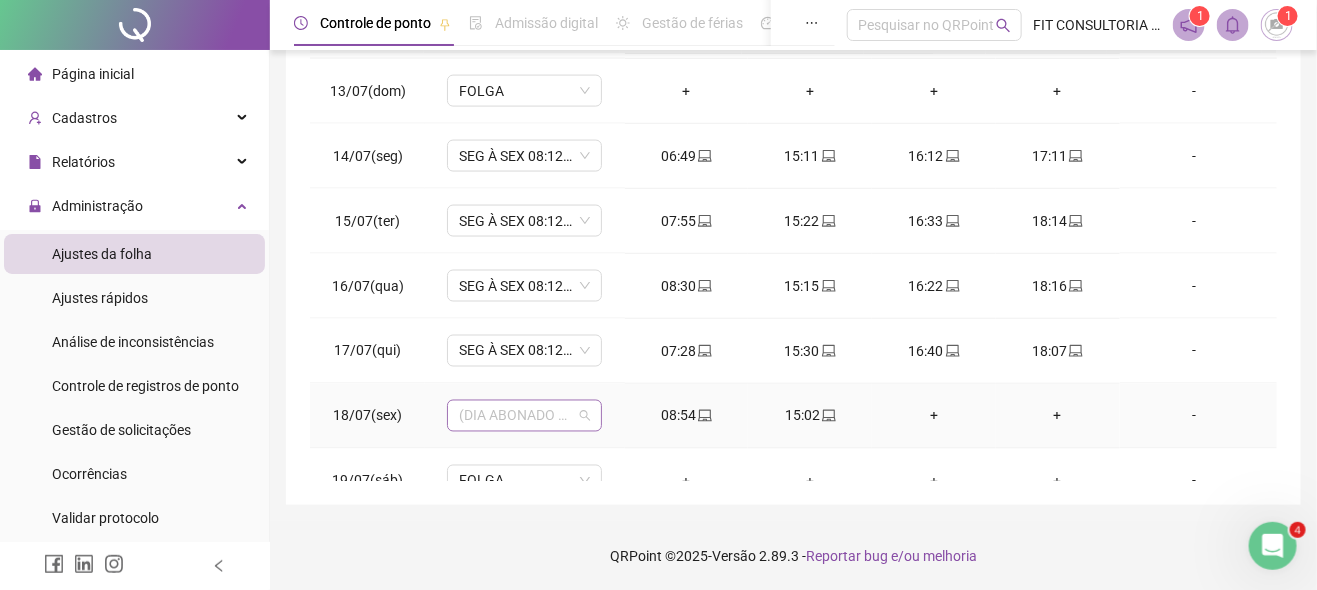 click on "(DIA ABONADO PARCIALMENTE)" at bounding box center (524, 416) 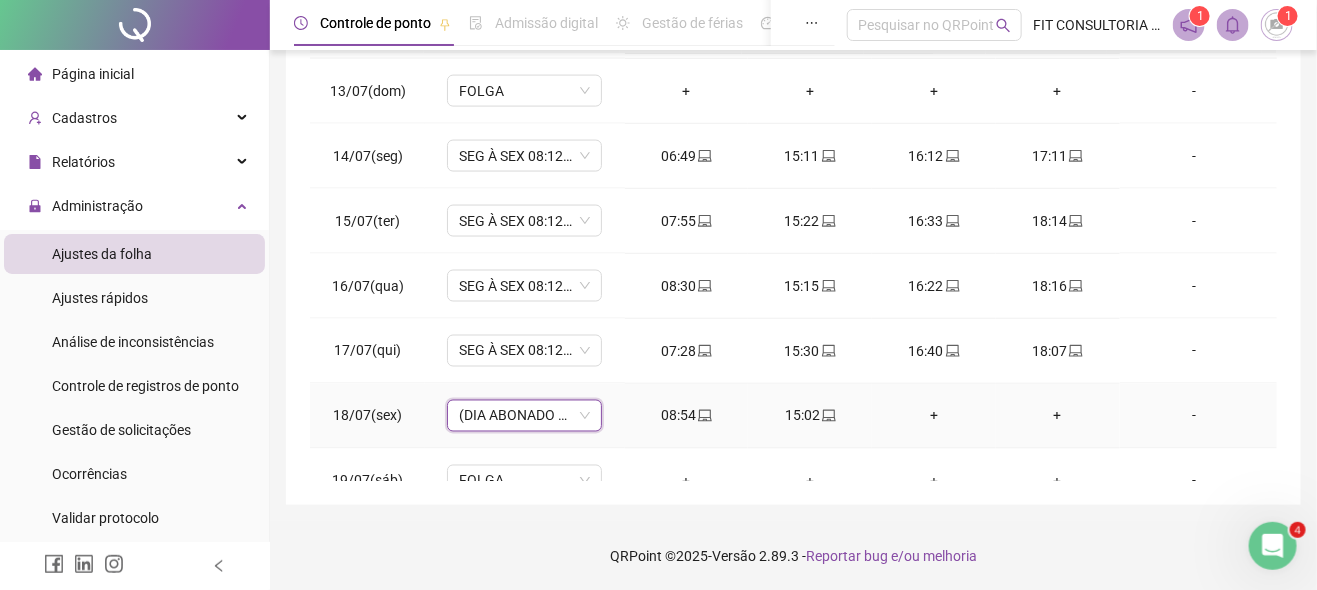 click on "(DIA ABONADO PARCIALMENTE)" at bounding box center (524, 416) 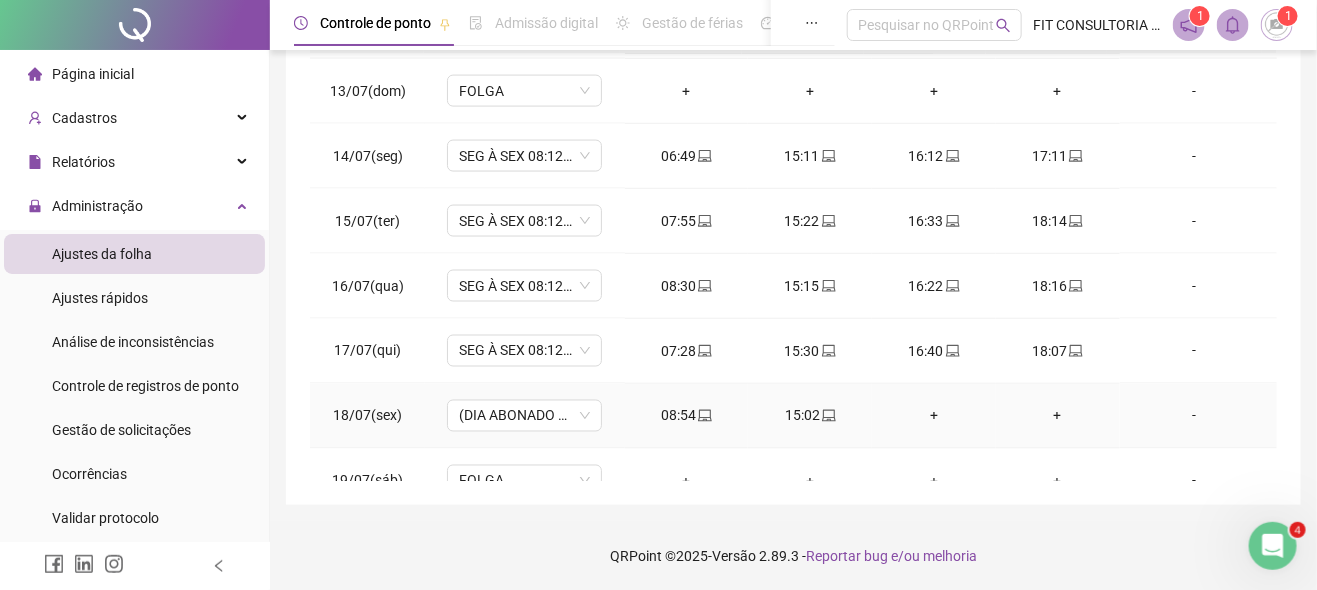 click on "-" at bounding box center [1195, 416] 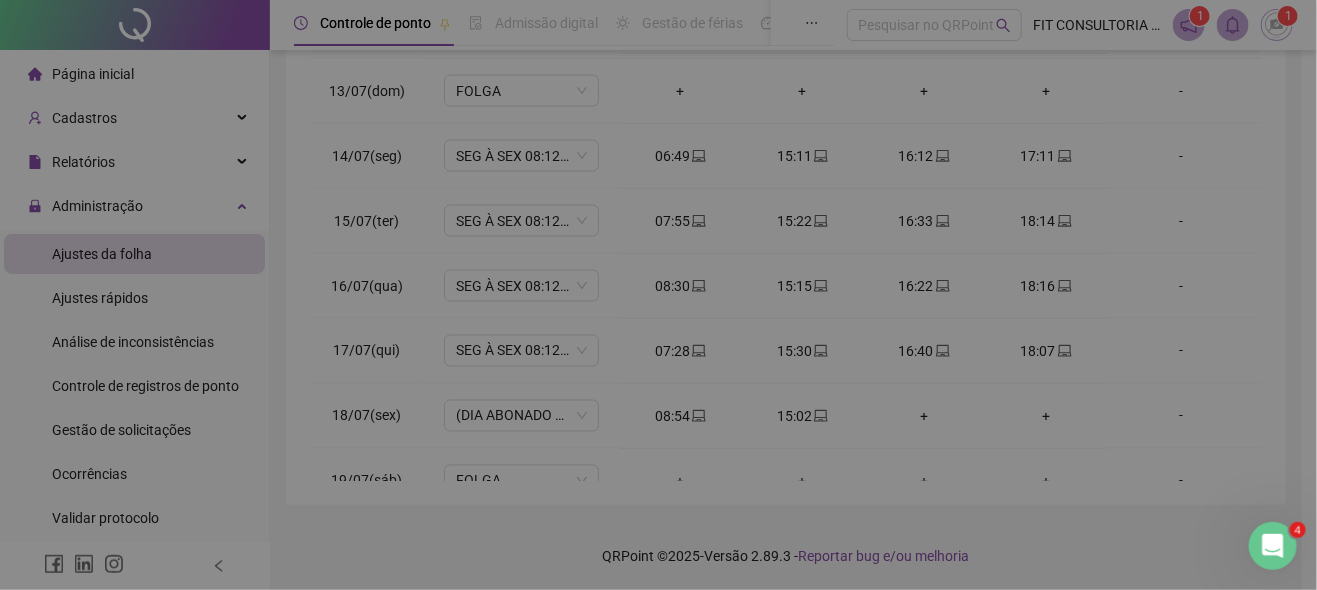 type on "*****" 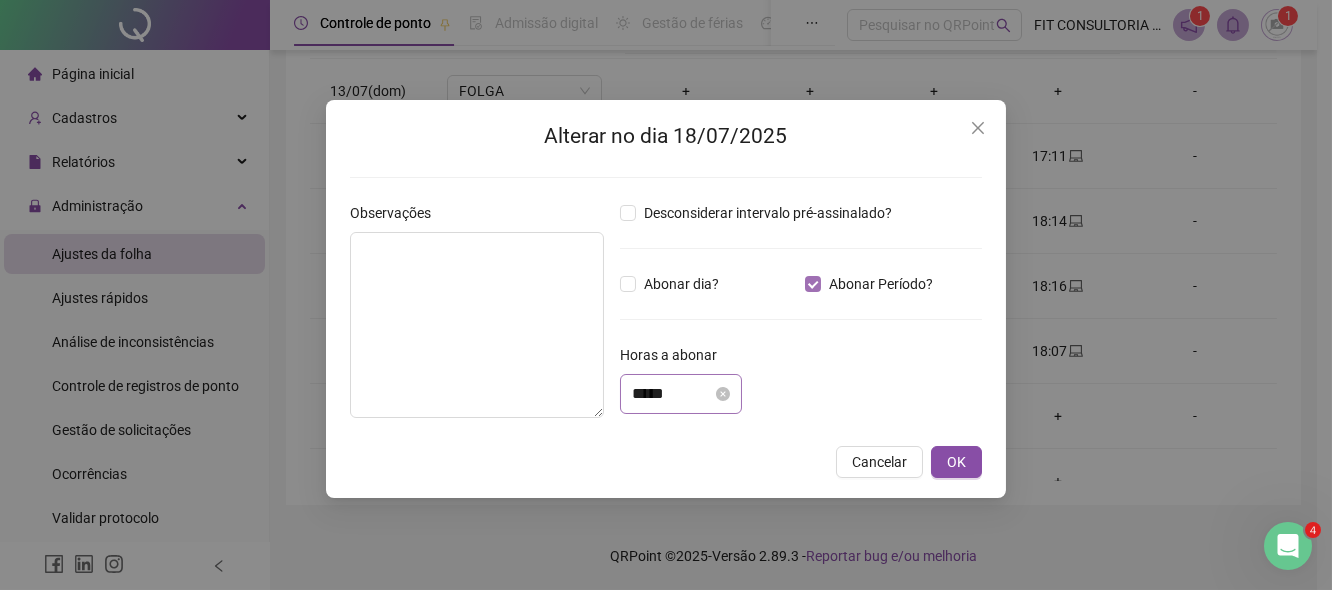 click on "Abonar Período?" at bounding box center (881, 284) 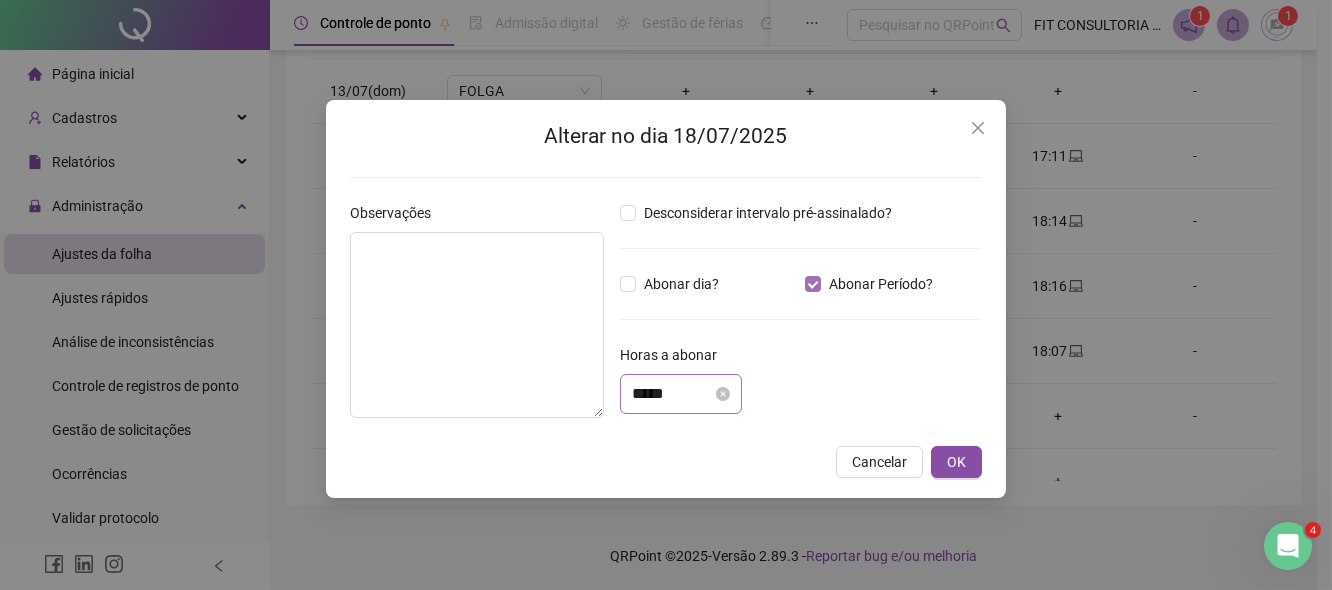 click on "Abonar Período?" at bounding box center [881, 284] 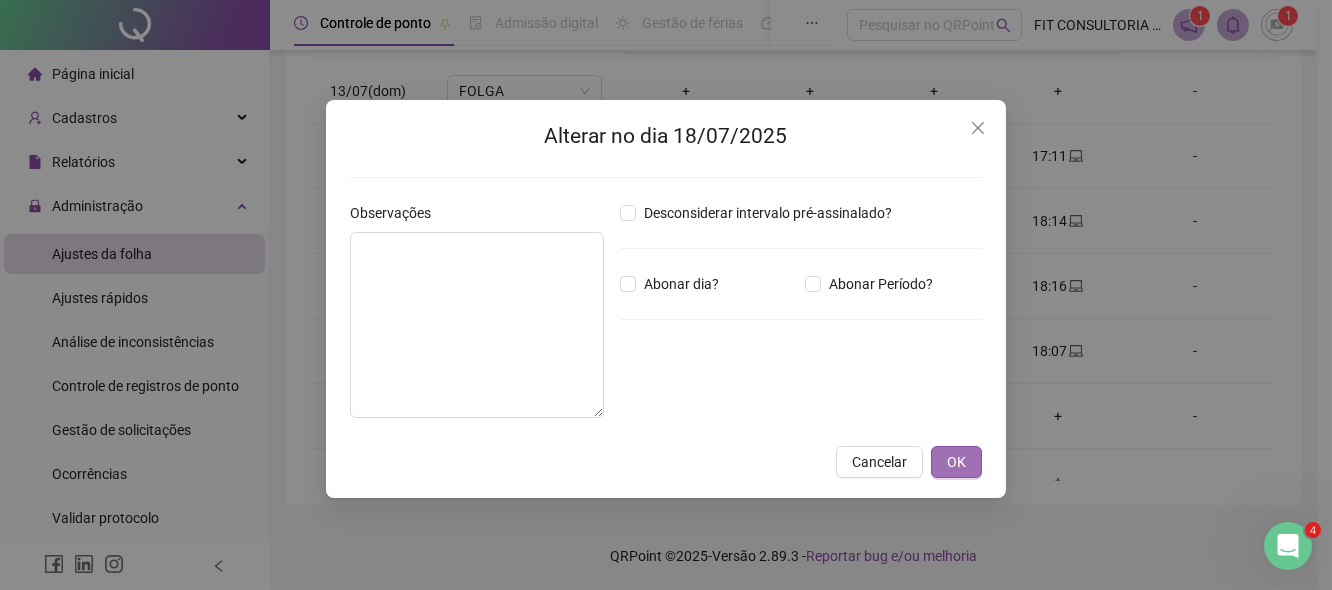 click on "OK" at bounding box center [956, 462] 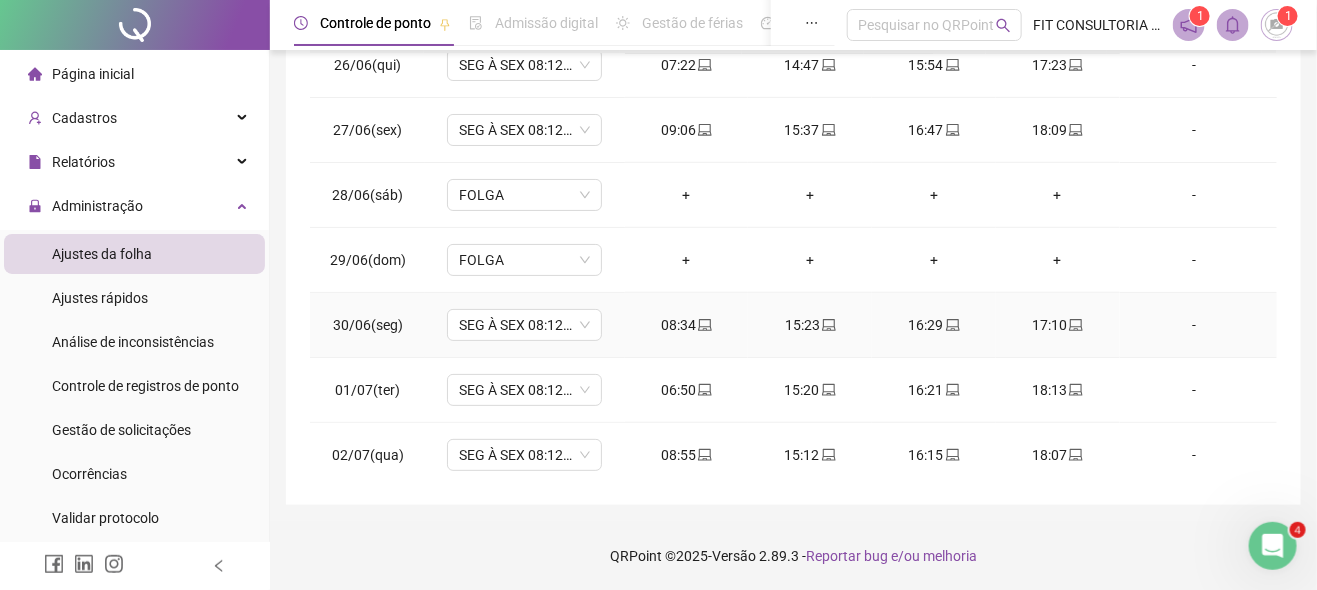 scroll, scrollTop: 0, scrollLeft: 0, axis: both 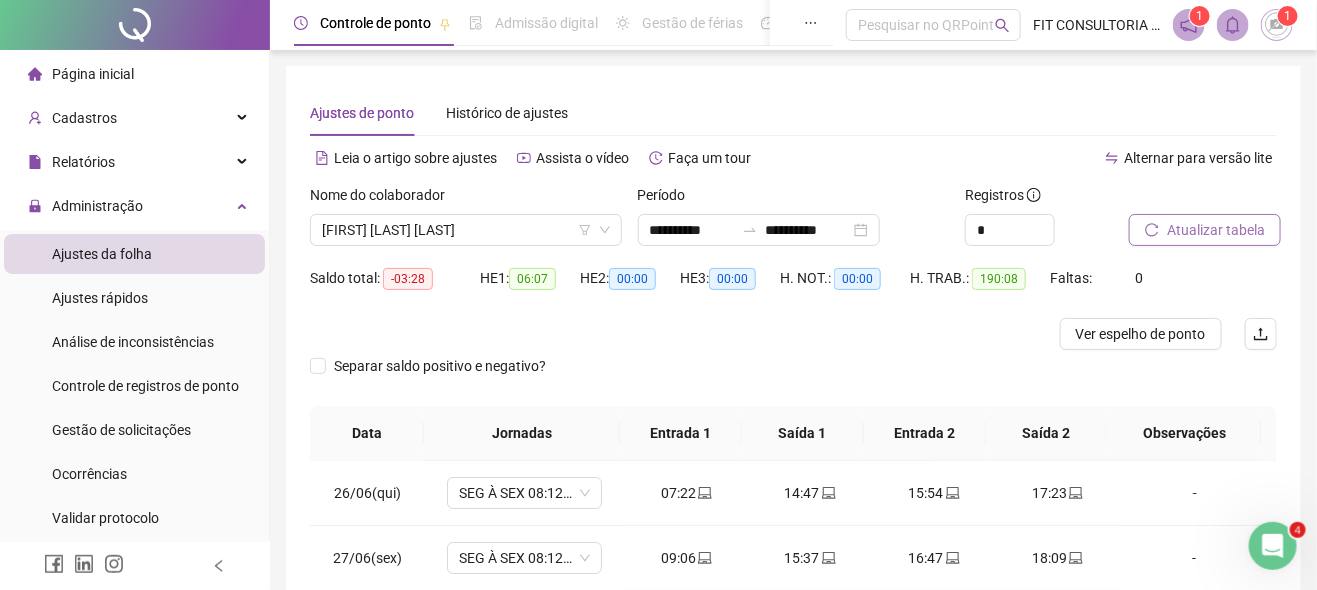 click on "Atualizar tabela" at bounding box center [1216, 230] 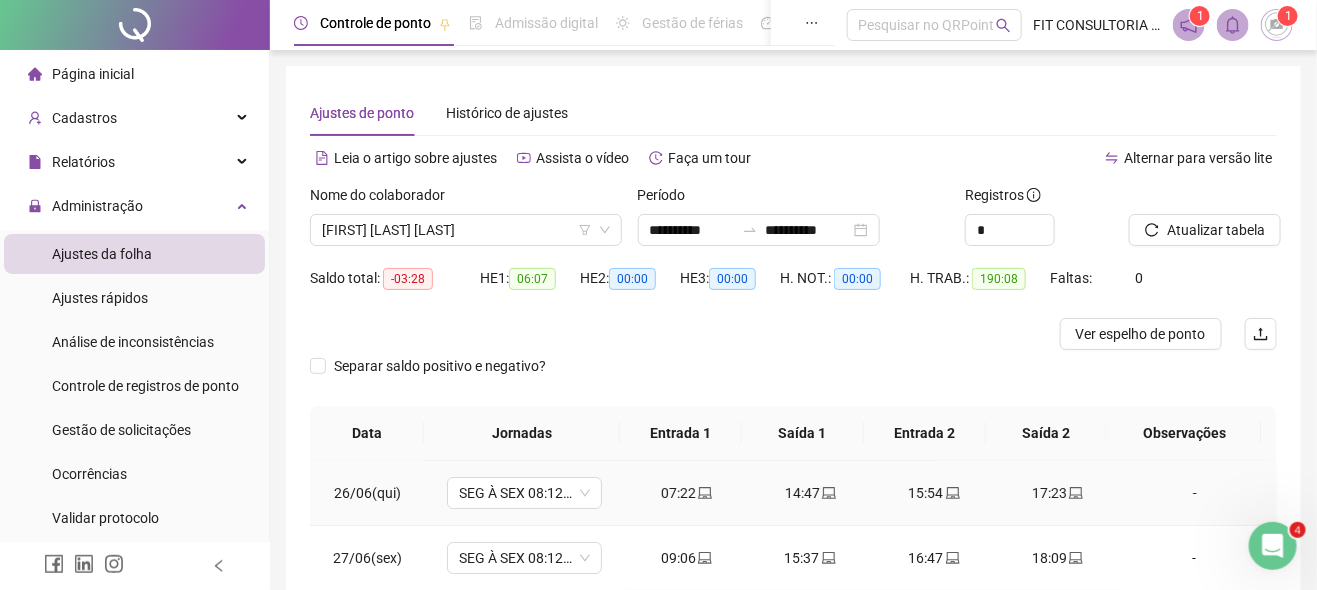 scroll, scrollTop: 400, scrollLeft: 0, axis: vertical 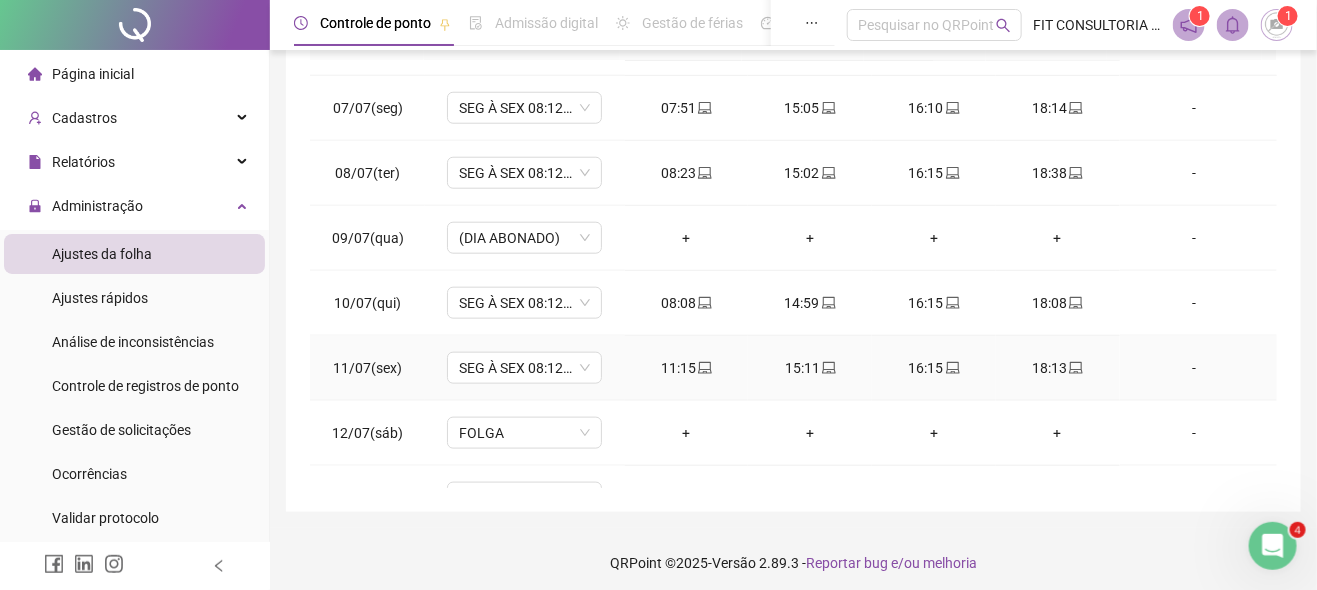 click on "-" at bounding box center (1195, 368) 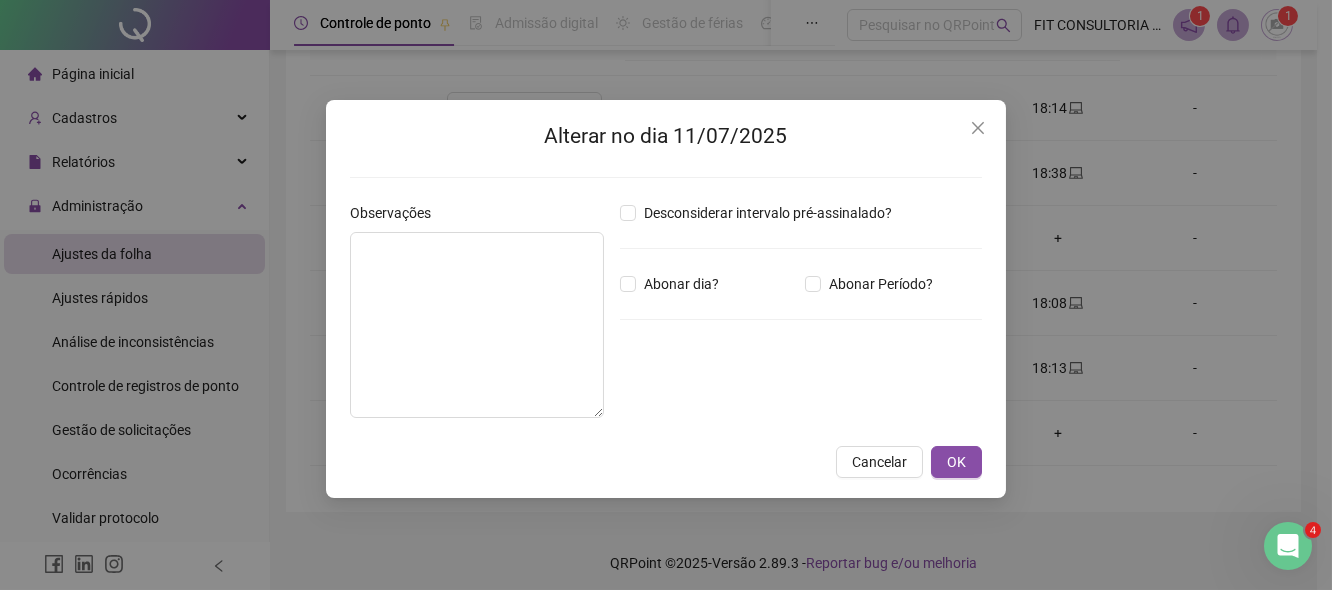 drag, startPoint x: 893, startPoint y: 469, endPoint x: 966, endPoint y: 381, distance: 114.33722 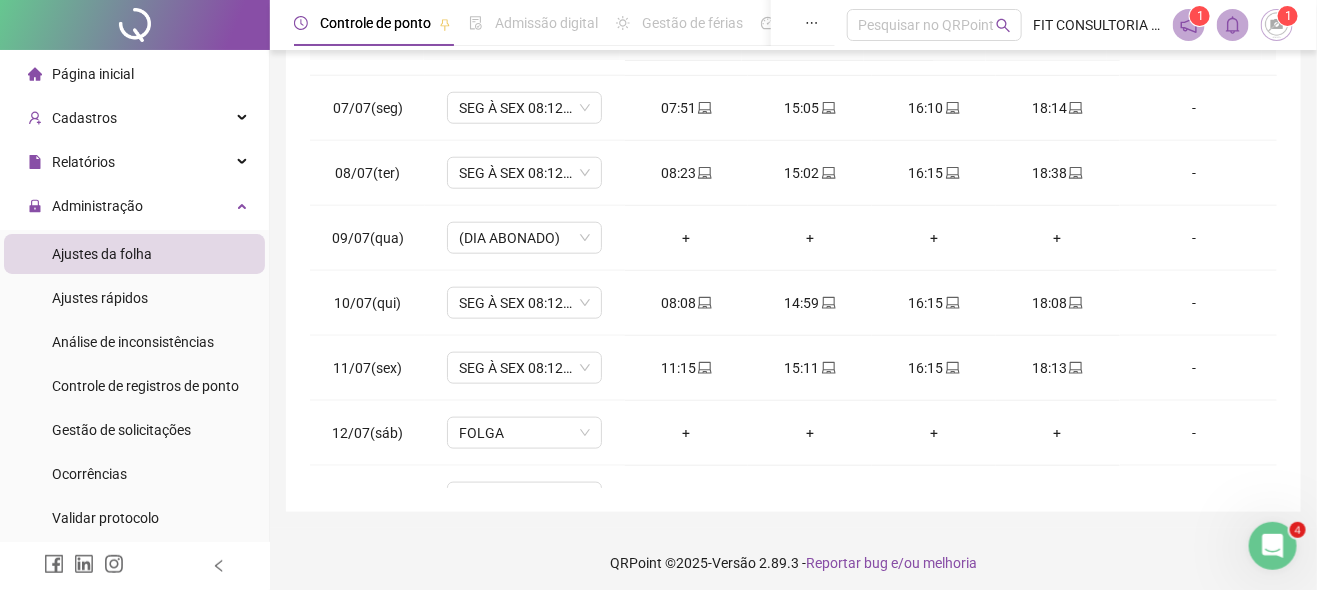 scroll, scrollTop: 407, scrollLeft: 0, axis: vertical 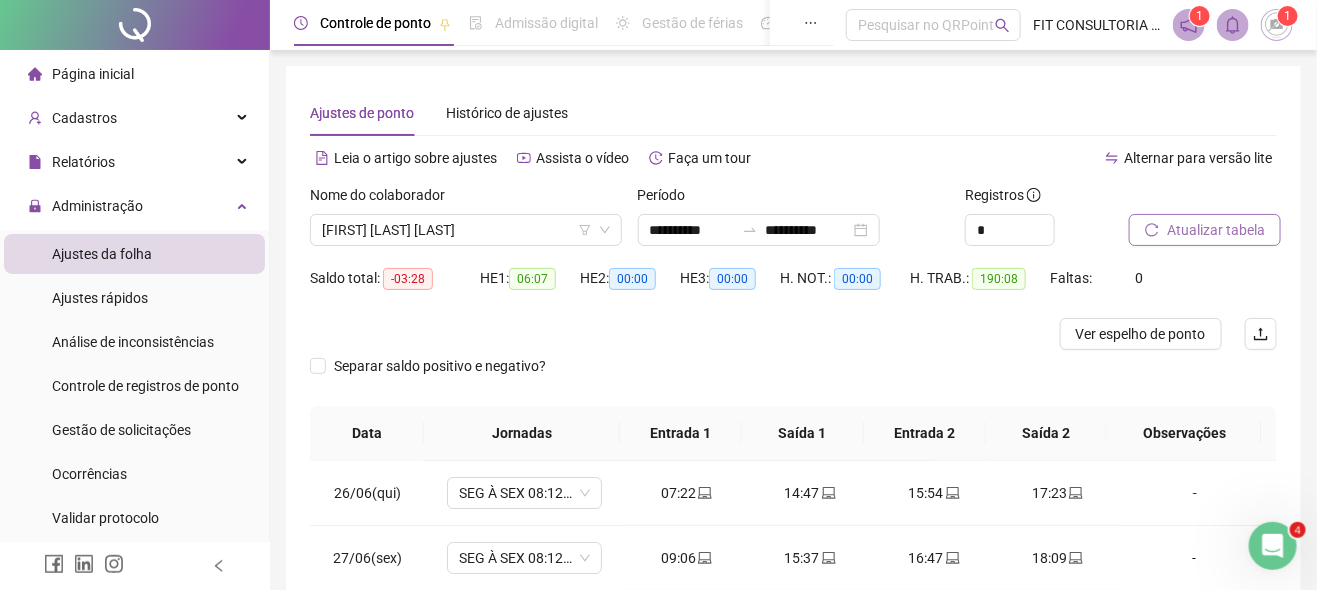 click on "Atualizar tabela" at bounding box center [1205, 230] 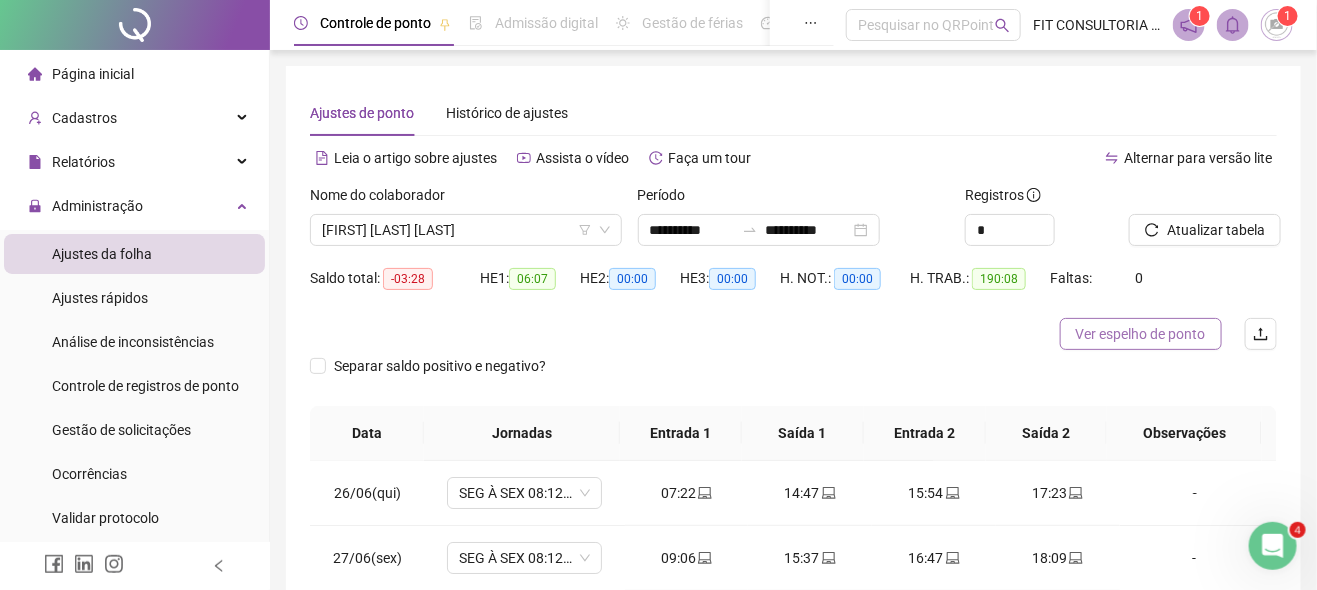 click on "Ver espelho de ponto" at bounding box center [1141, 334] 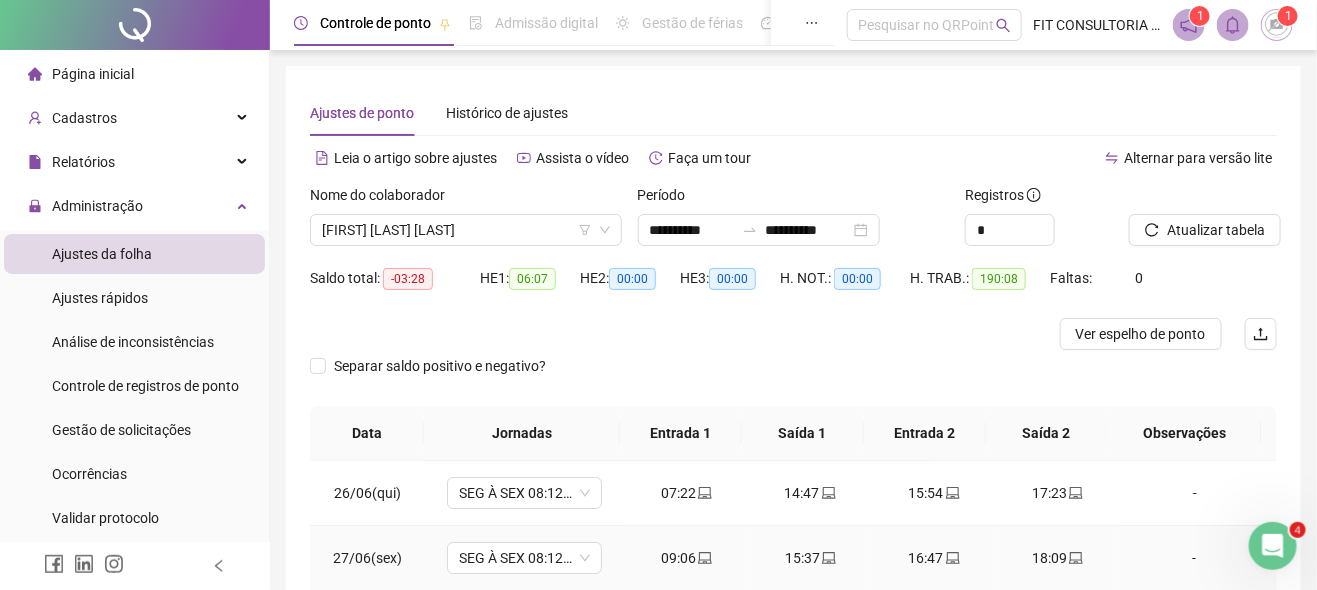 scroll, scrollTop: 300, scrollLeft: 0, axis: vertical 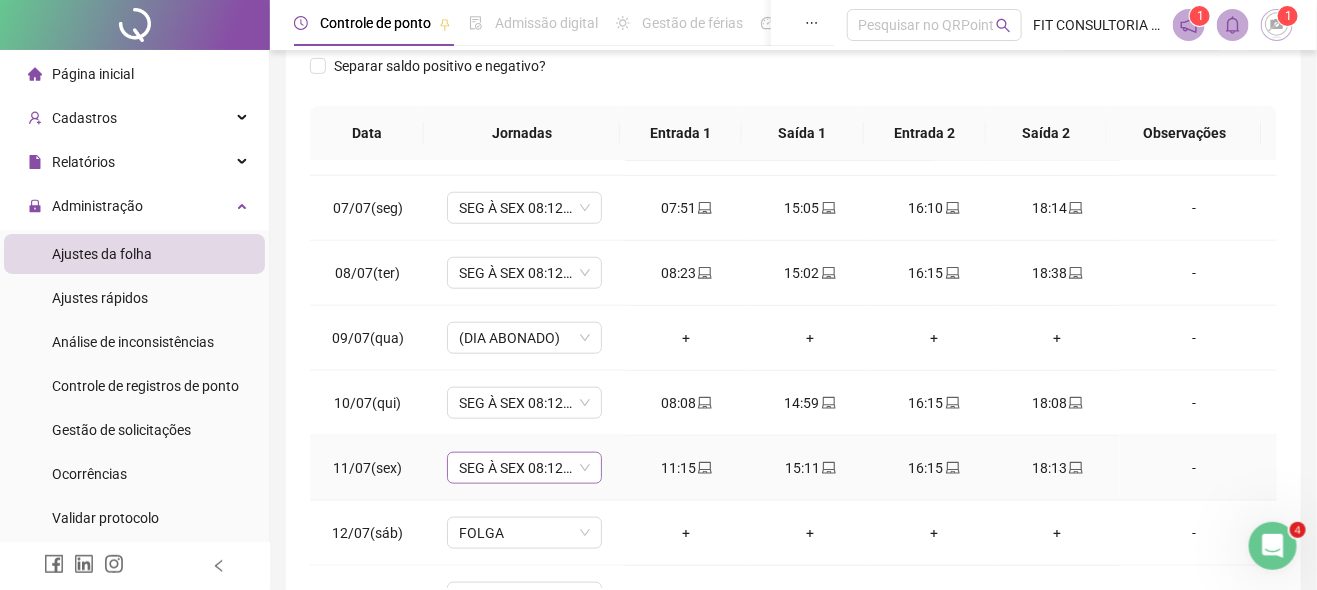click on "SEG À SEX 08:12 ÀS 18:00 - INTERV 12:00 ÀS 13:00" at bounding box center [524, 468] 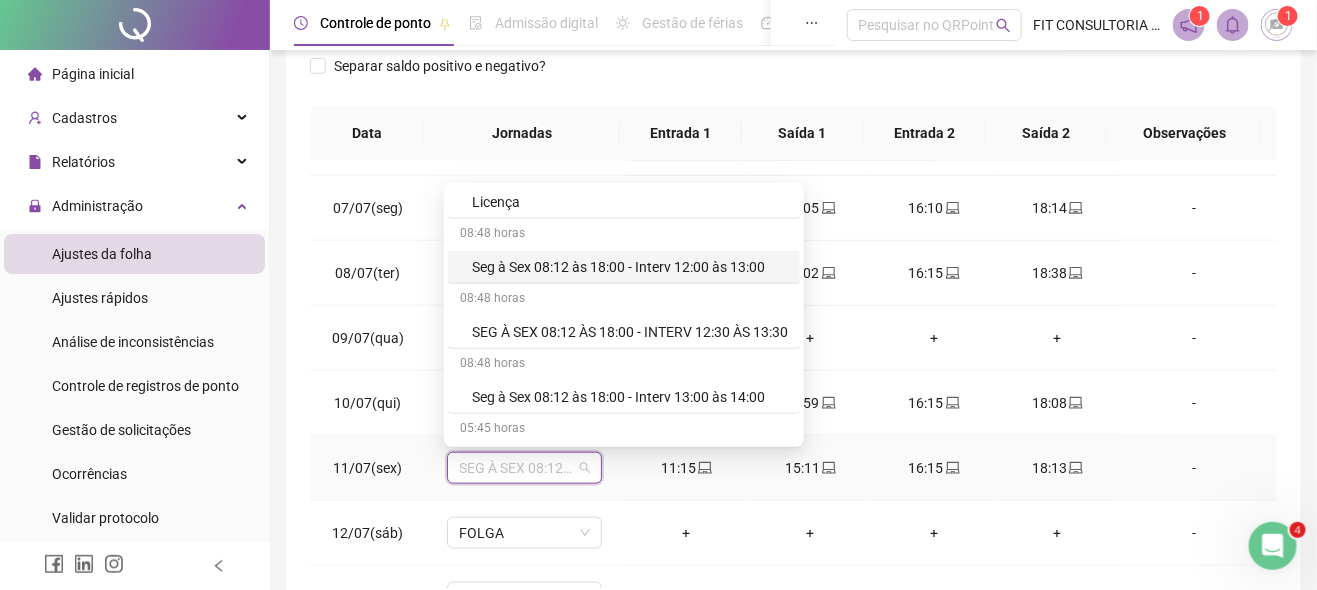 scroll, scrollTop: 393, scrollLeft: 0, axis: vertical 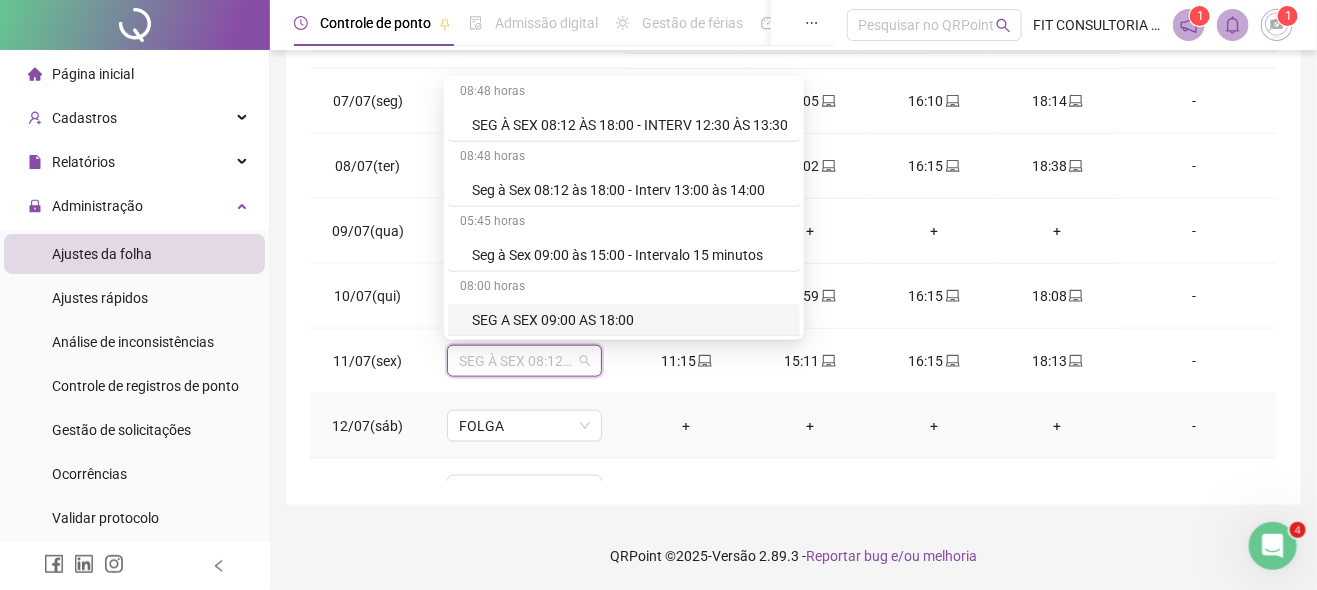 click on "**********" at bounding box center (793, 82) 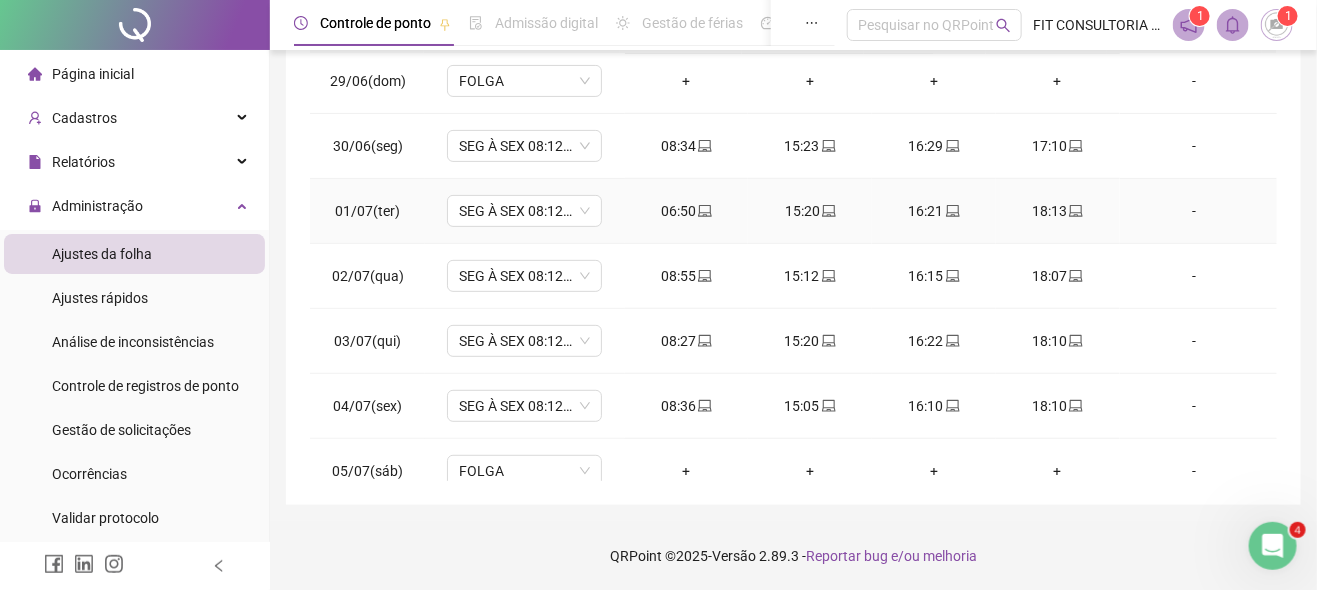 scroll, scrollTop: 0, scrollLeft: 0, axis: both 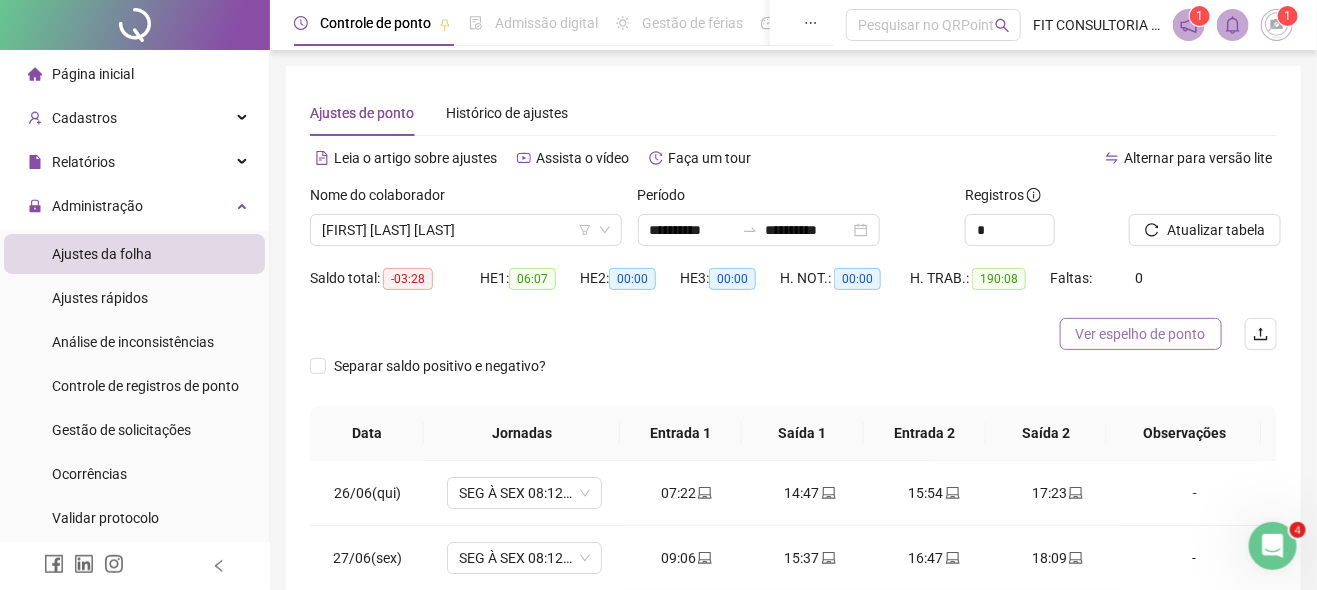 click on "Ver espelho de ponto" at bounding box center [1141, 334] 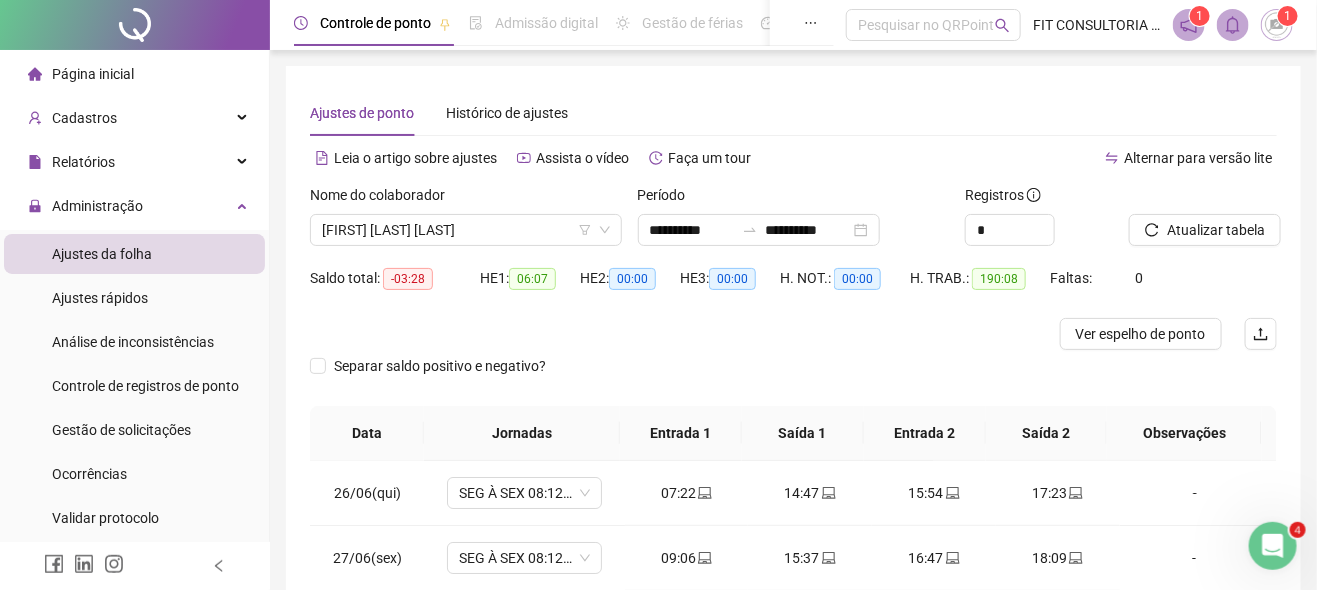click on "1" at bounding box center [1288, 16] 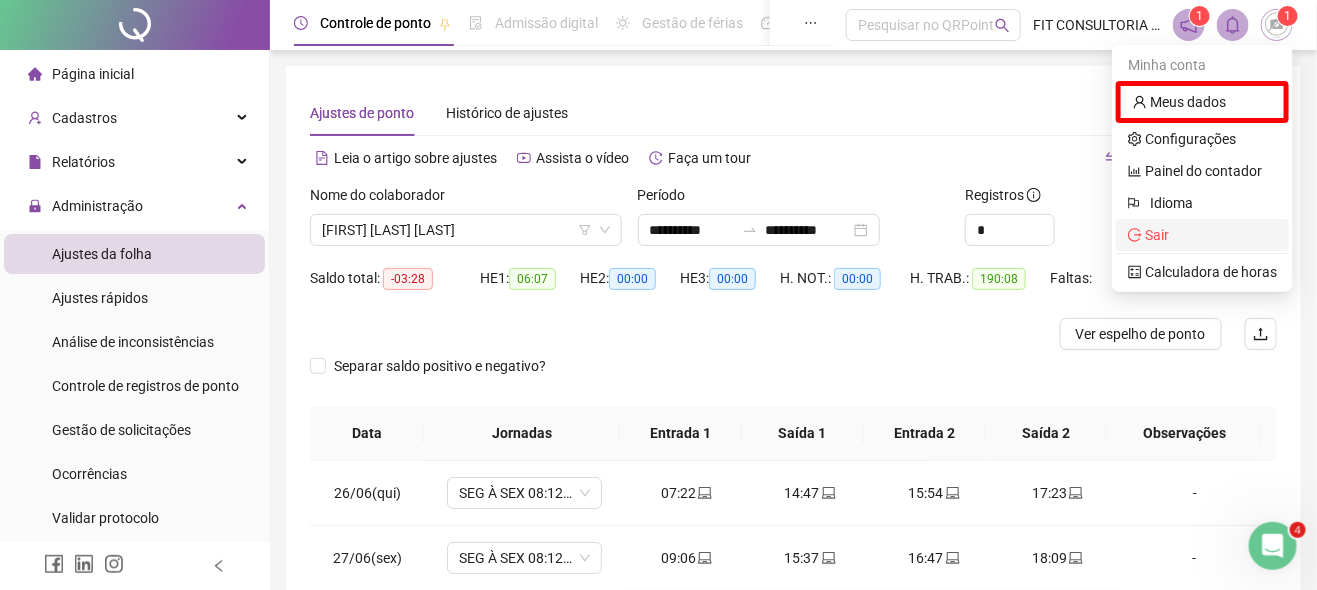 click on "Sair" at bounding box center [1202, 235] 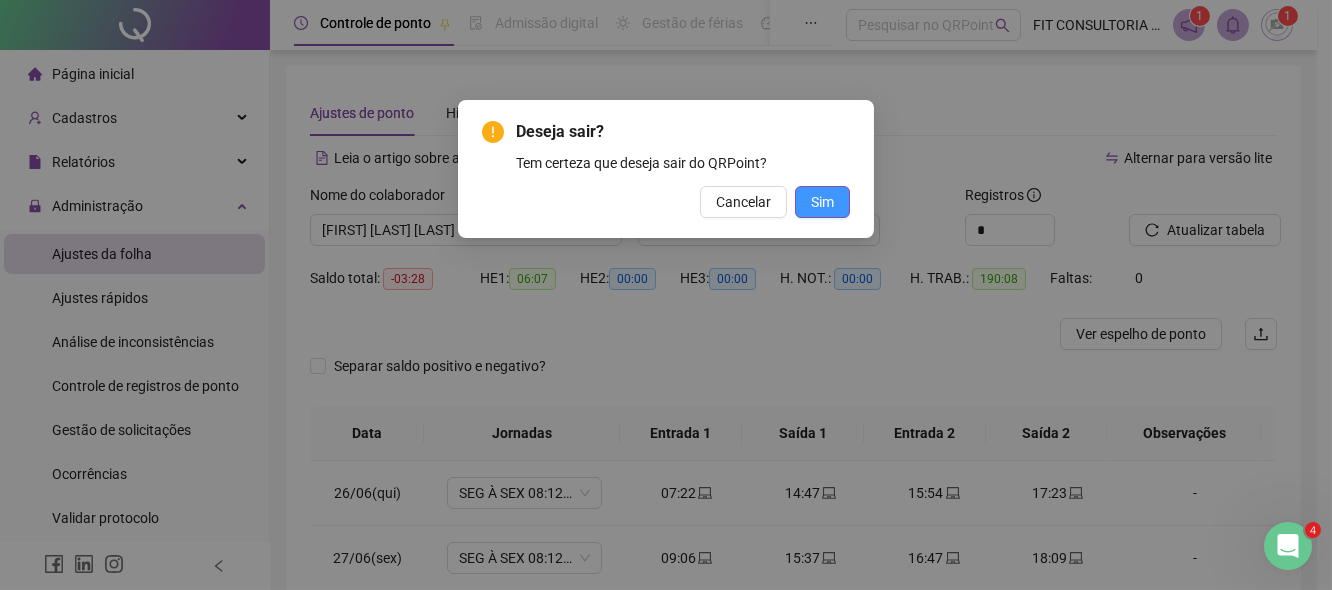 drag, startPoint x: 818, startPoint y: 181, endPoint x: 817, endPoint y: 200, distance: 19.026299 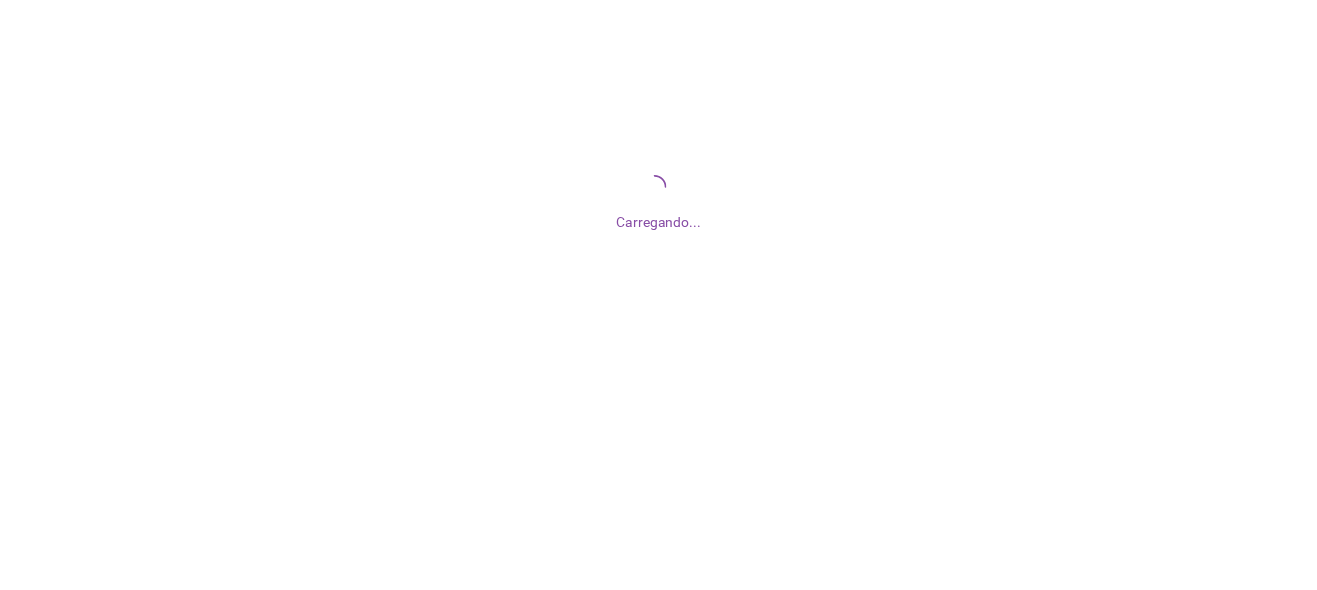 scroll, scrollTop: 0, scrollLeft: 0, axis: both 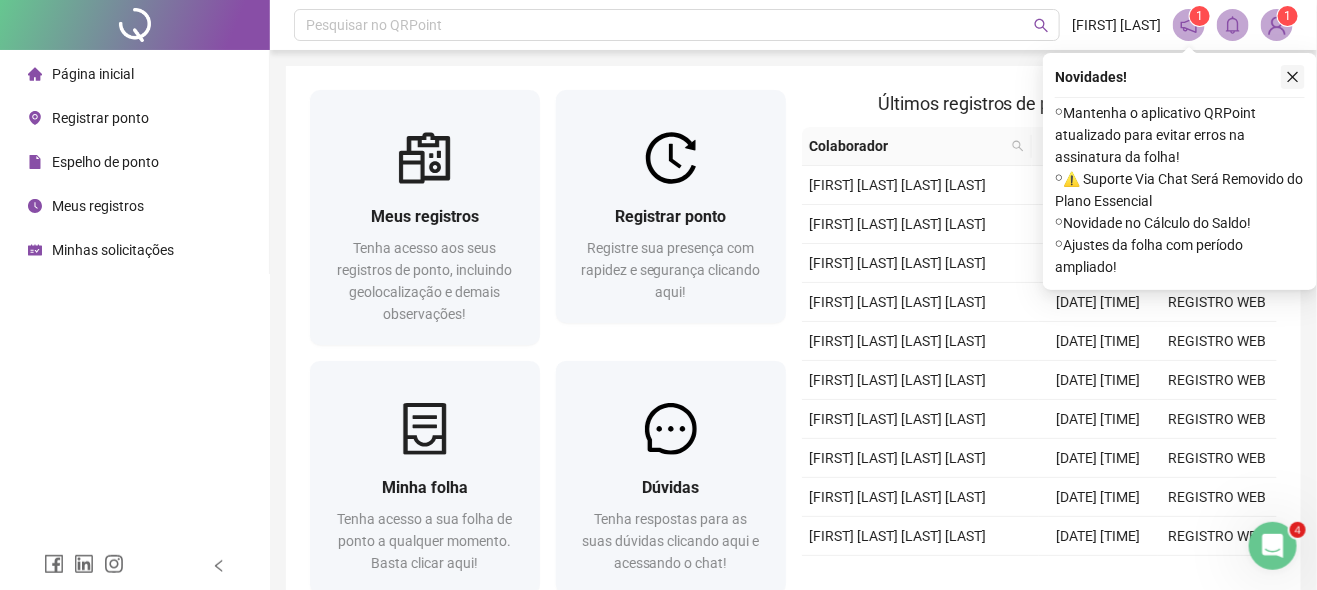 click 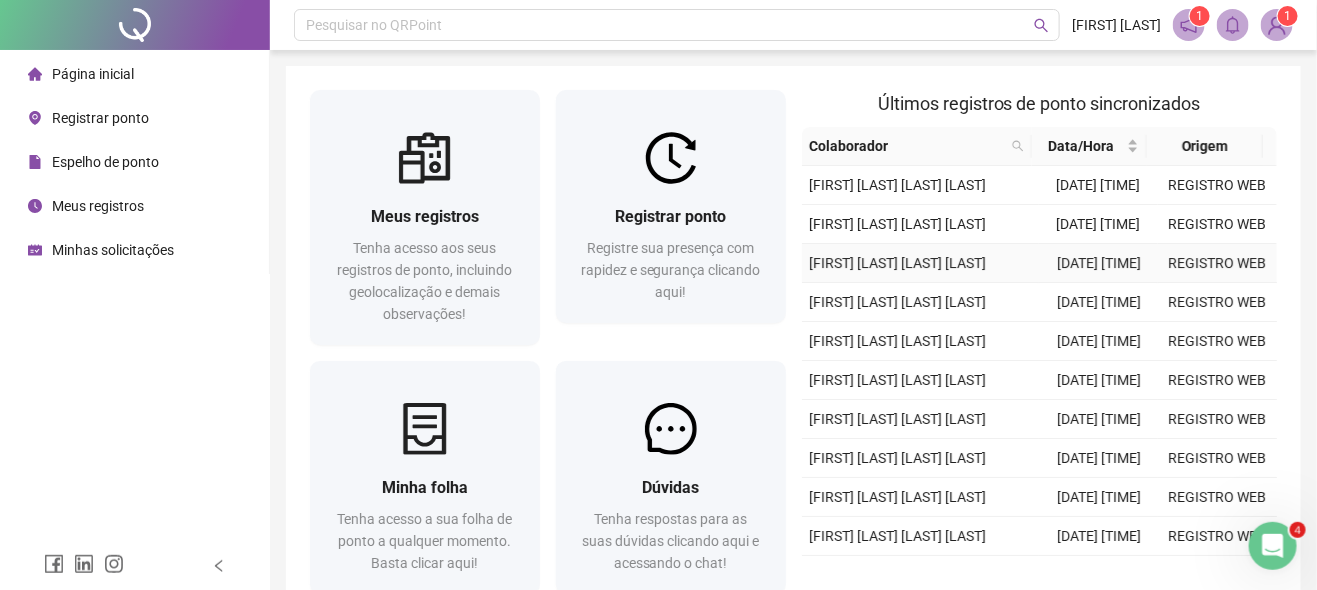 click on "[FIRST] [LAST] [LAST] [LAST]" at bounding box center (898, 224) 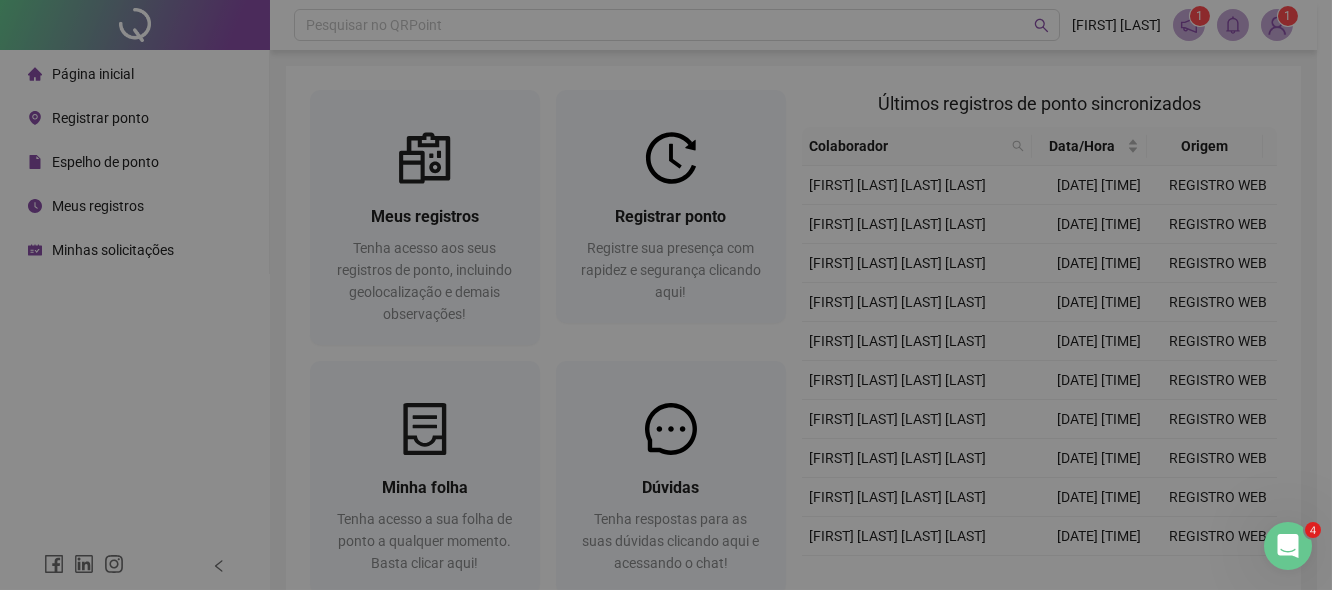 type on "**********" 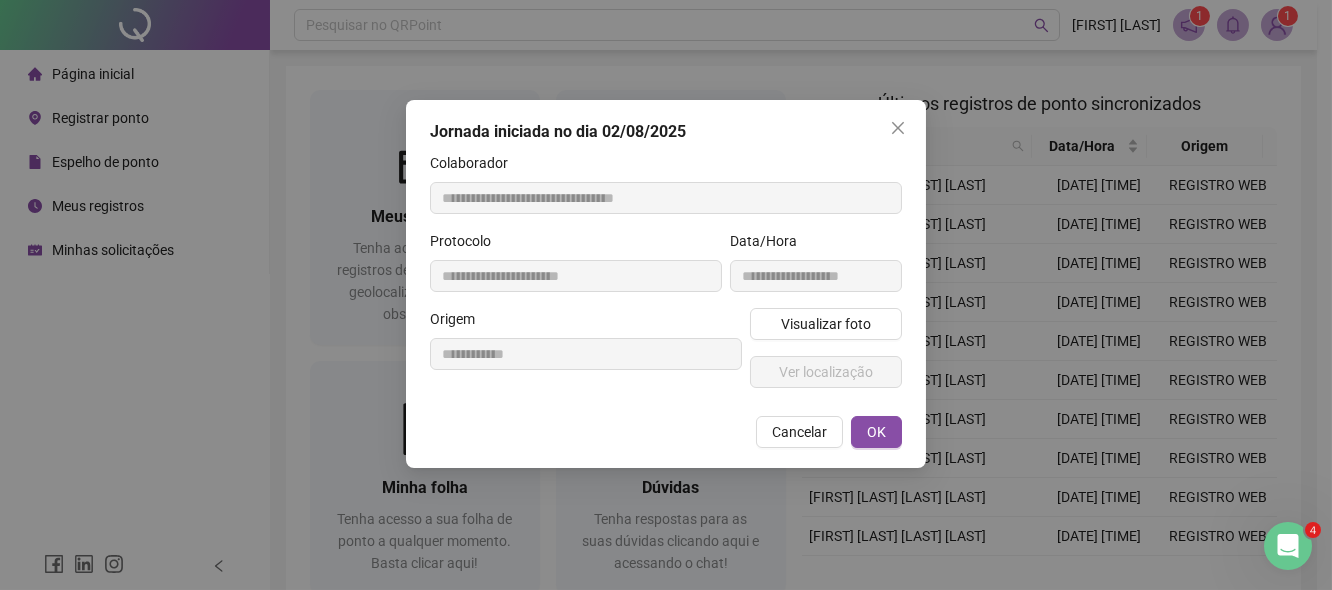 click at bounding box center (898, 128) 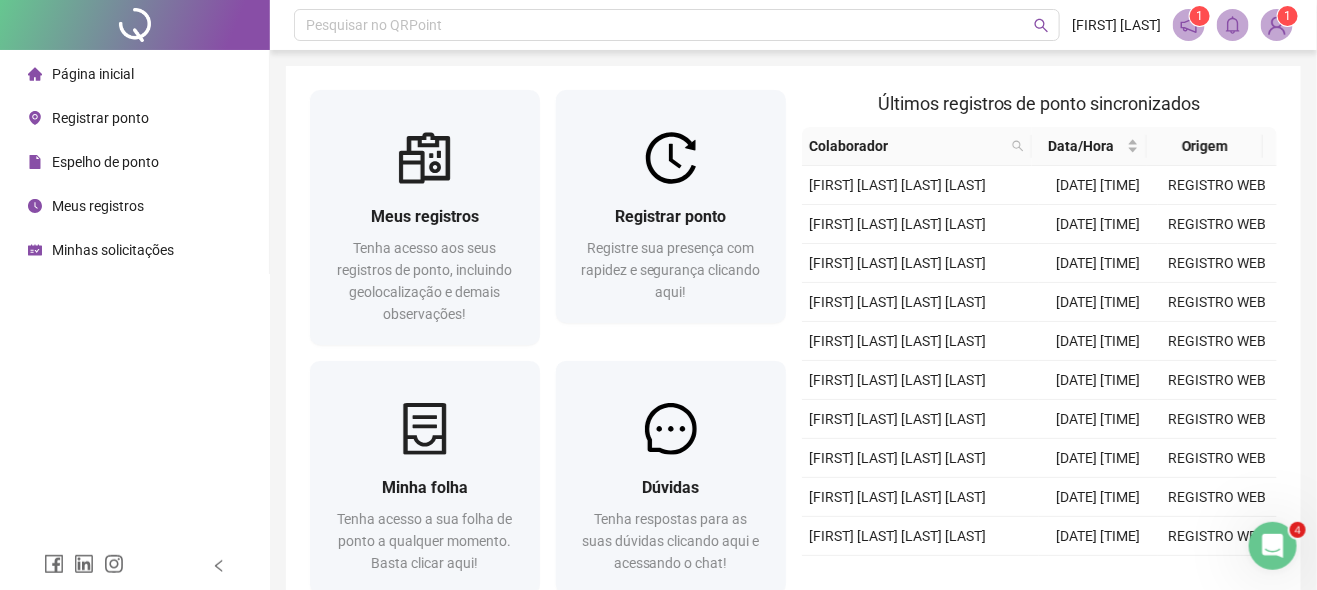 click on "Página inicial" at bounding box center (93, 74) 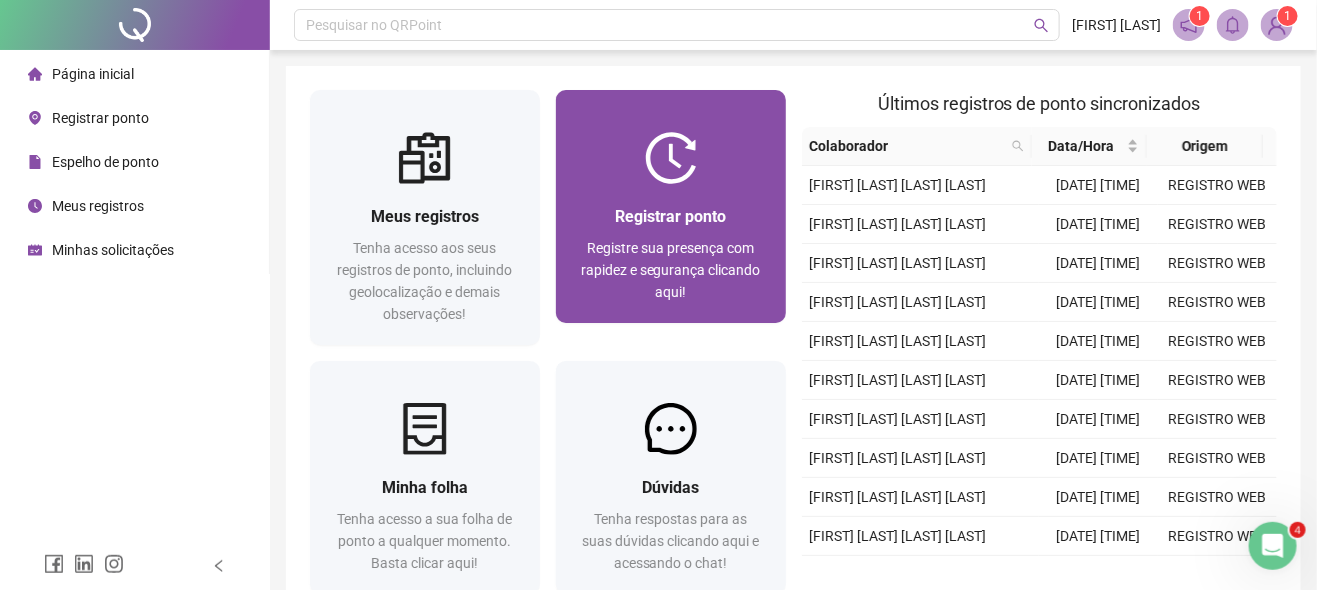 click on "Registrar ponto" at bounding box center [670, 216] 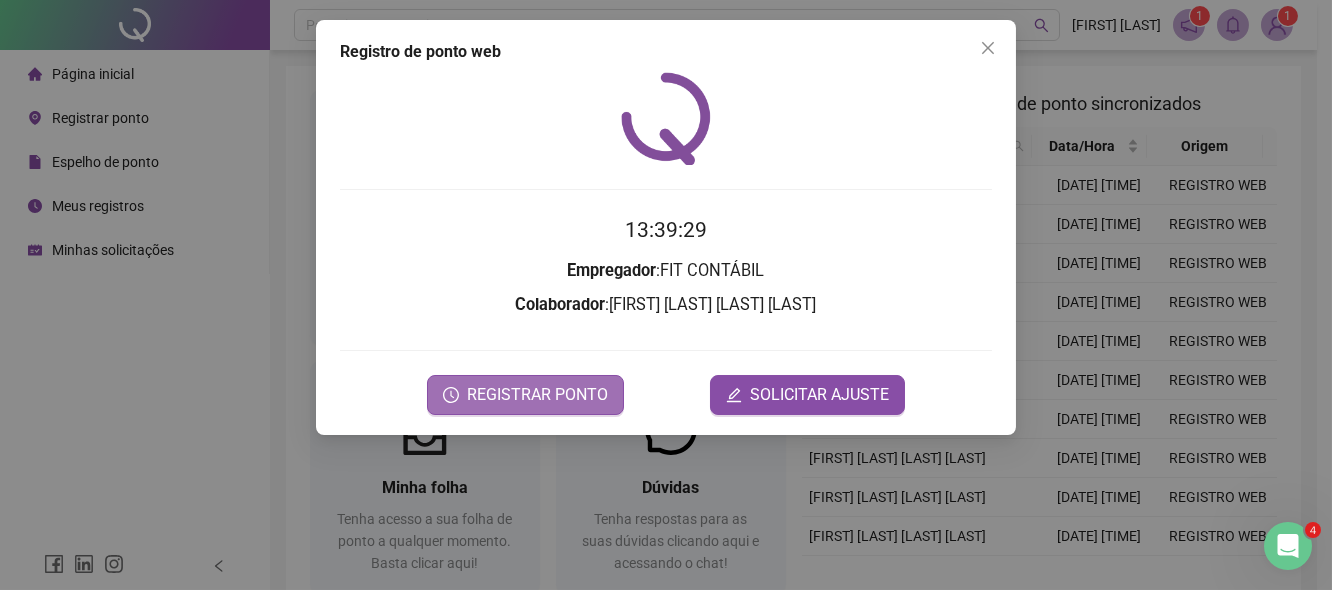 click on "REGISTRAR PONTO" at bounding box center (537, 395) 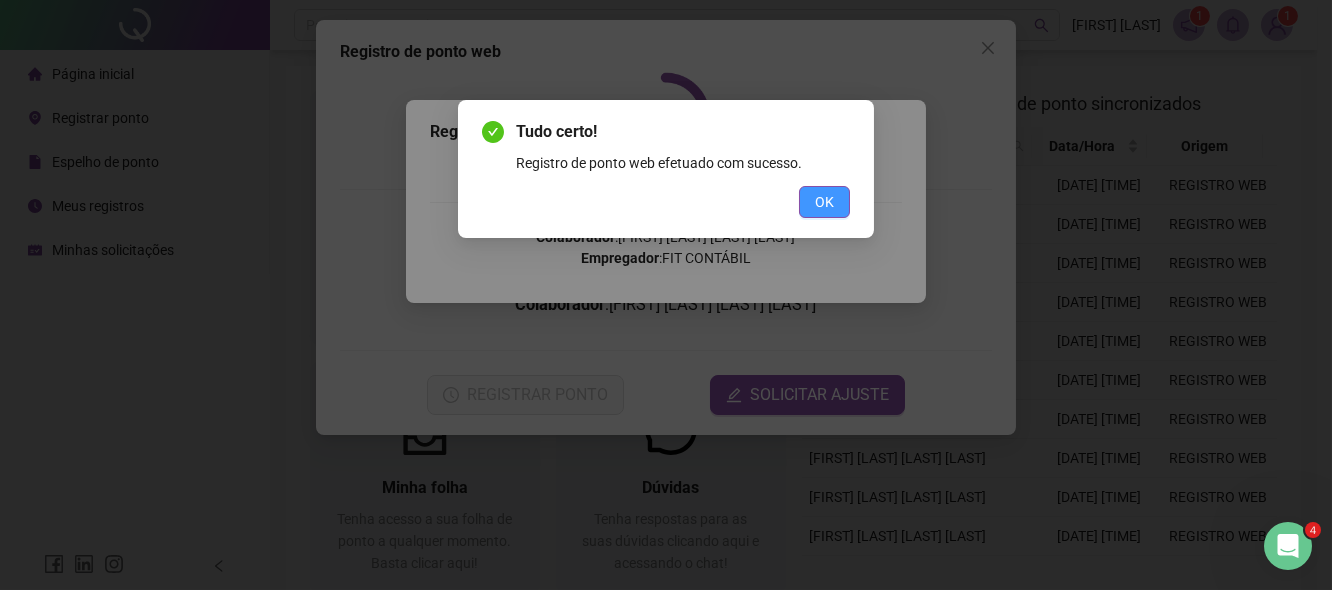 click on "OK" at bounding box center (824, 202) 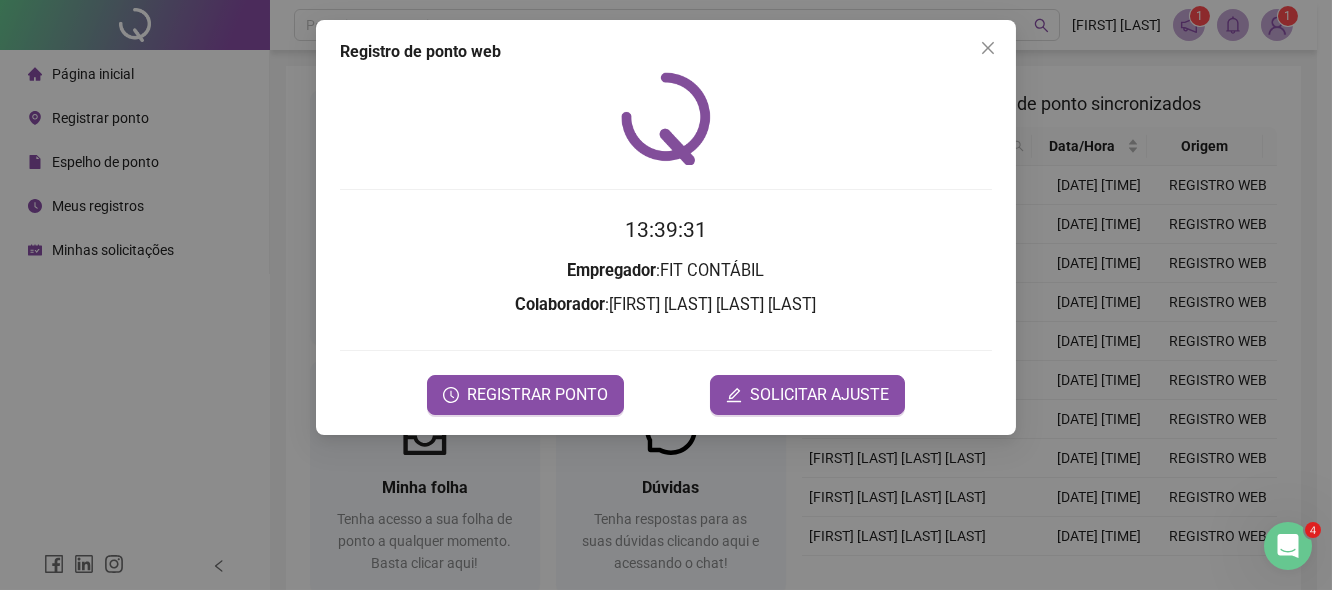 click 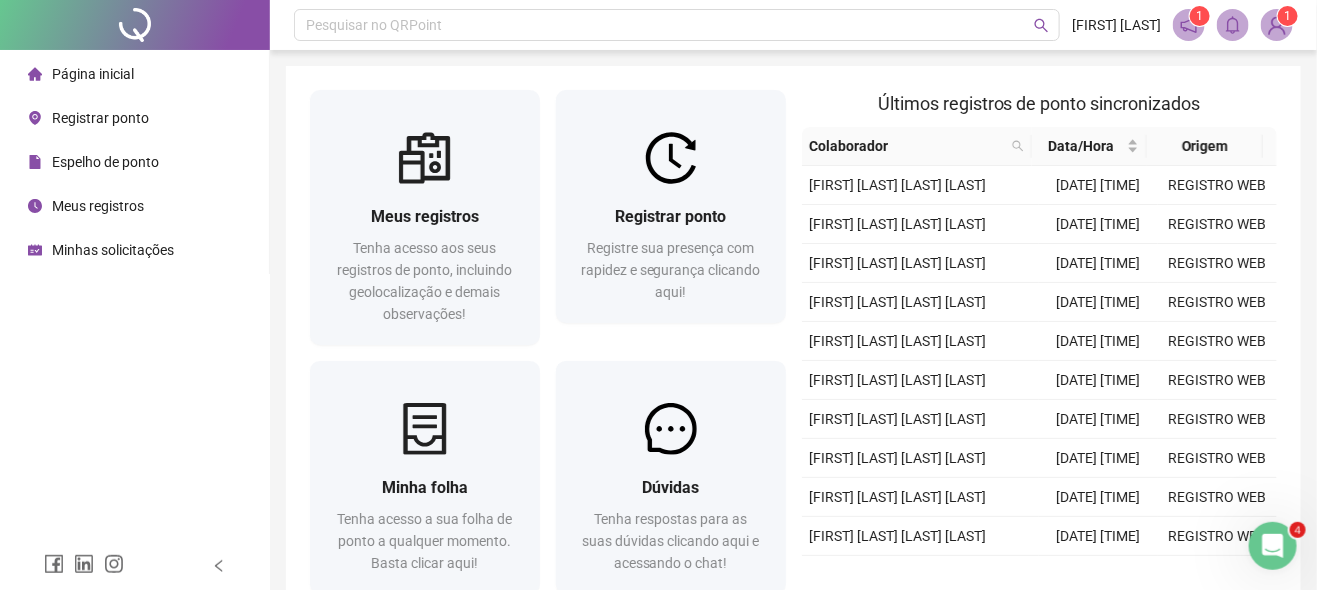 drag, startPoint x: 138, startPoint y: 198, endPoint x: 131, endPoint y: 136, distance: 62.39391 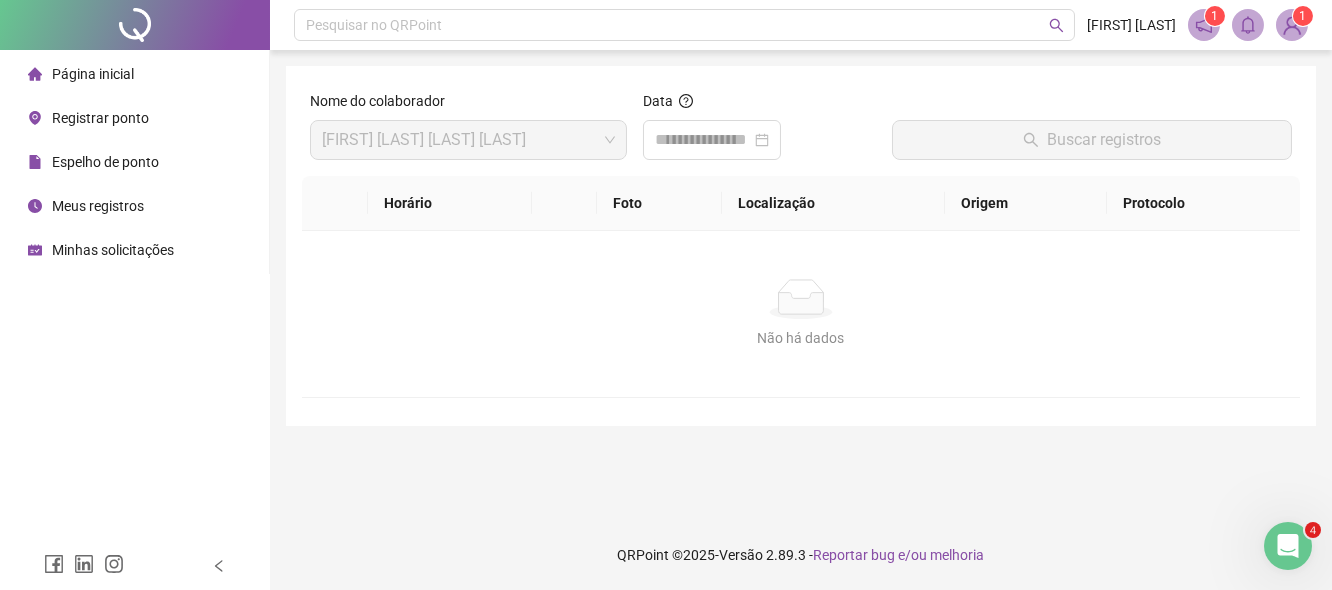 drag, startPoint x: 111, startPoint y: 73, endPoint x: 568, endPoint y: 65, distance: 457.07 